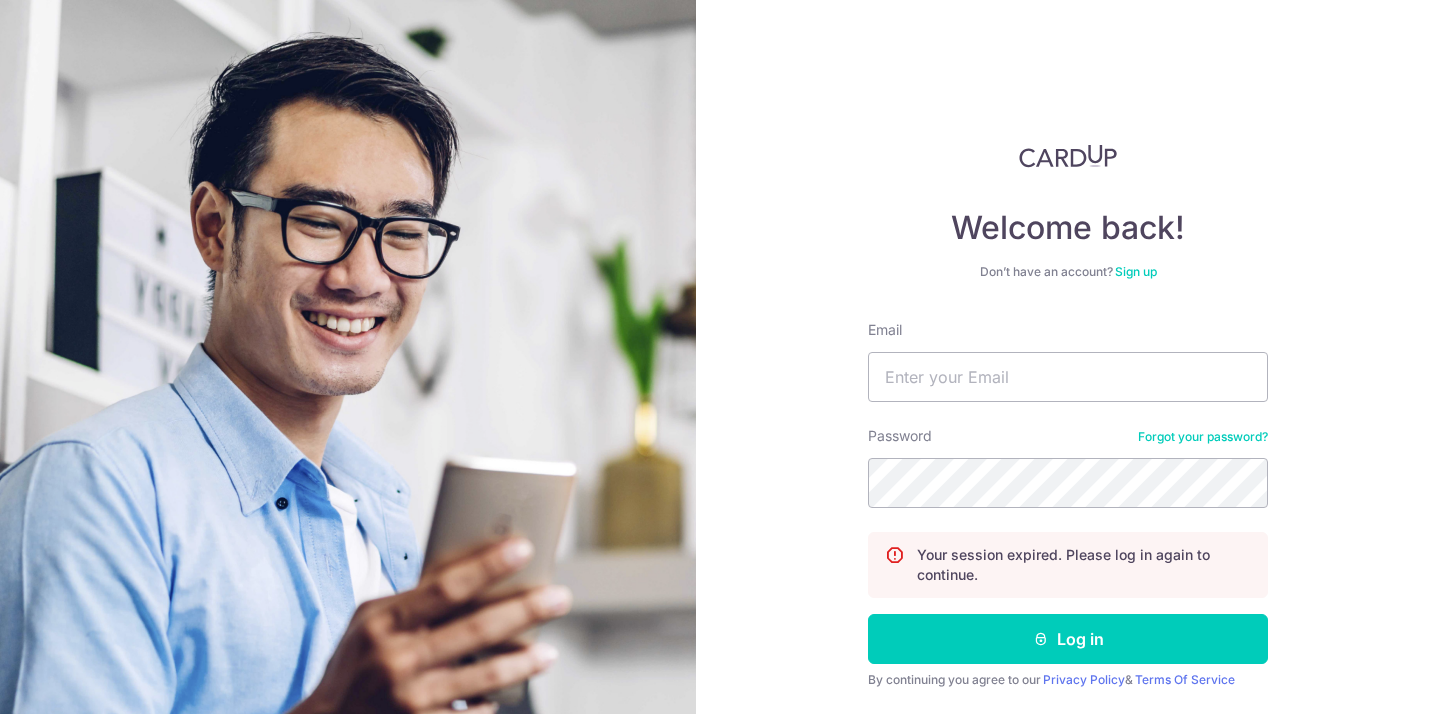 scroll, scrollTop: 0, scrollLeft: 0, axis: both 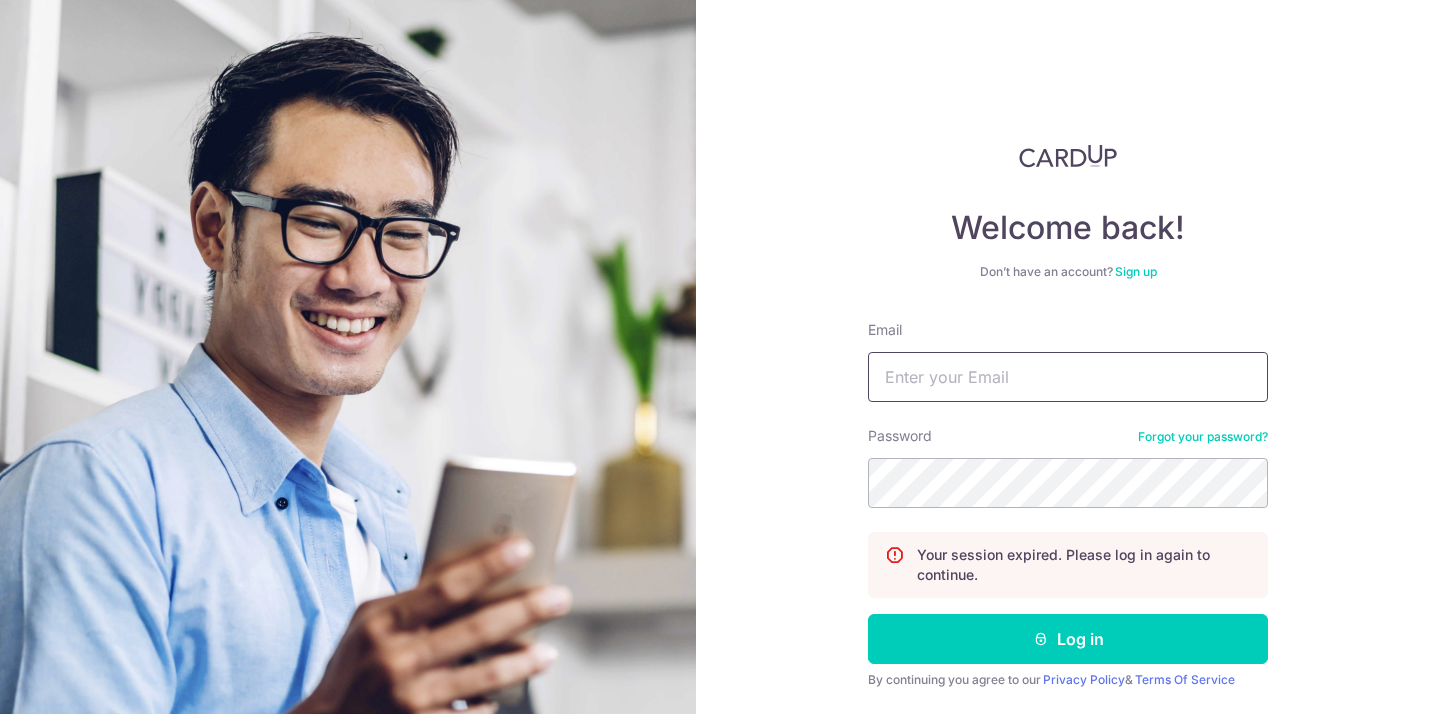 click on "Email" at bounding box center [1068, 377] 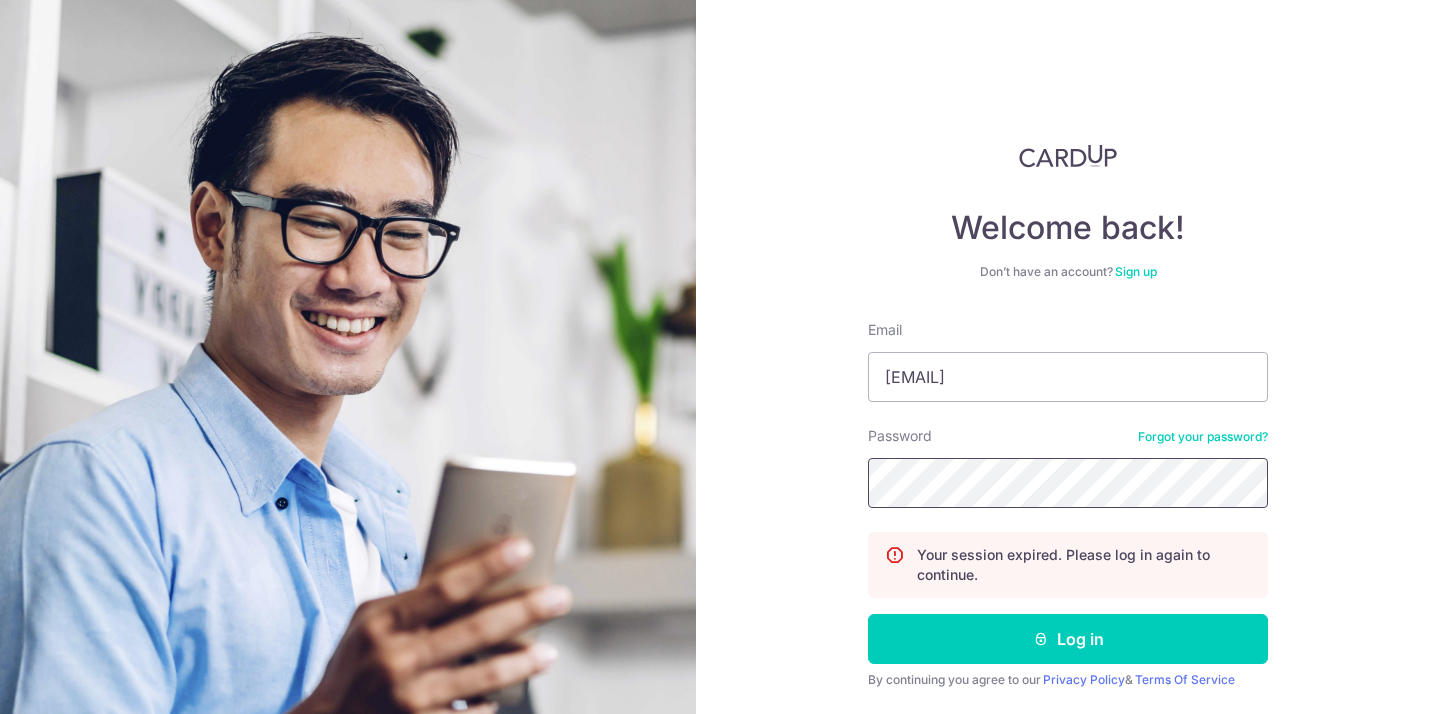 click on "Log in" at bounding box center [1068, 639] 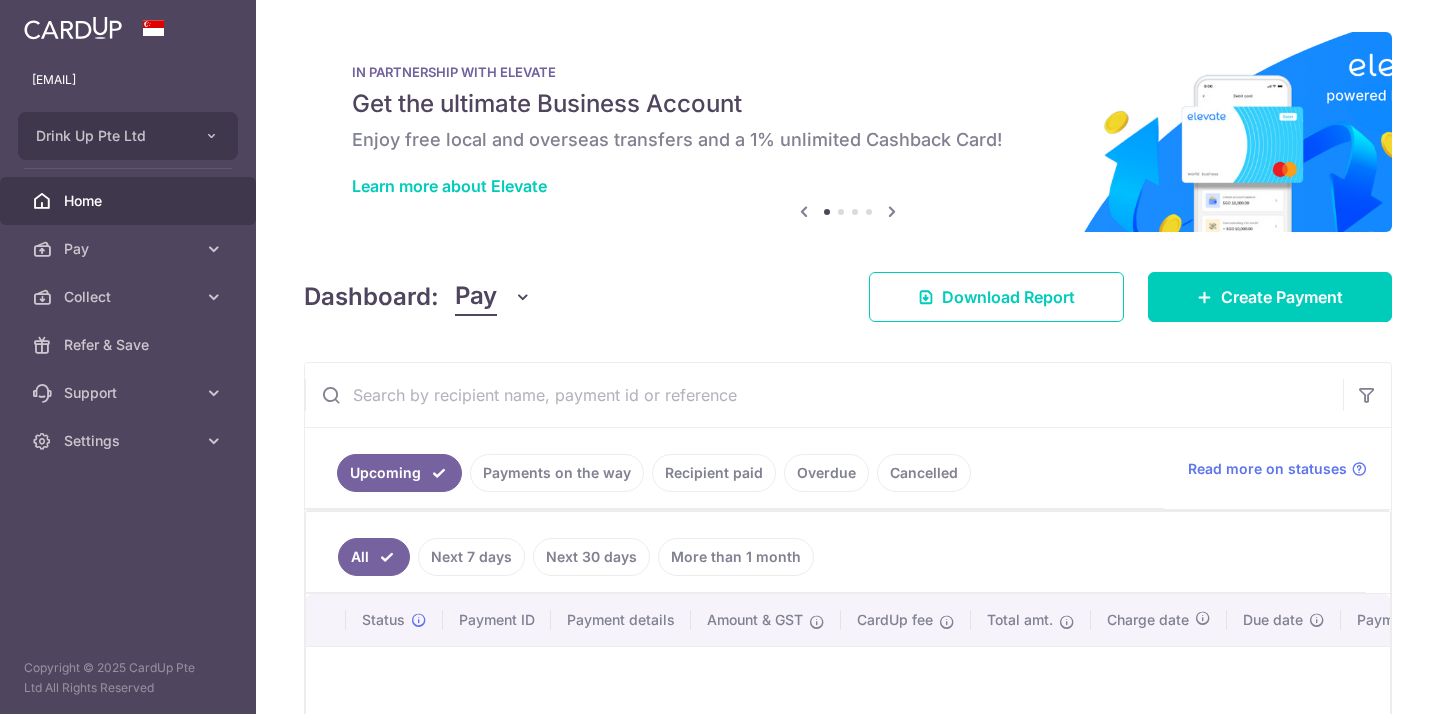 scroll, scrollTop: 0, scrollLeft: 0, axis: both 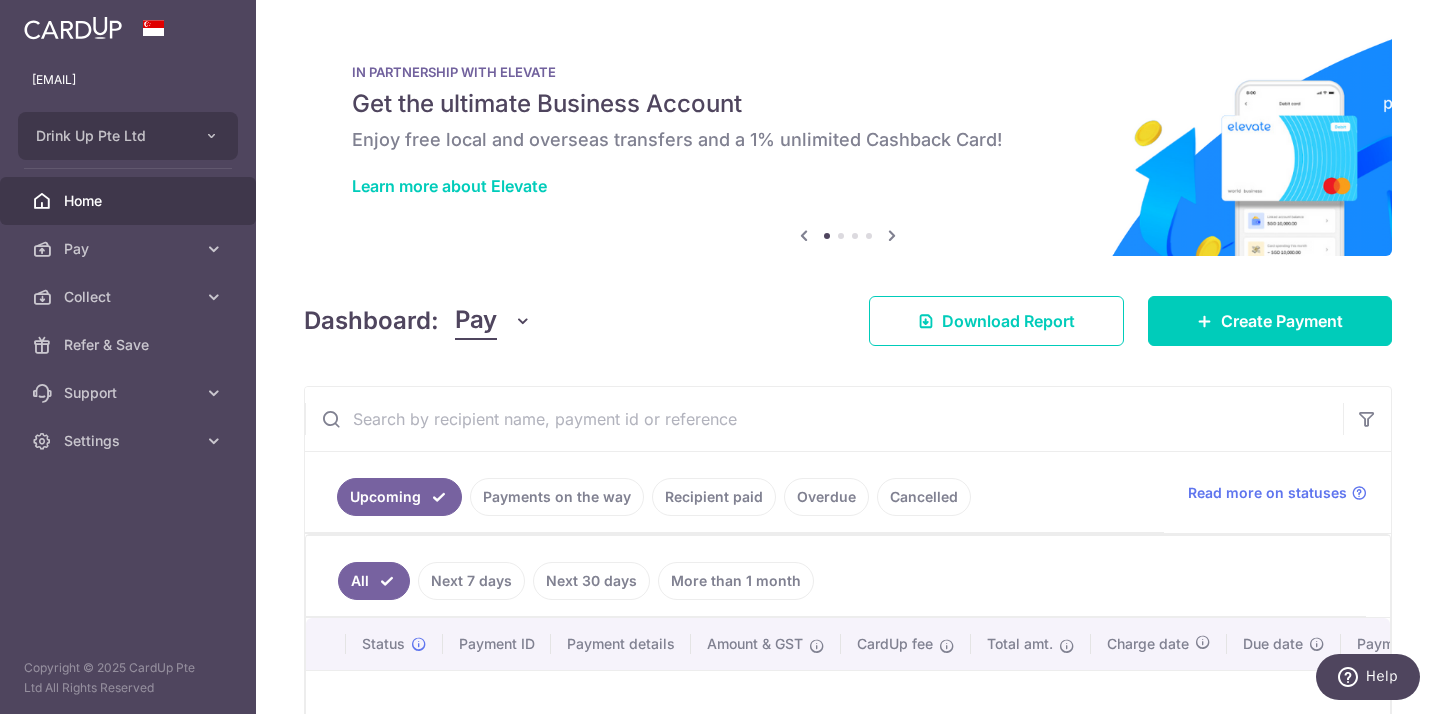 click on "Payments on the way" at bounding box center [557, 497] 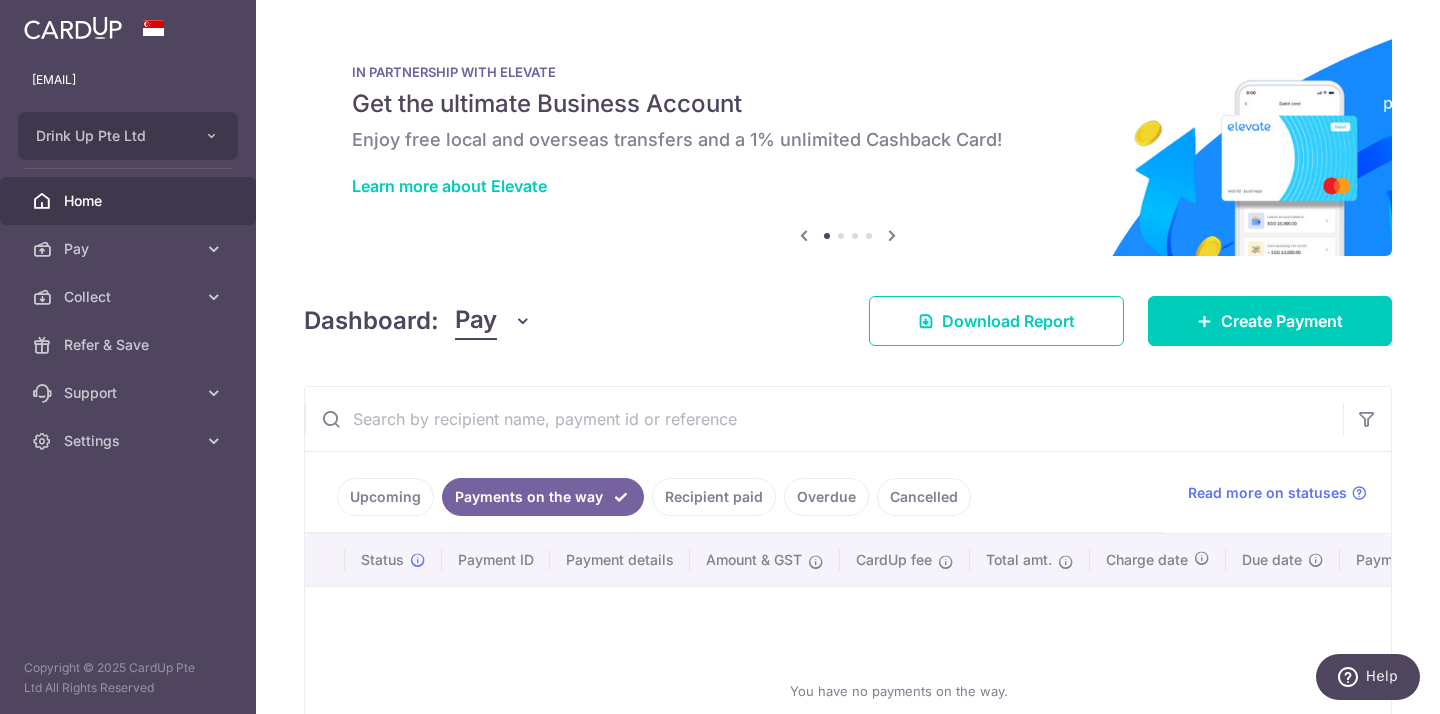 scroll, scrollTop: 178, scrollLeft: 0, axis: vertical 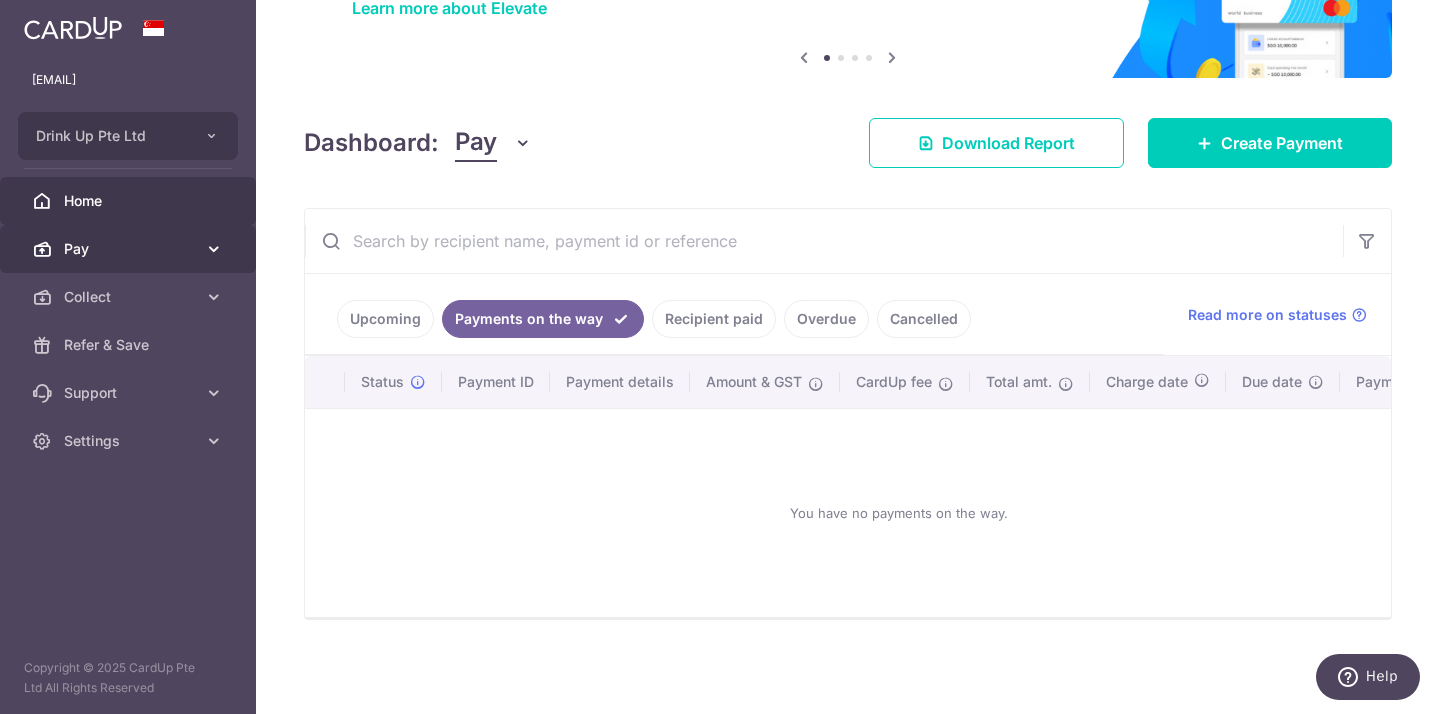 click on "Pay" at bounding box center [128, 249] 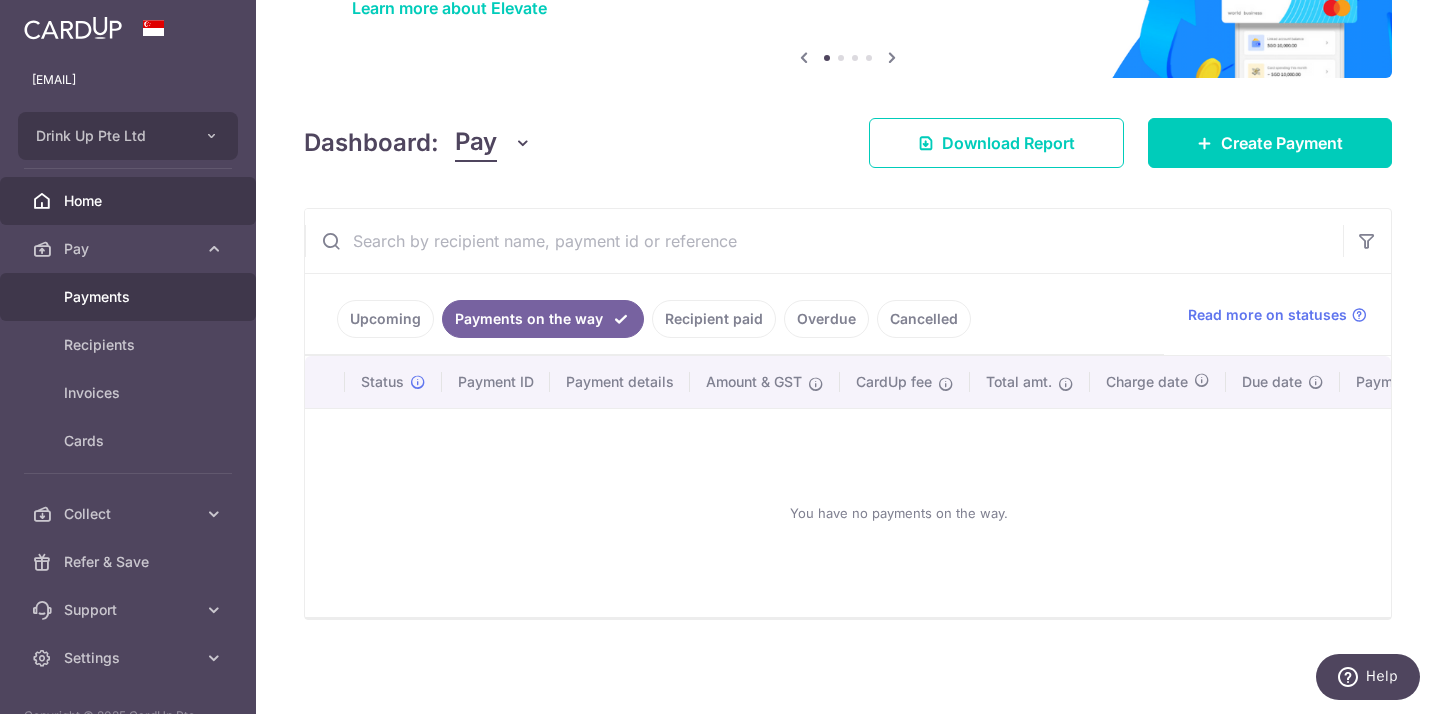 click on "Payments" at bounding box center (128, 297) 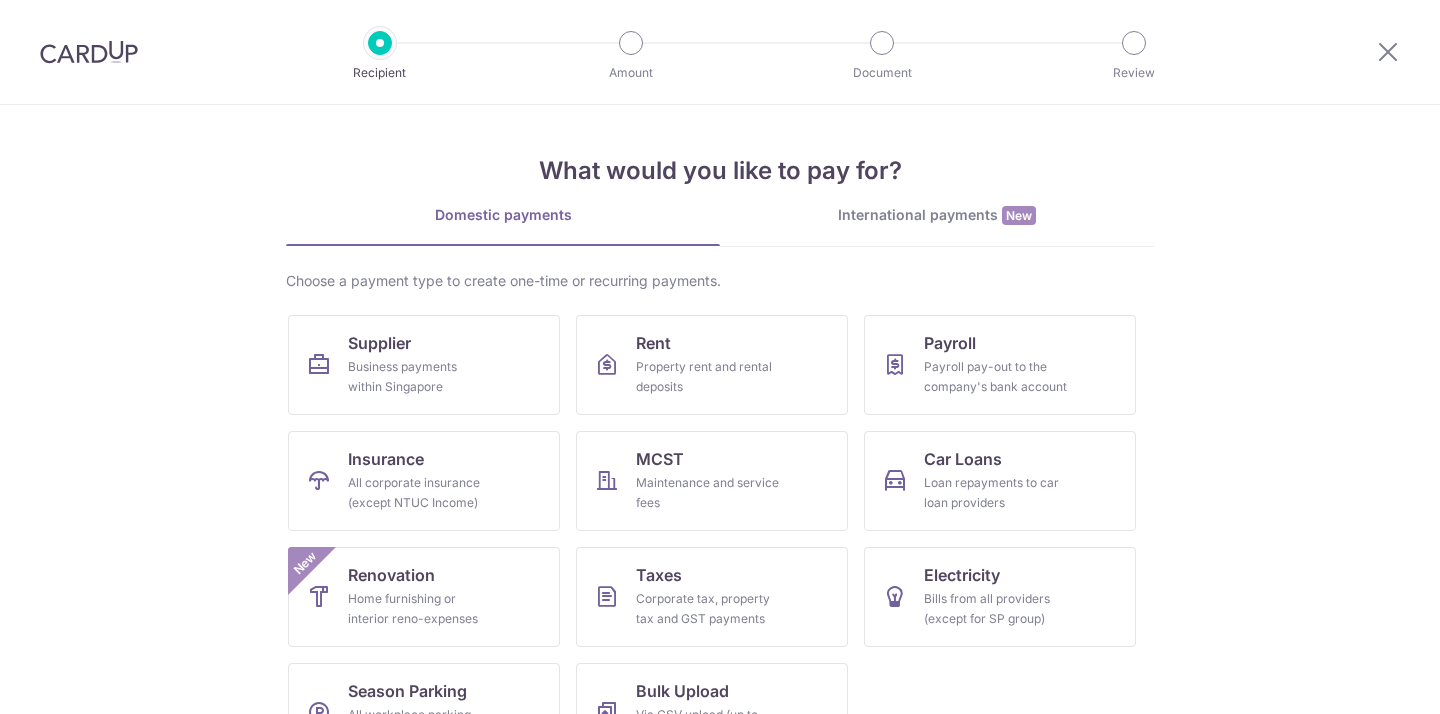 scroll, scrollTop: 0, scrollLeft: 0, axis: both 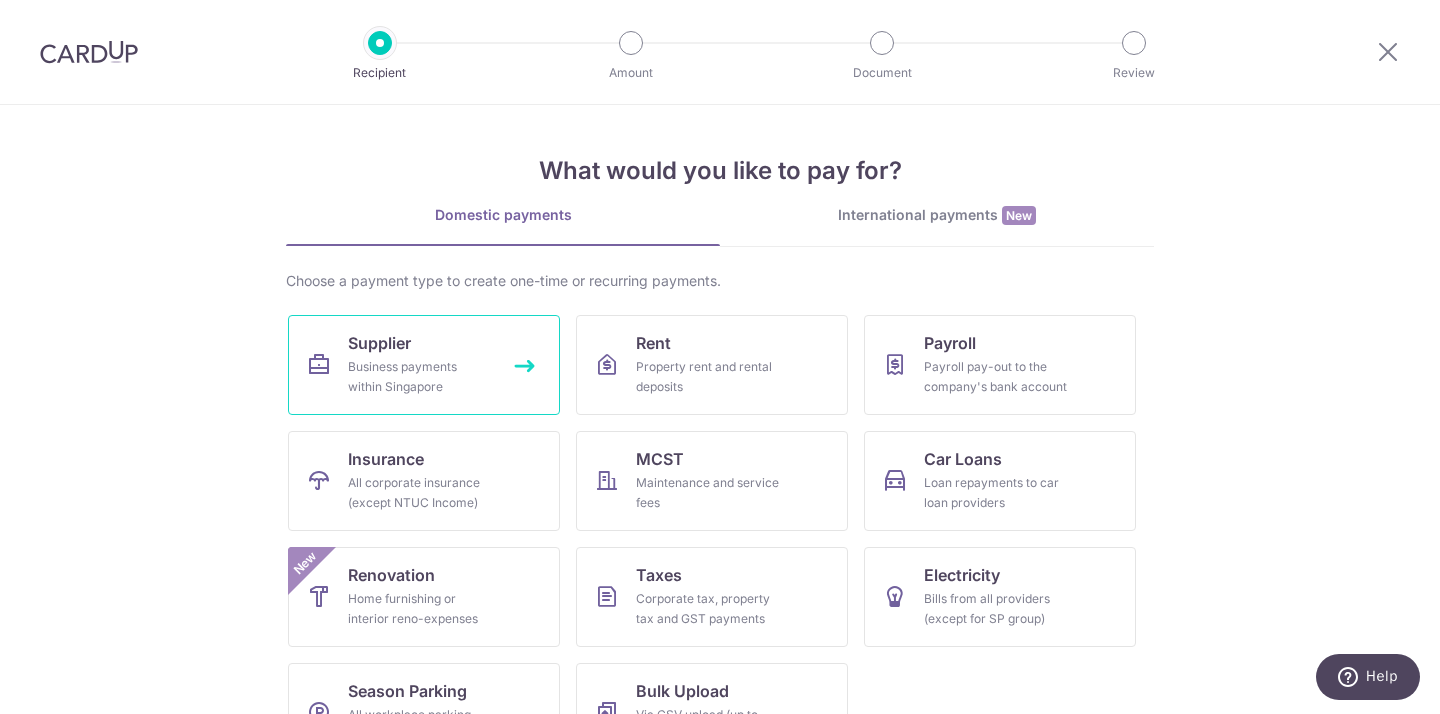 click on "Supplier" at bounding box center [379, 343] 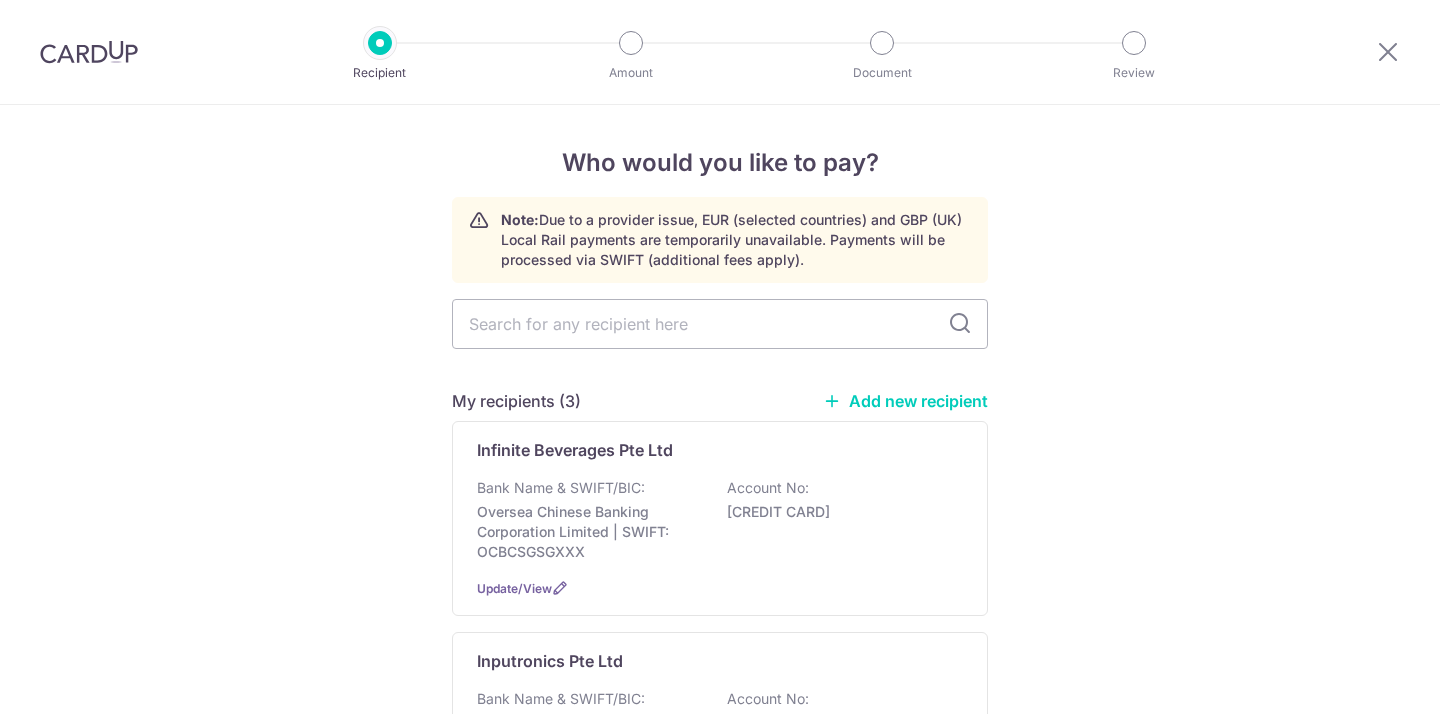 scroll, scrollTop: 0, scrollLeft: 0, axis: both 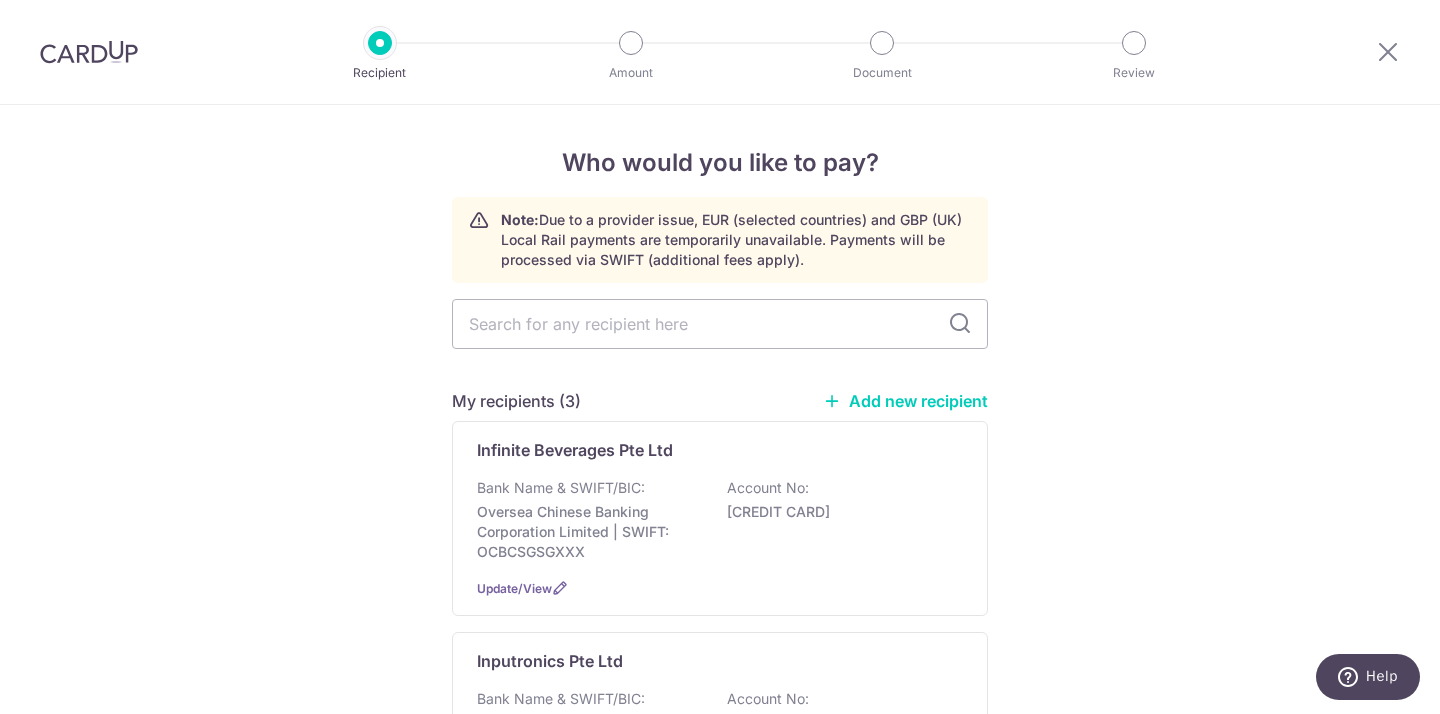 click at bounding box center [89, 52] 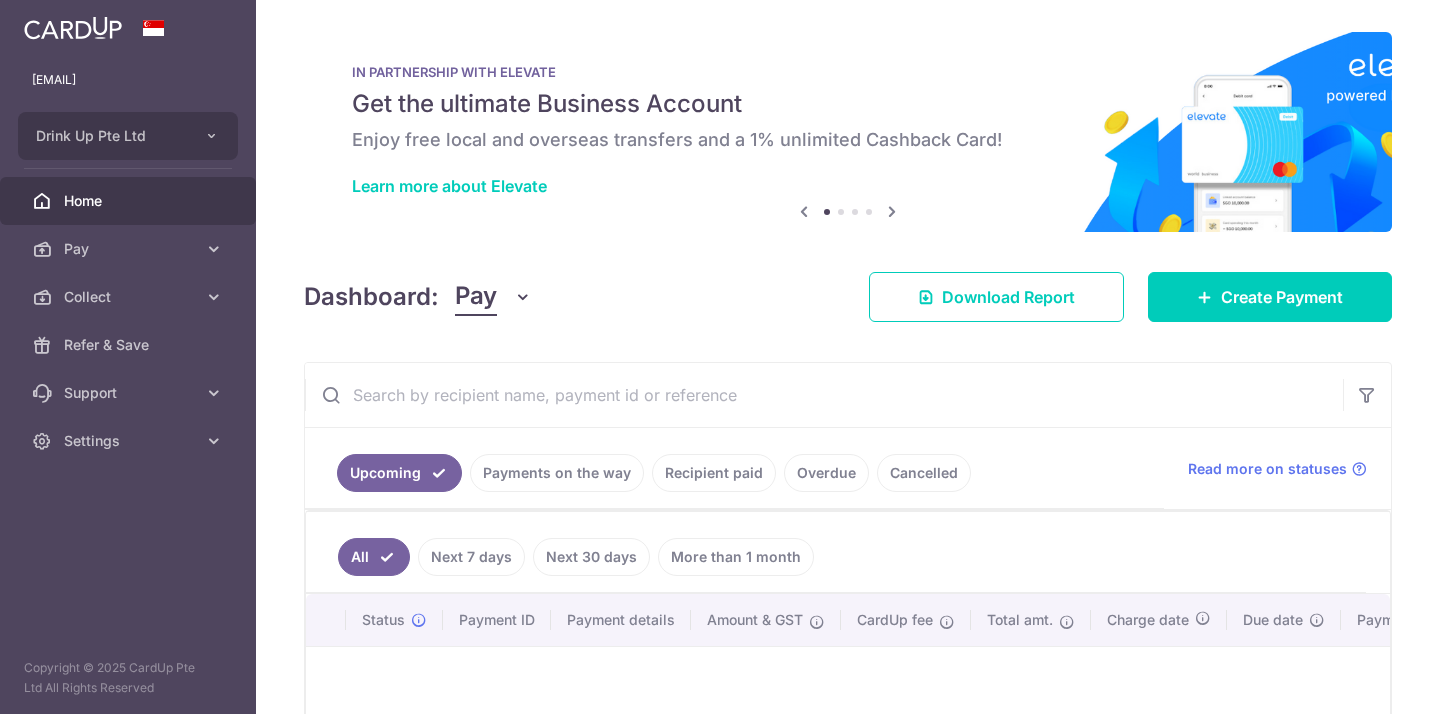 scroll, scrollTop: 0, scrollLeft: 0, axis: both 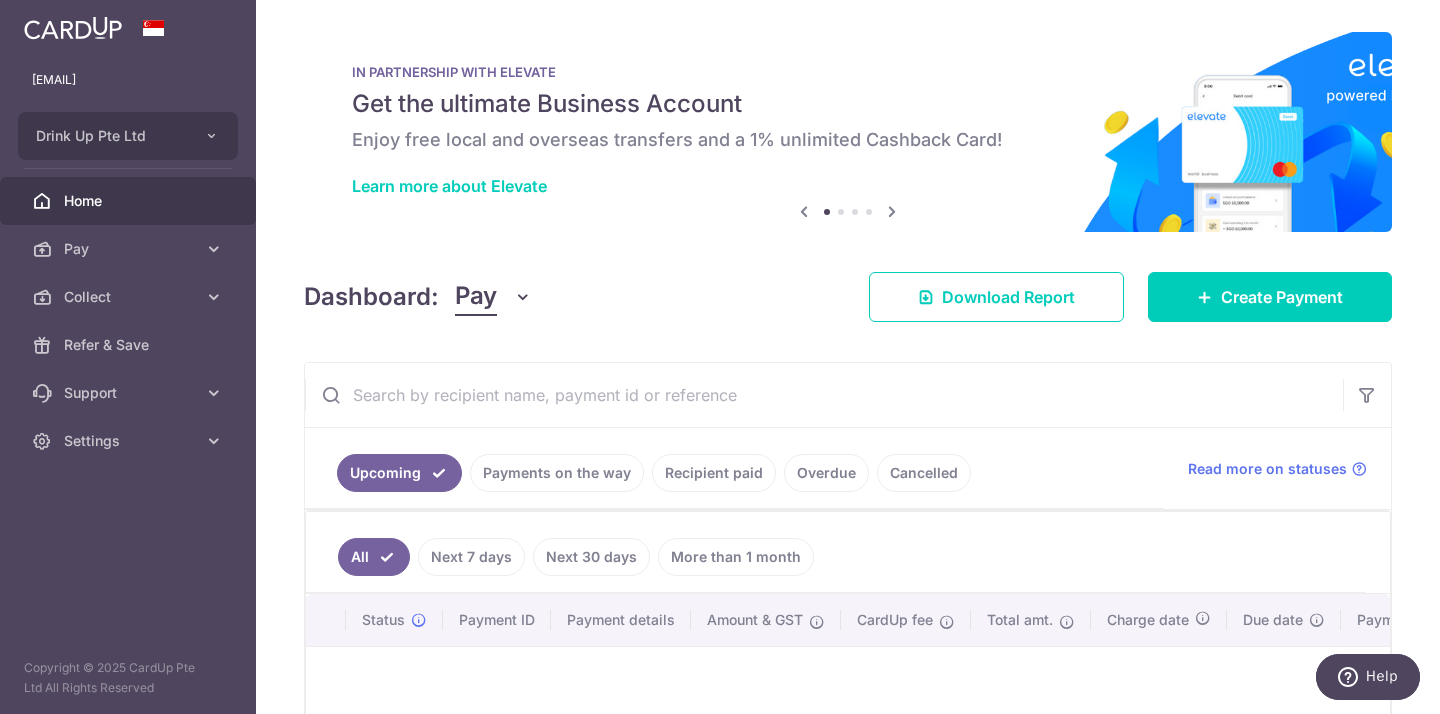 click on "Recipient paid" at bounding box center [714, 473] 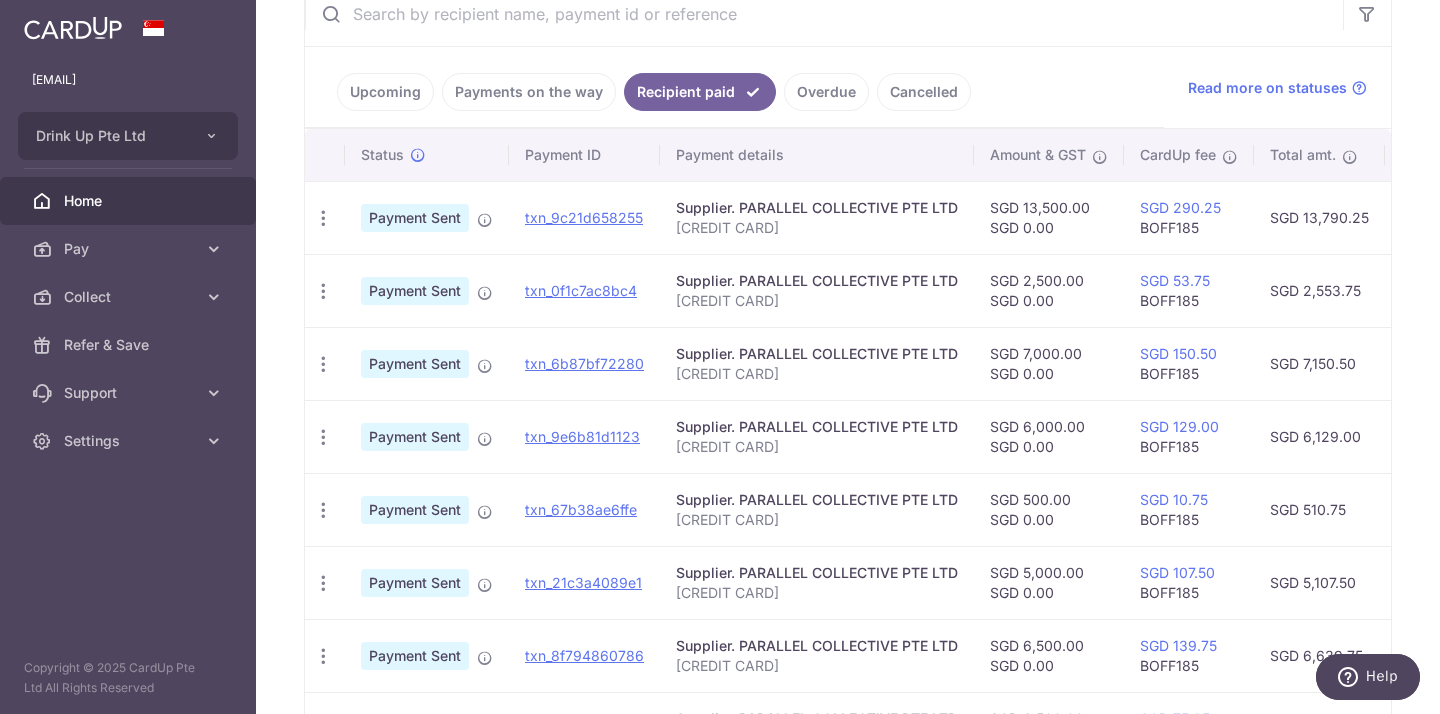 scroll, scrollTop: 392, scrollLeft: 0, axis: vertical 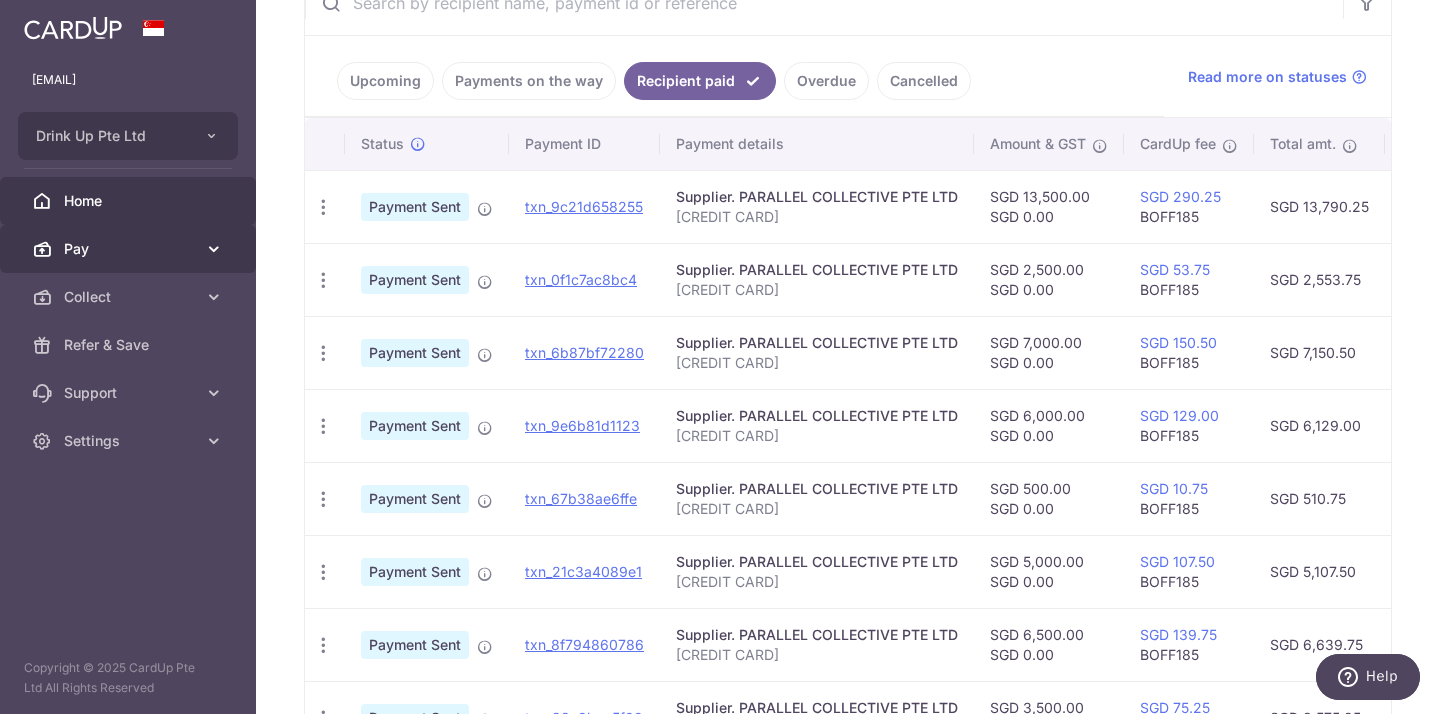 click on "Pay" at bounding box center (130, 249) 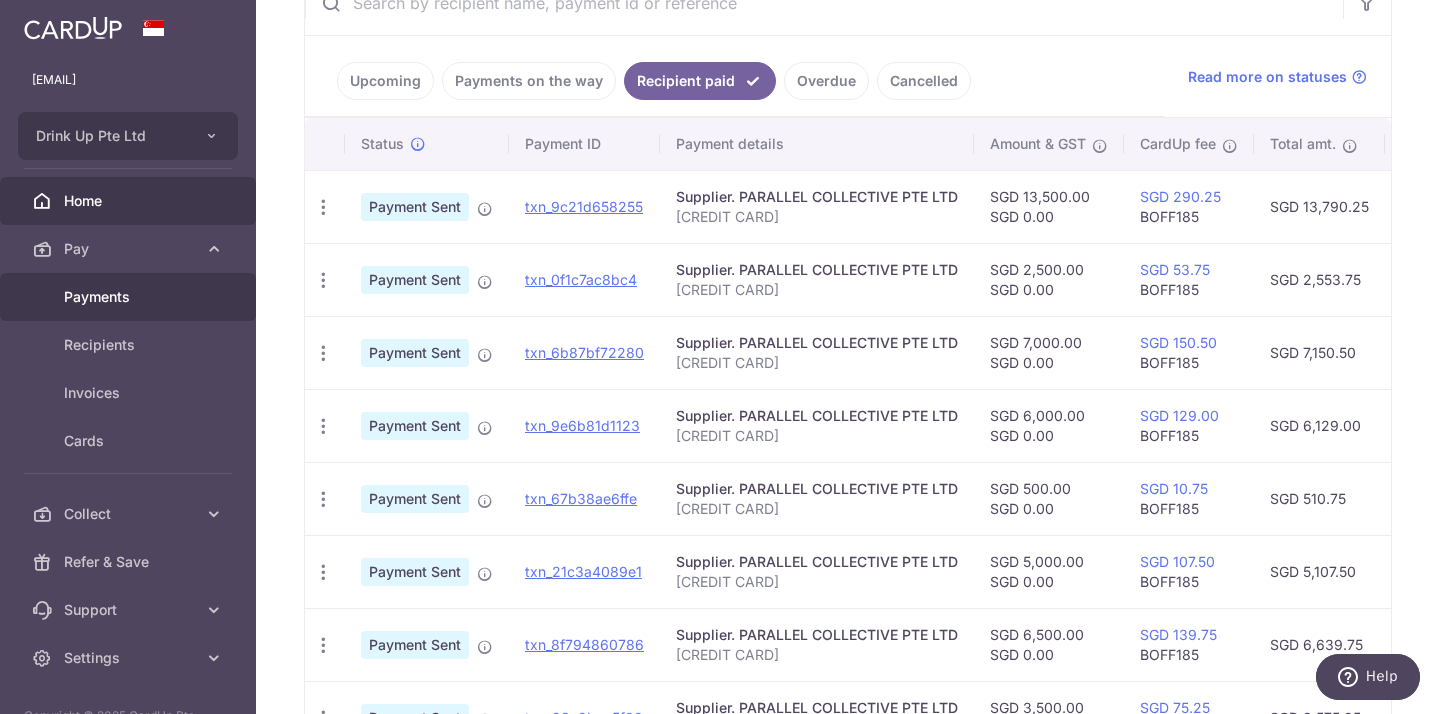click on "Payments" at bounding box center (130, 297) 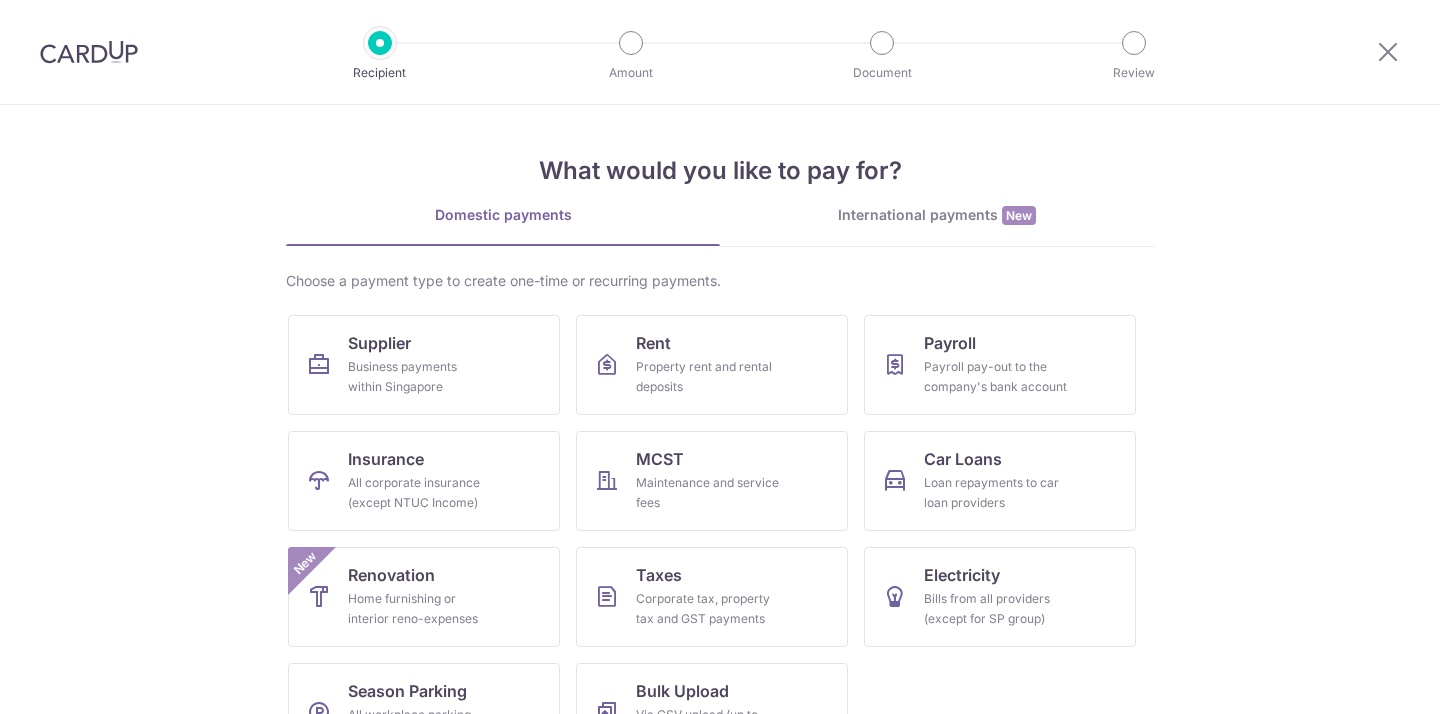 scroll, scrollTop: 0, scrollLeft: 0, axis: both 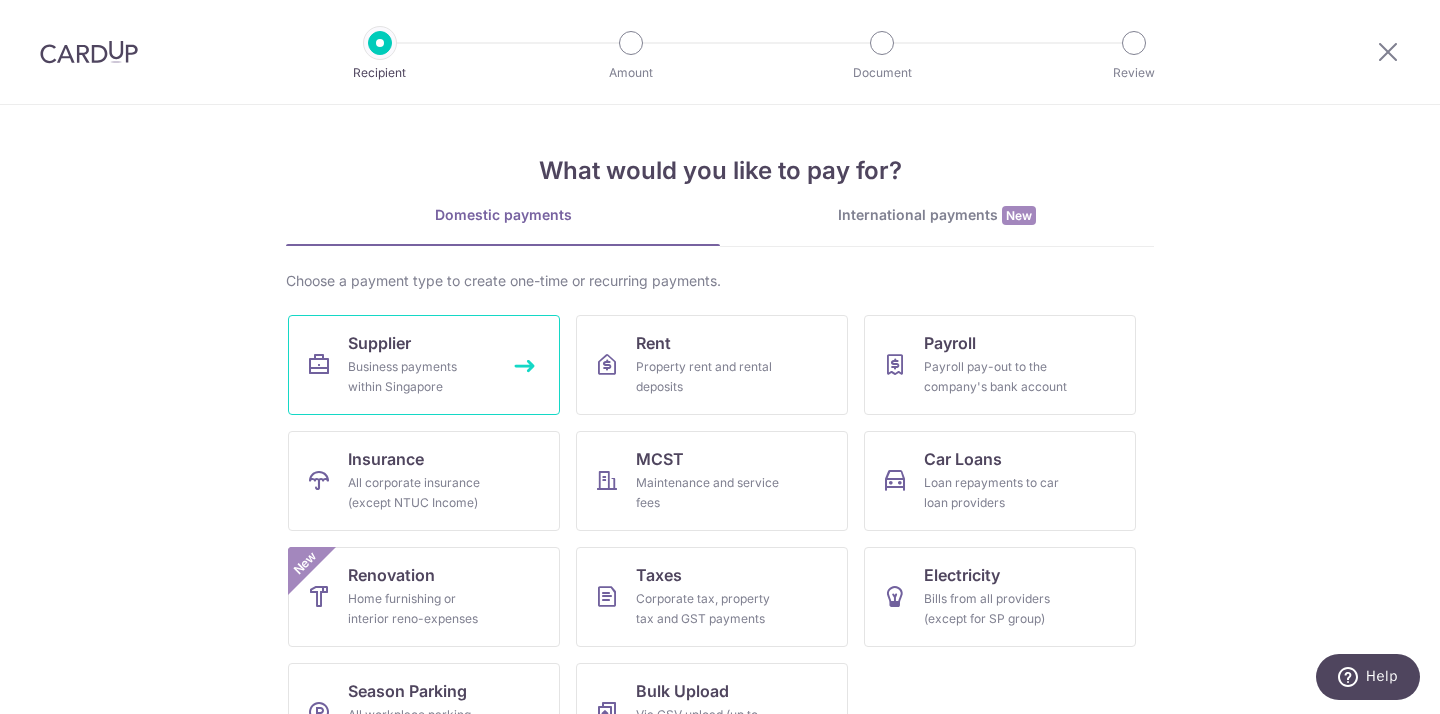click on "Supplier Business payments within Singapore" at bounding box center [424, 365] 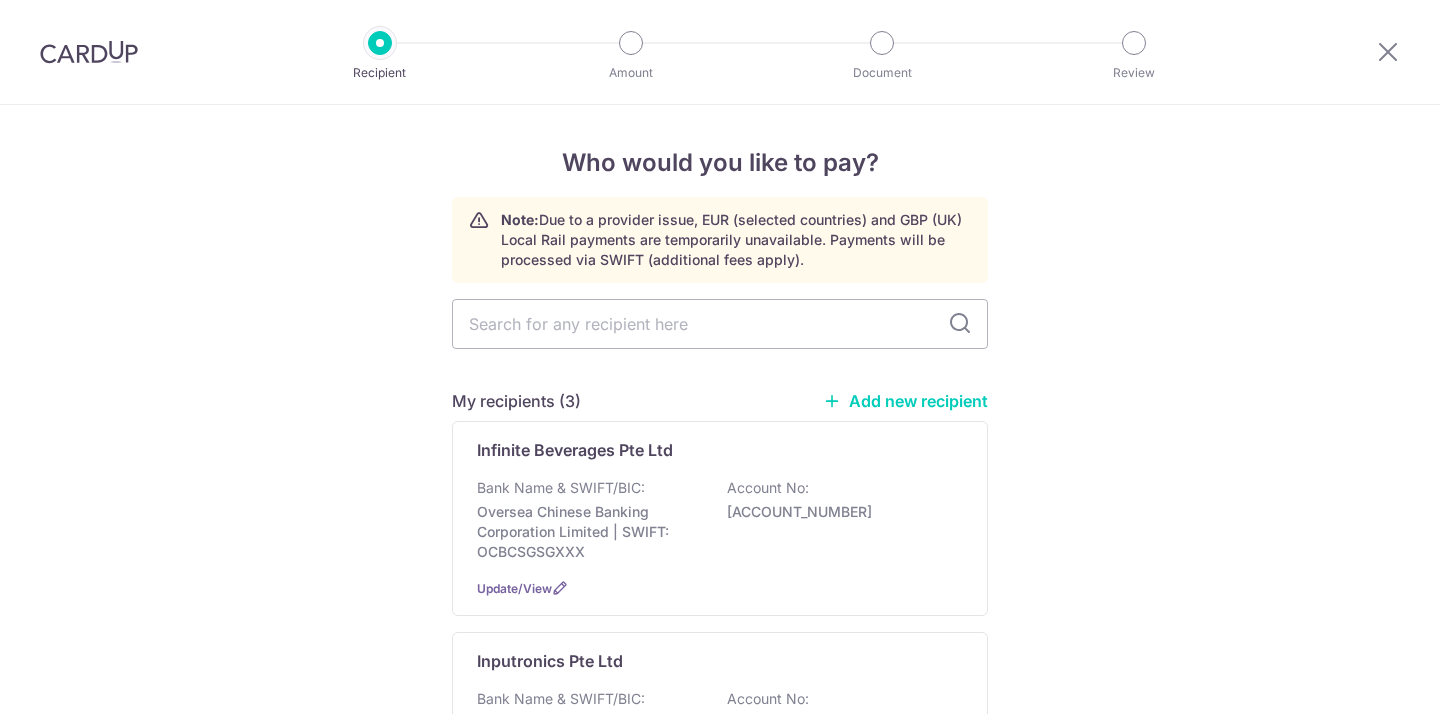 scroll, scrollTop: 0, scrollLeft: 0, axis: both 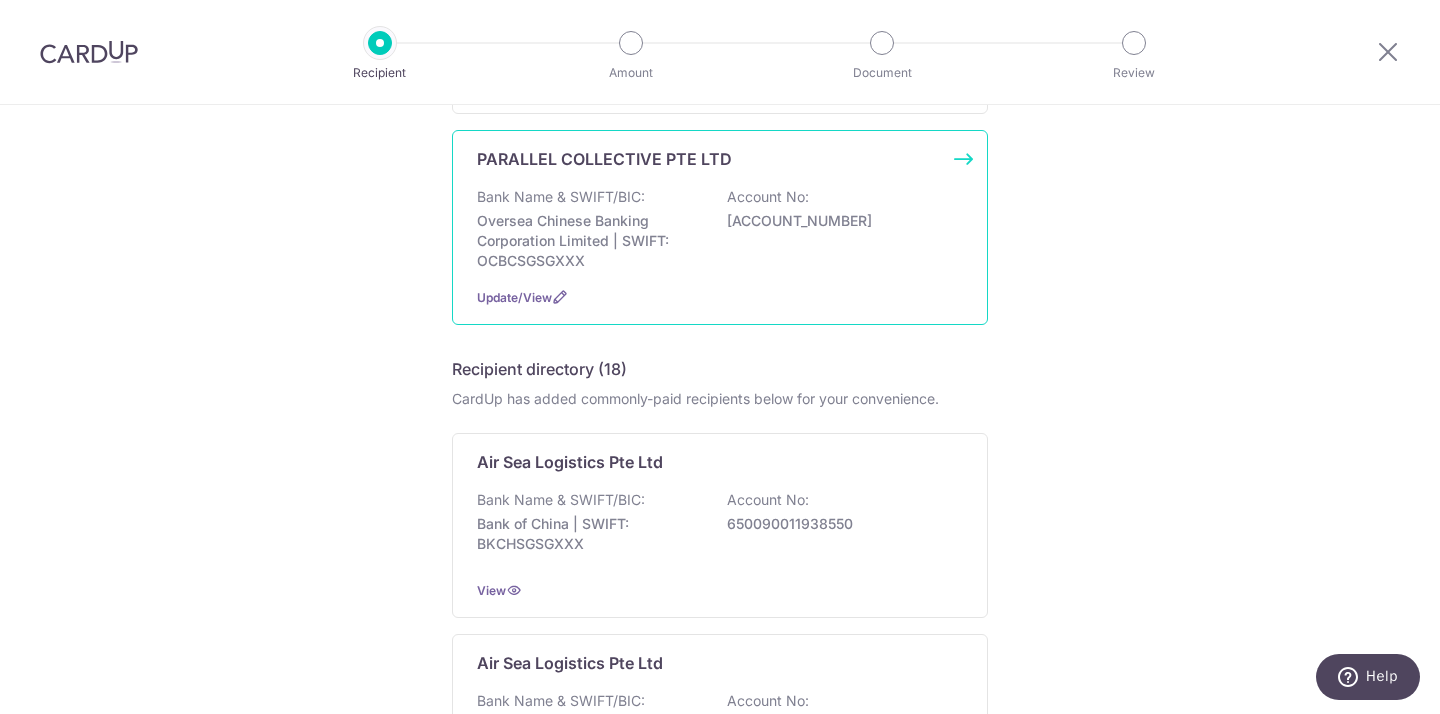click on "PARALLEL COLLECTIVE PTE LTD
Bank Name & SWIFT/BIC:
Oversea Chinese Banking Corporation Limited | SWIFT: OCBCSGSGXXX
Account No:
601085947001
Update/View" at bounding box center (720, 227) 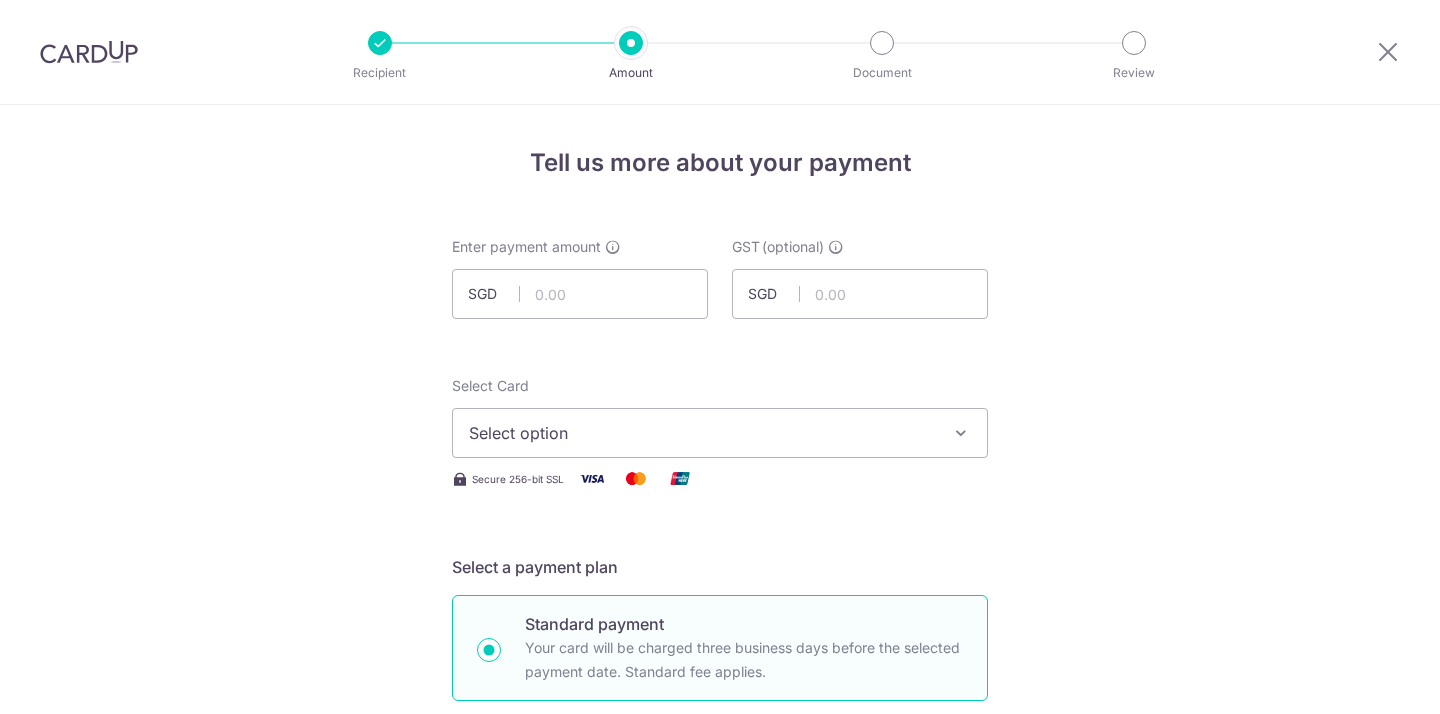 scroll, scrollTop: 0, scrollLeft: 0, axis: both 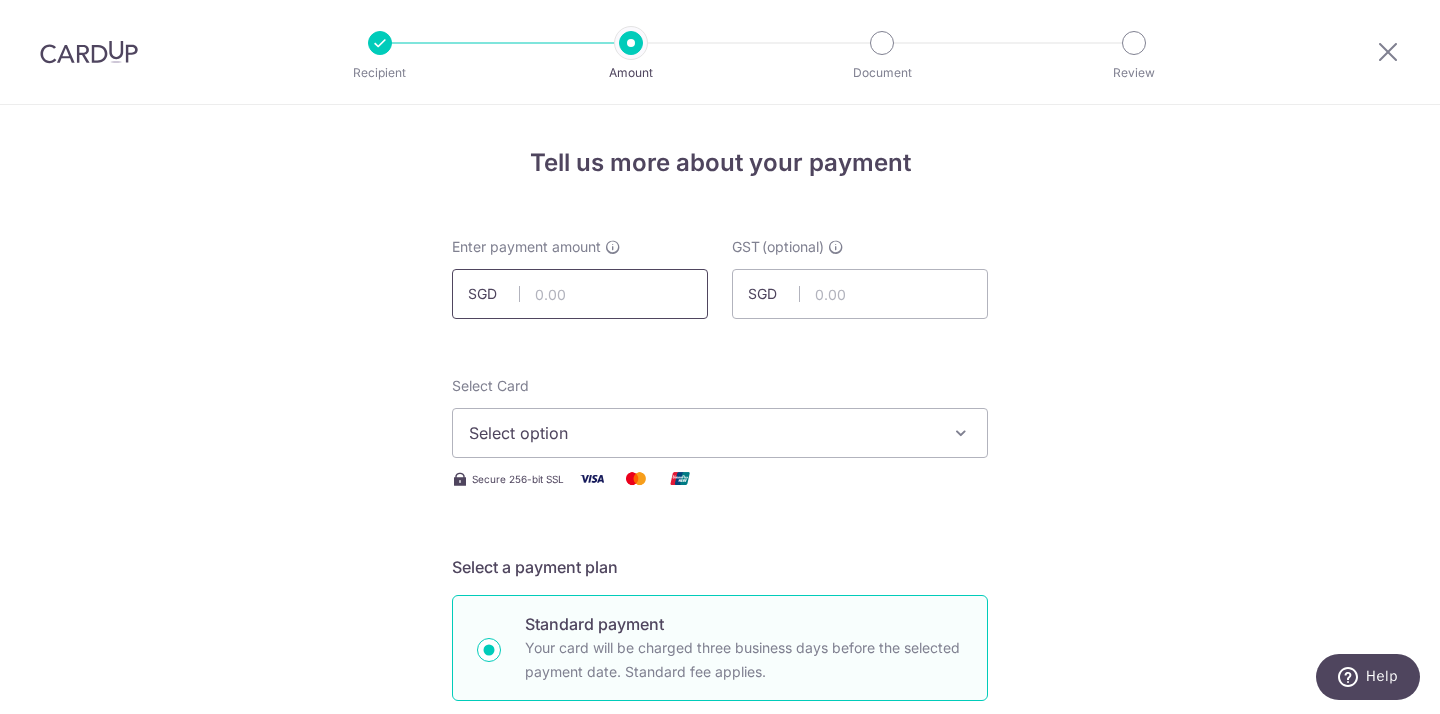 click at bounding box center [580, 294] 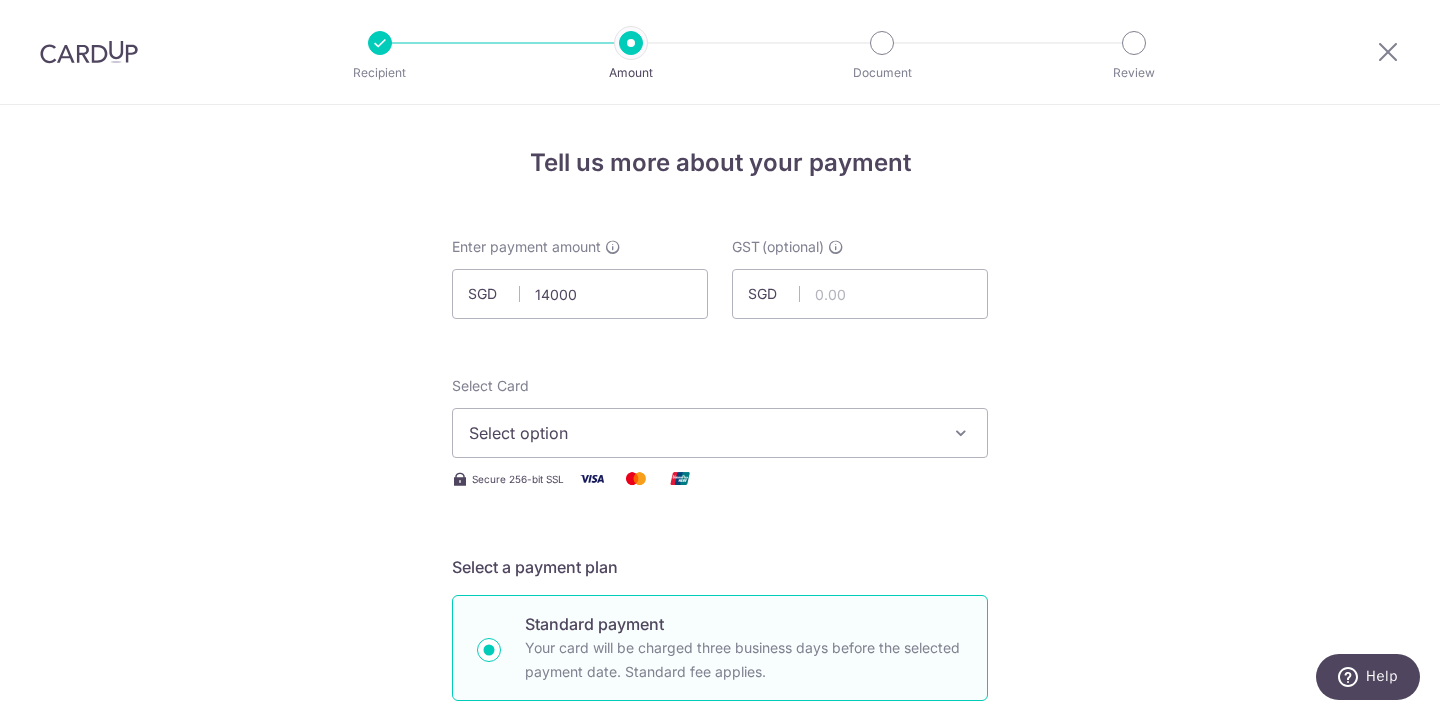 type on "14,000.00" 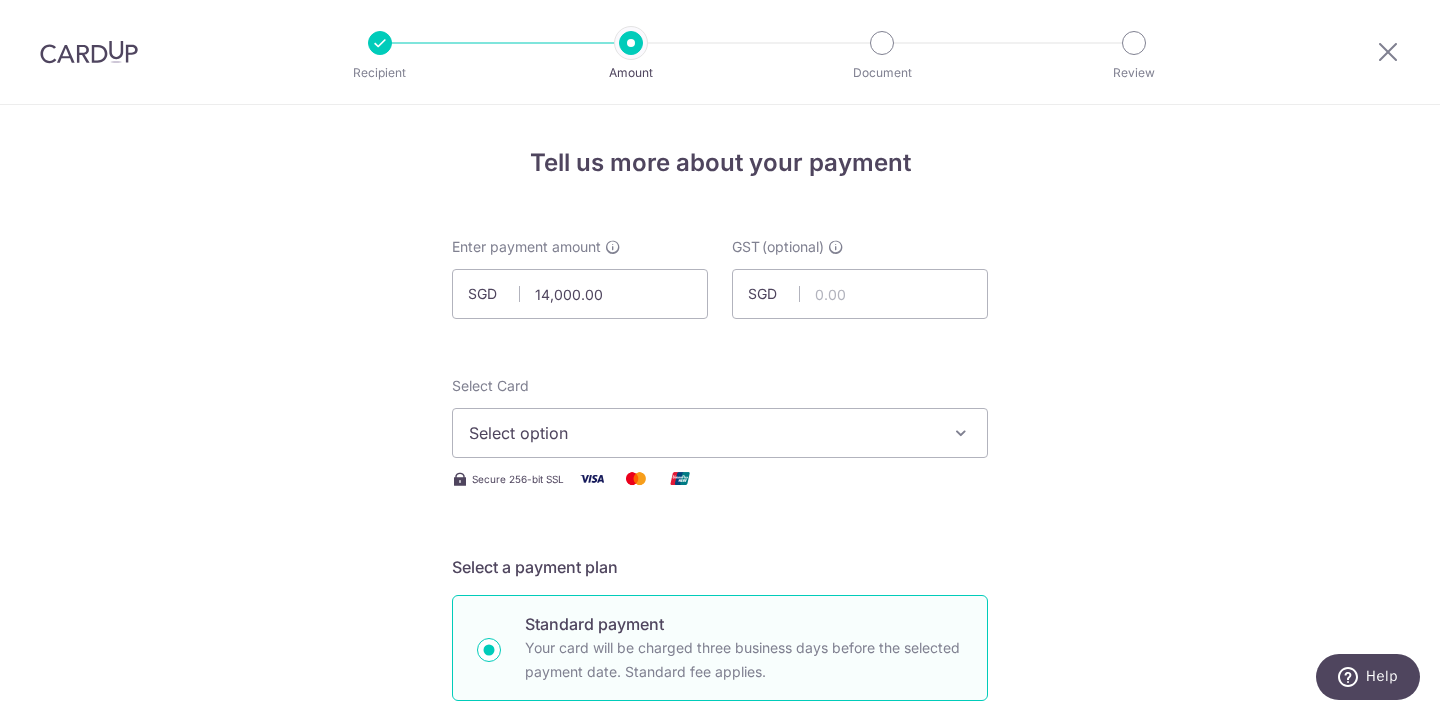 click on "Tell us more about your payment
Enter payment amount
SGD
14,000.00
14000.00
GST
(optional)
SGD
Select Card
Select option
Add credit card
Your Cards
**** 8006
**** 6933
**** 5185
**** 0262
**** 3504" at bounding box center [720, 1076] 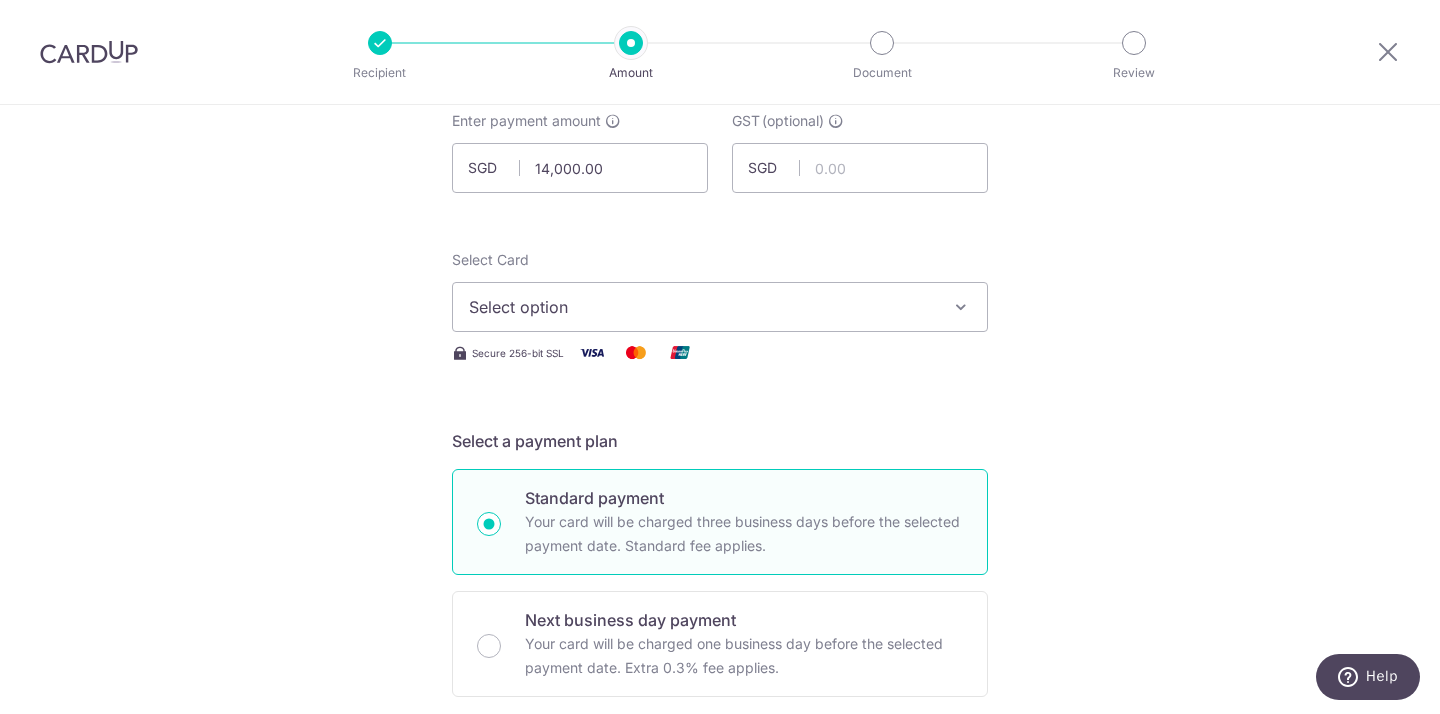 scroll, scrollTop: 137, scrollLeft: 0, axis: vertical 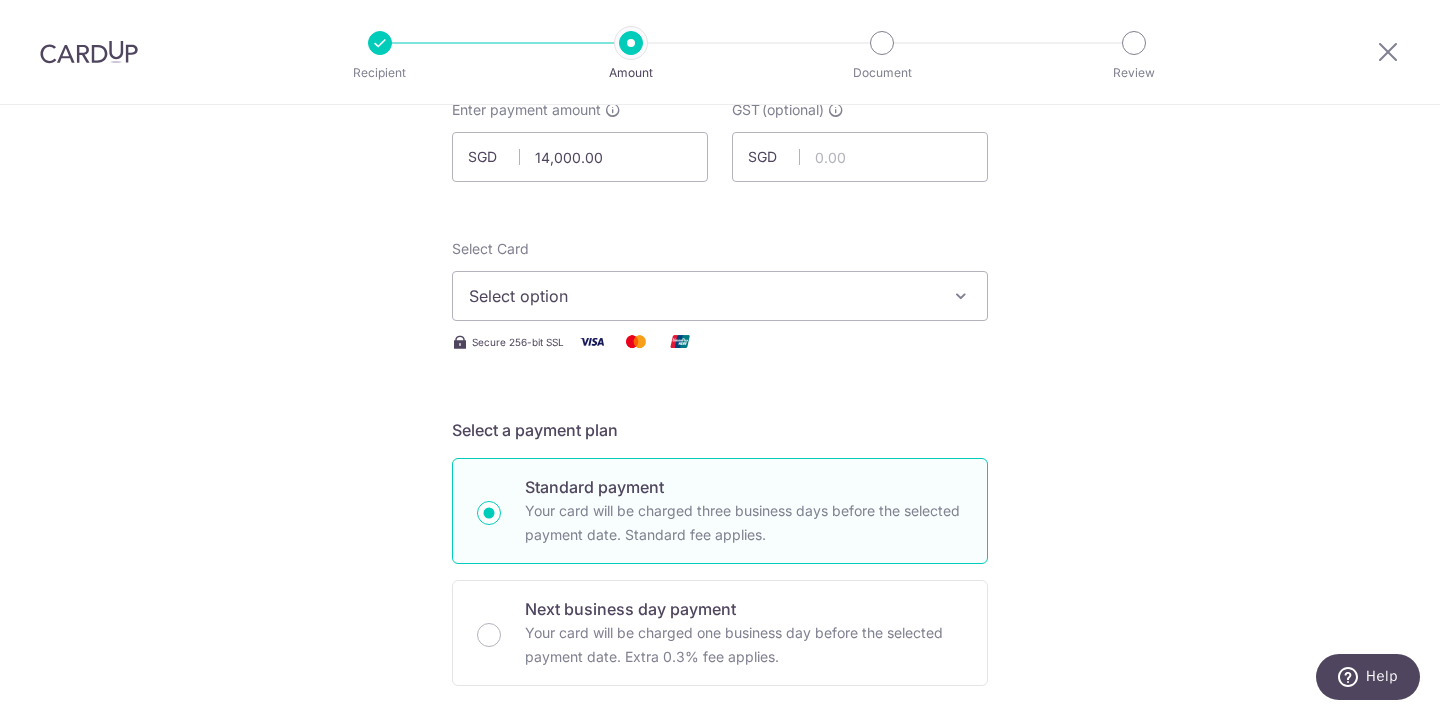 click on "Select option" at bounding box center [720, 296] 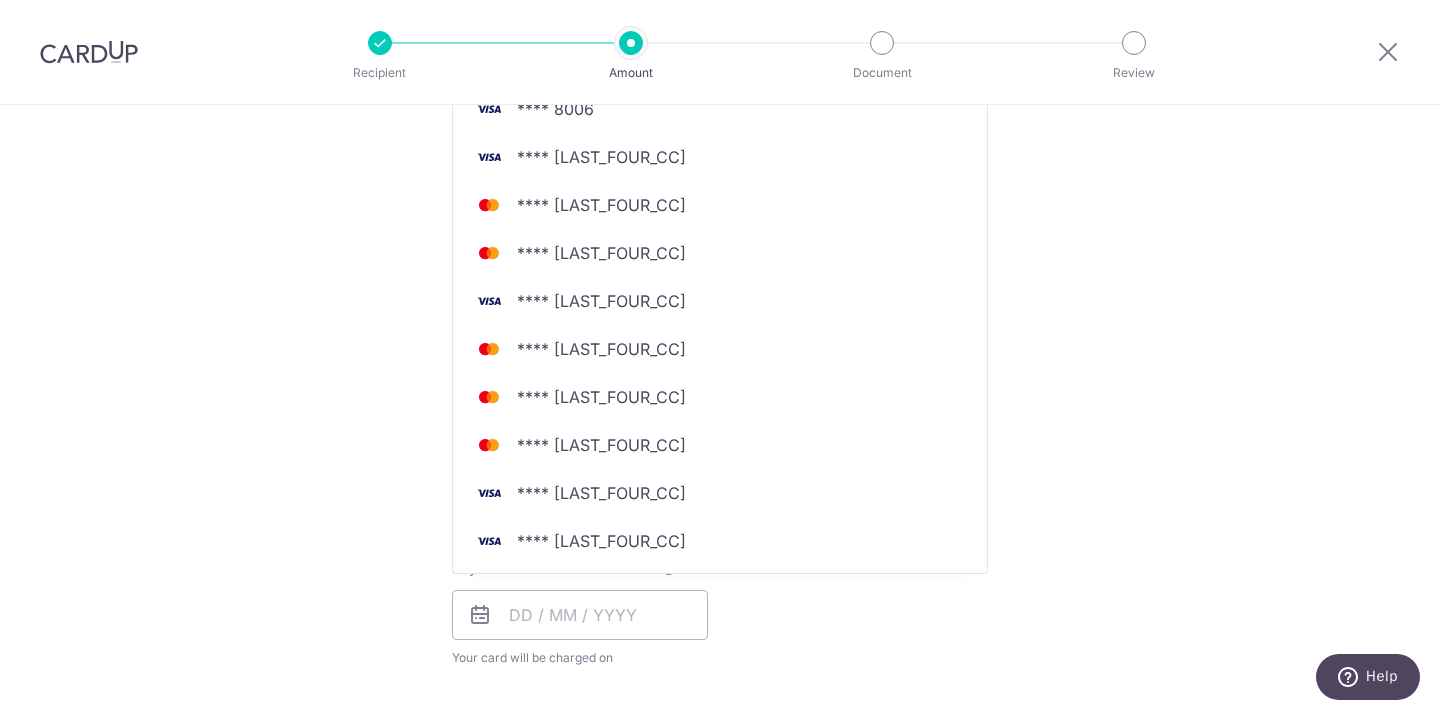 scroll, scrollTop: 470, scrollLeft: 0, axis: vertical 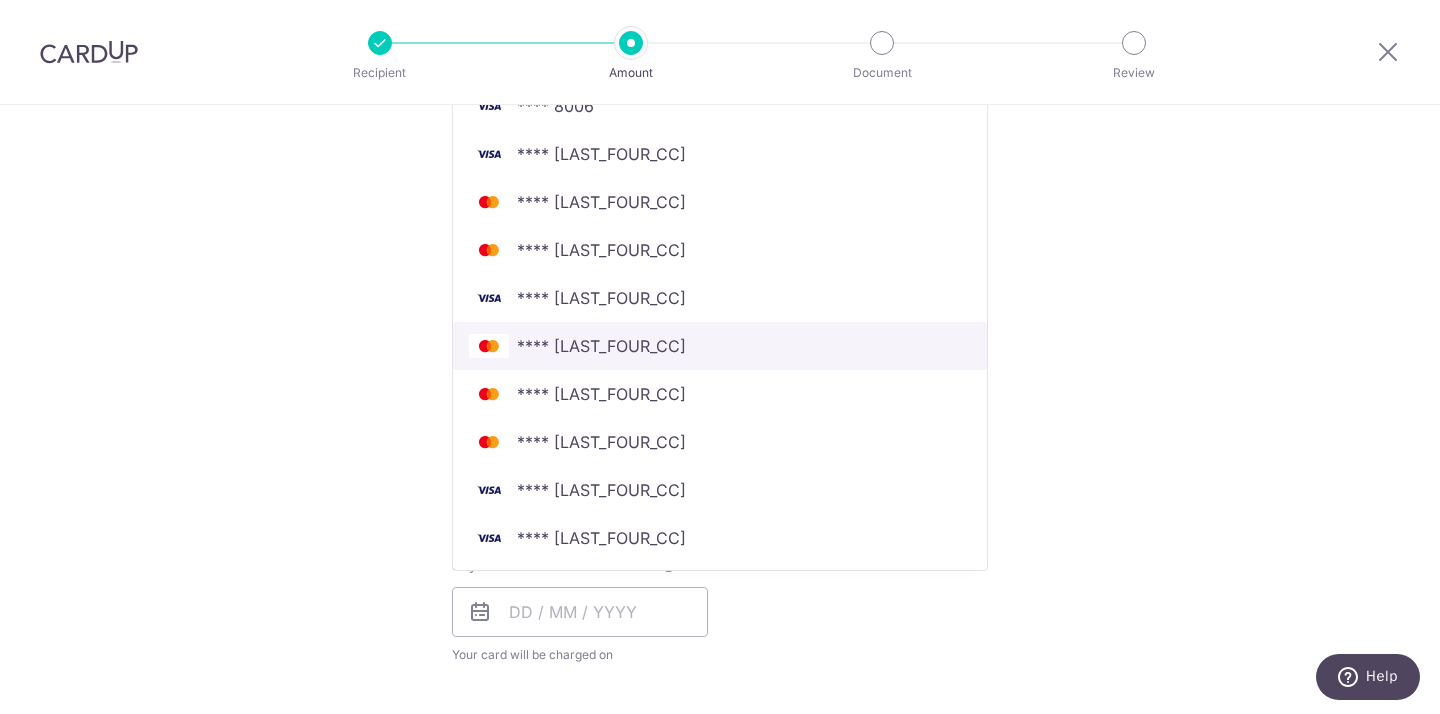 click on "**** 8678" at bounding box center (601, 346) 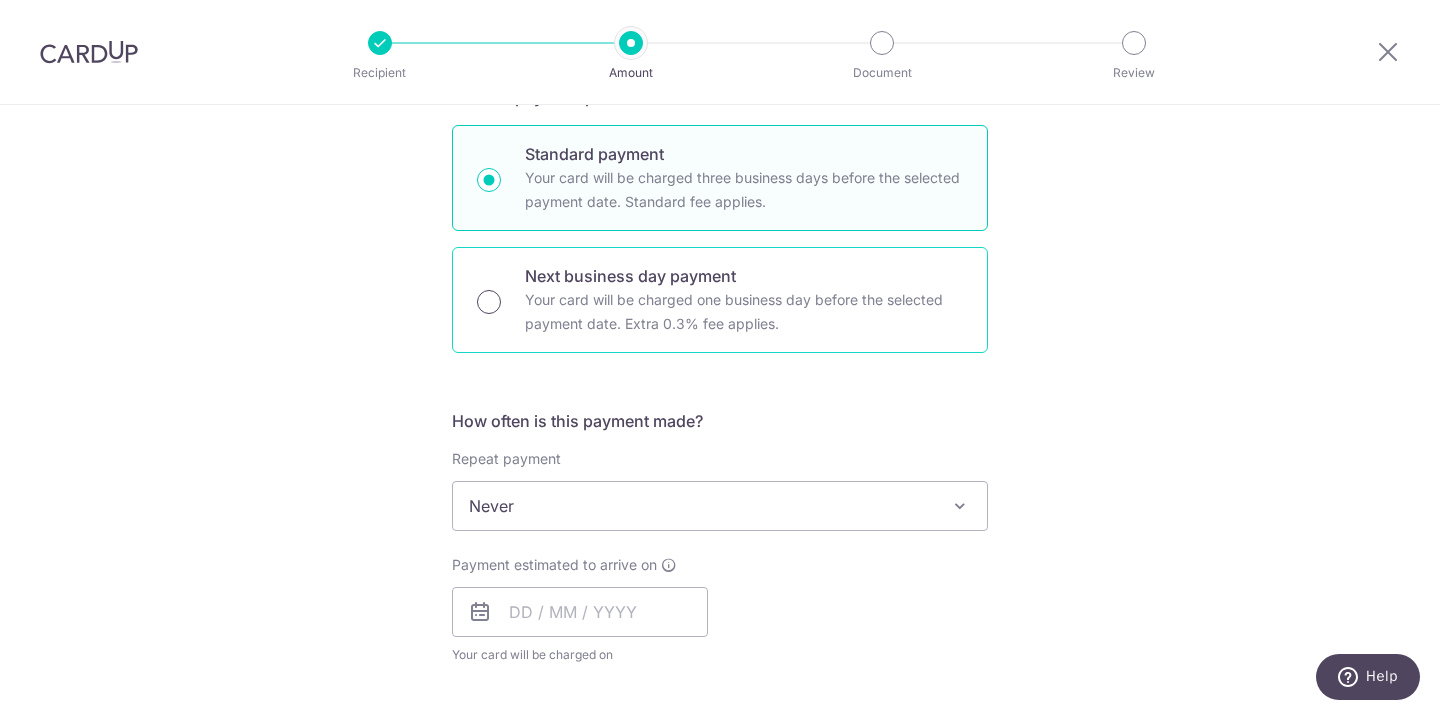 click on "Next business day payment
Your card will be charged one business day before the selected payment date. Extra 0.3% fee applies." at bounding box center (489, 302) 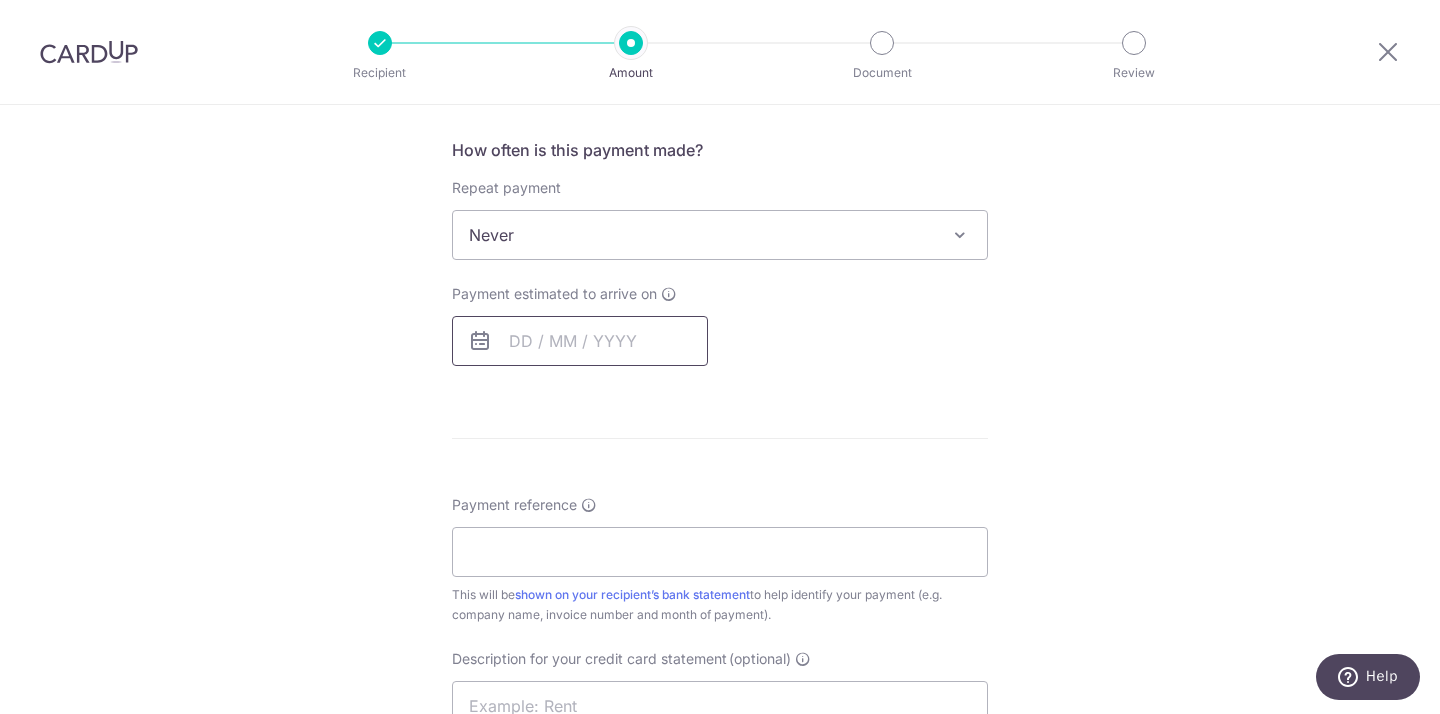 click at bounding box center [580, 341] 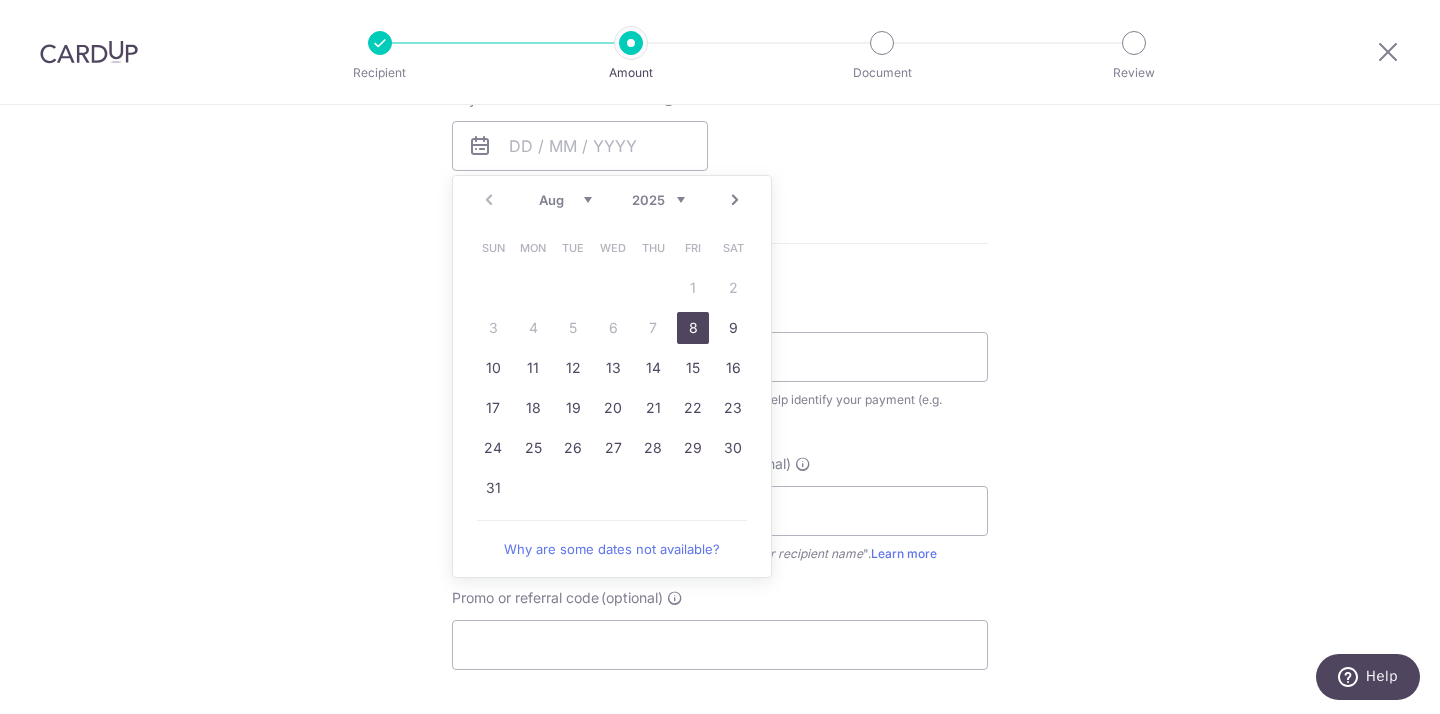 click on "8" at bounding box center [693, 328] 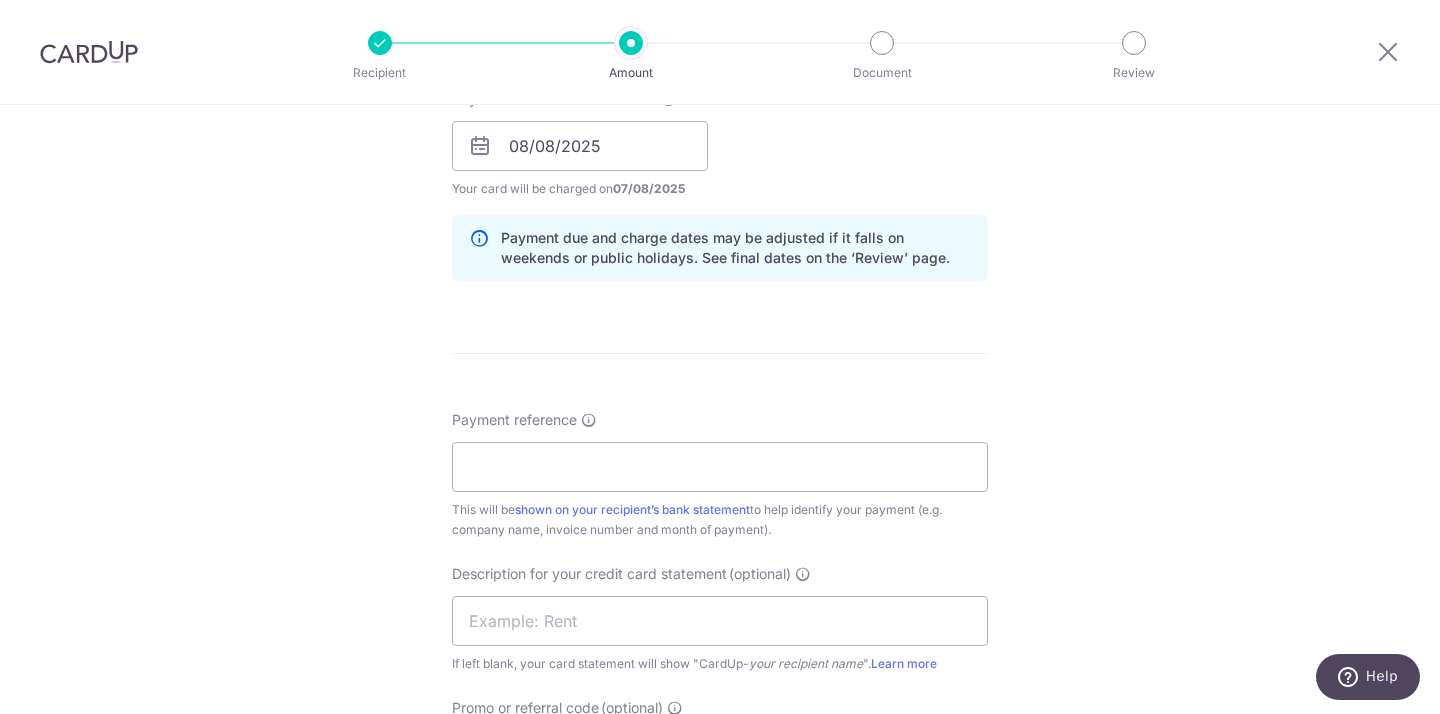 scroll, scrollTop: 1120, scrollLeft: 0, axis: vertical 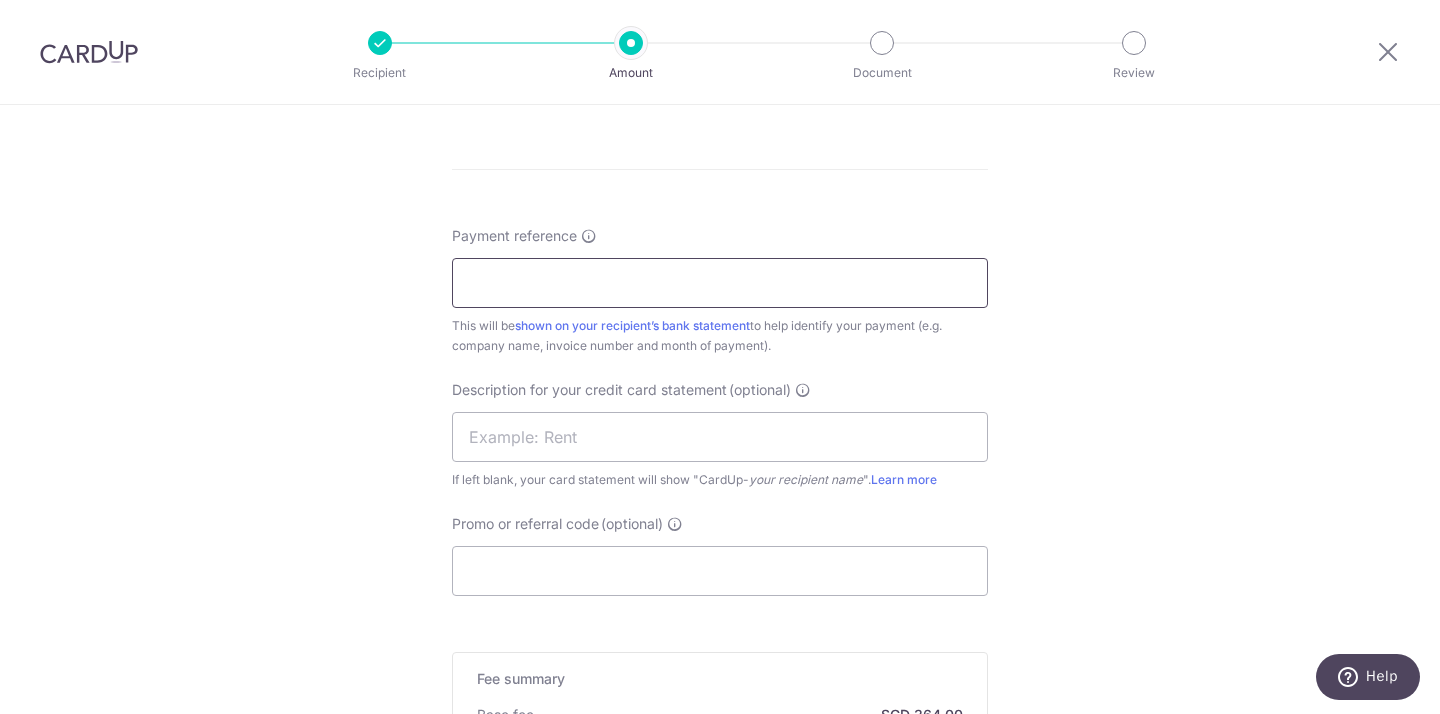 click on "Payment reference" at bounding box center (720, 283) 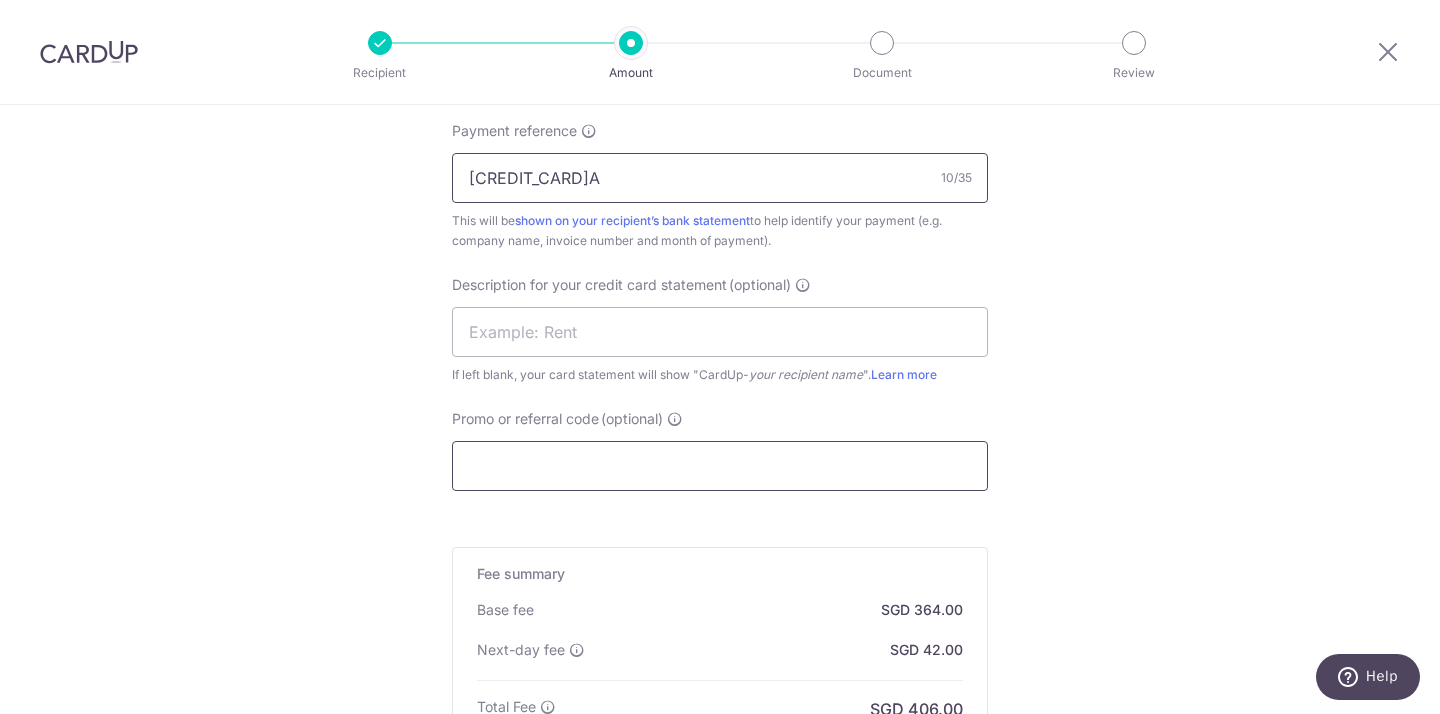 scroll, scrollTop: 1490, scrollLeft: 0, axis: vertical 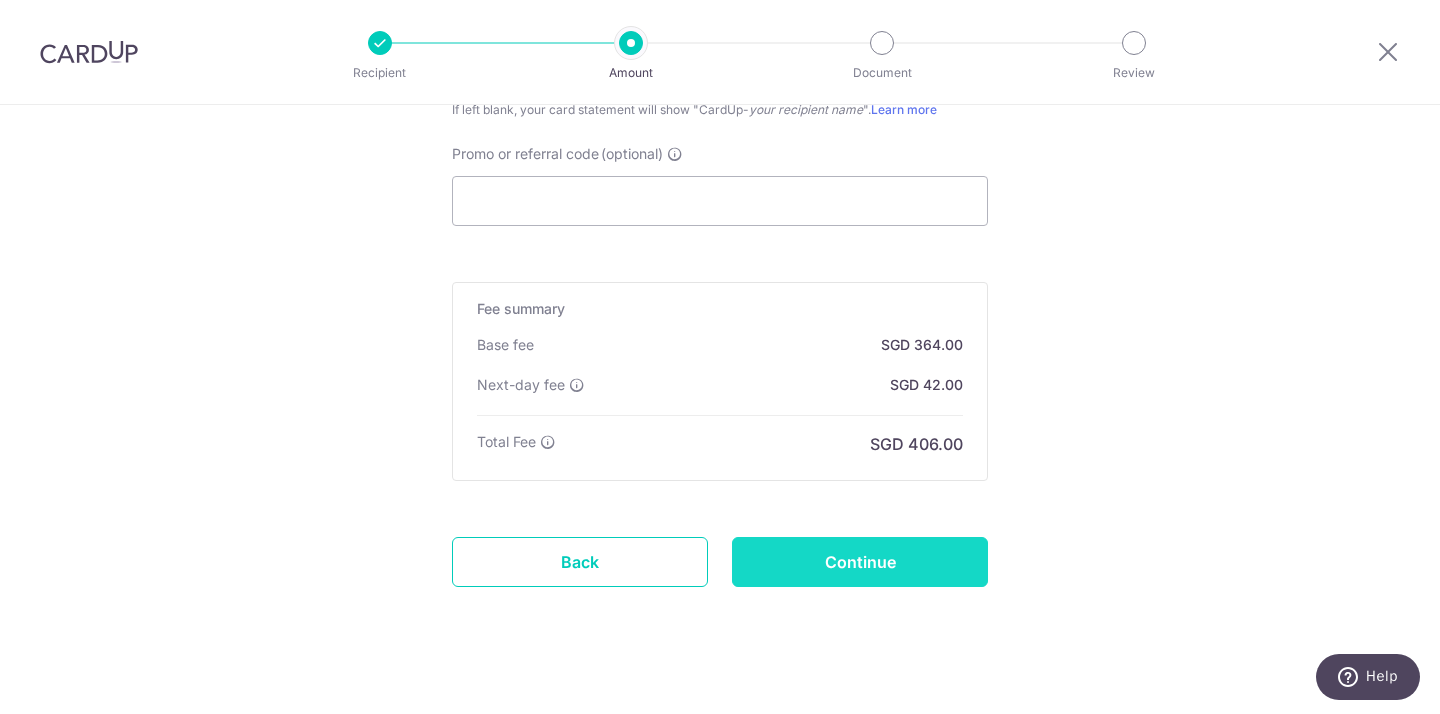 type on "250070050A" 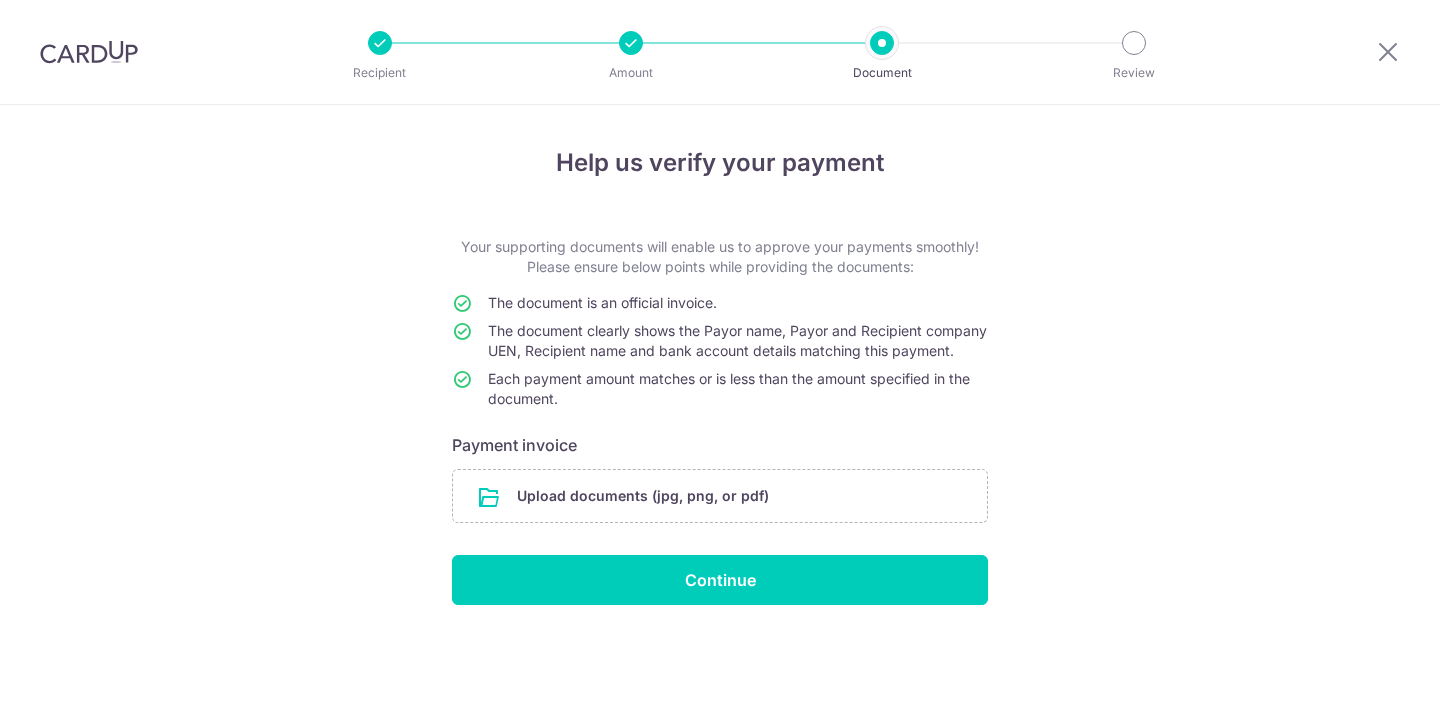 scroll, scrollTop: 0, scrollLeft: 0, axis: both 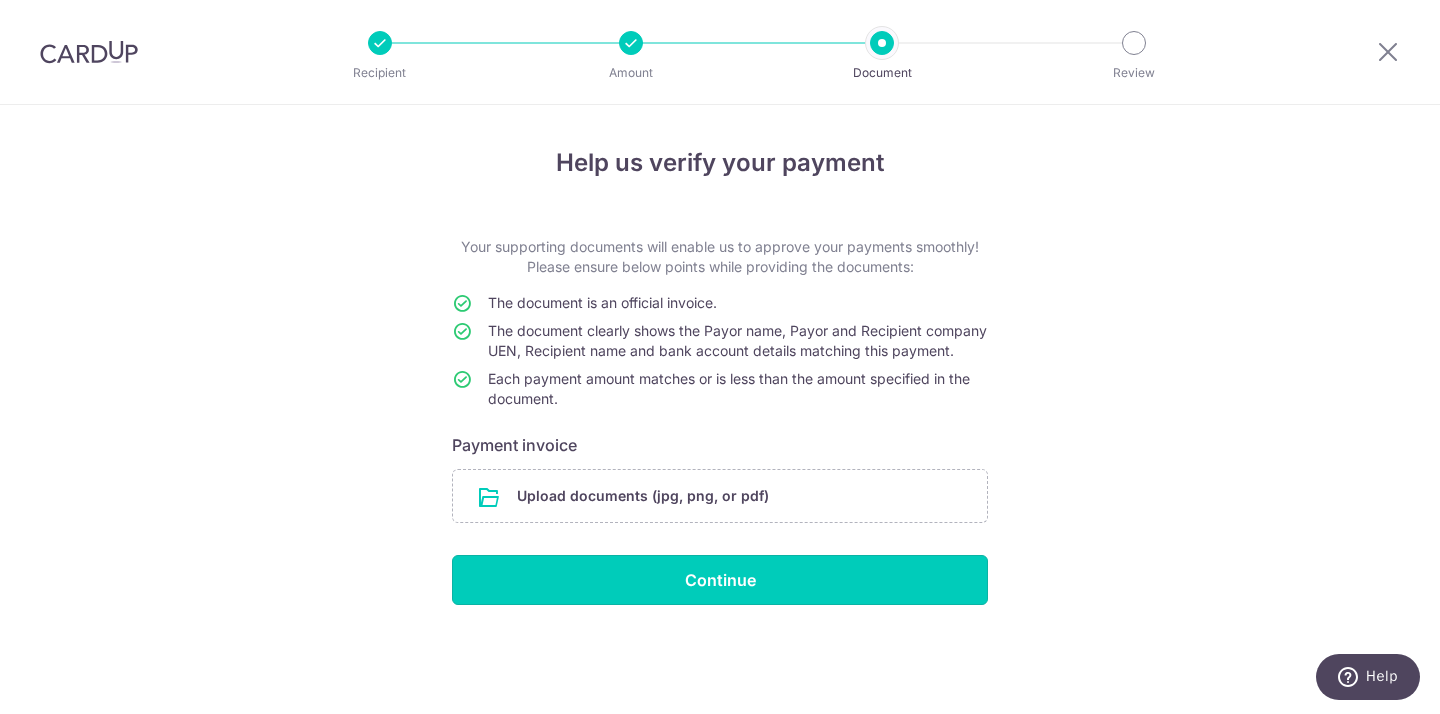 click on "Continue" at bounding box center (720, 580) 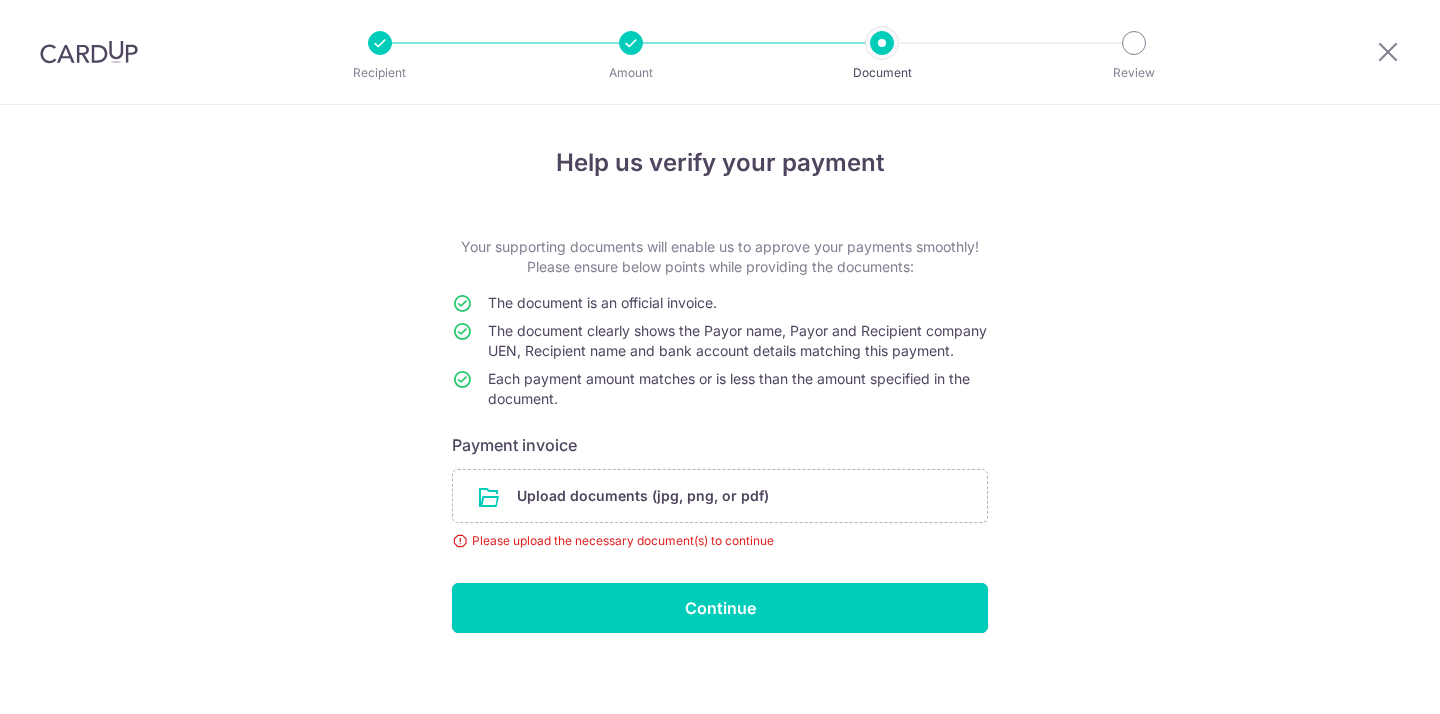 scroll, scrollTop: 0, scrollLeft: 0, axis: both 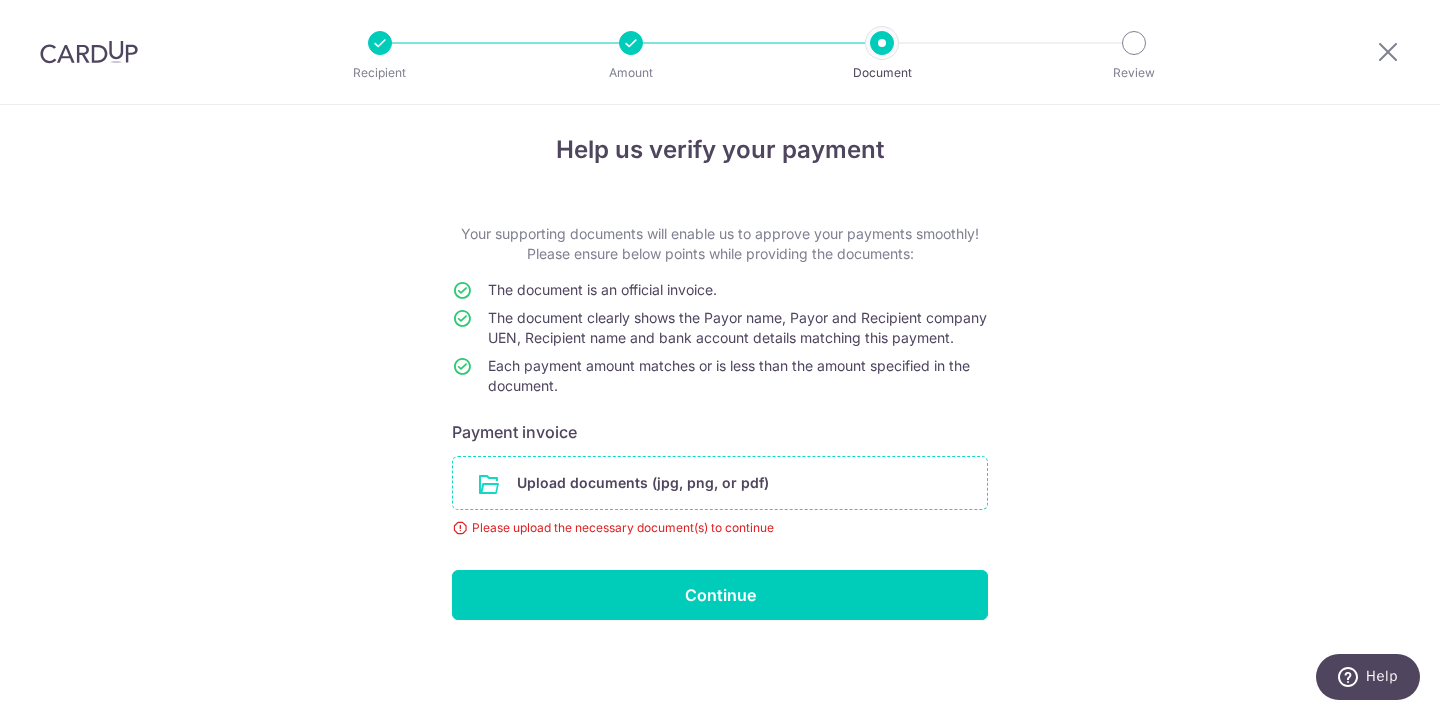 click at bounding box center [720, 483] 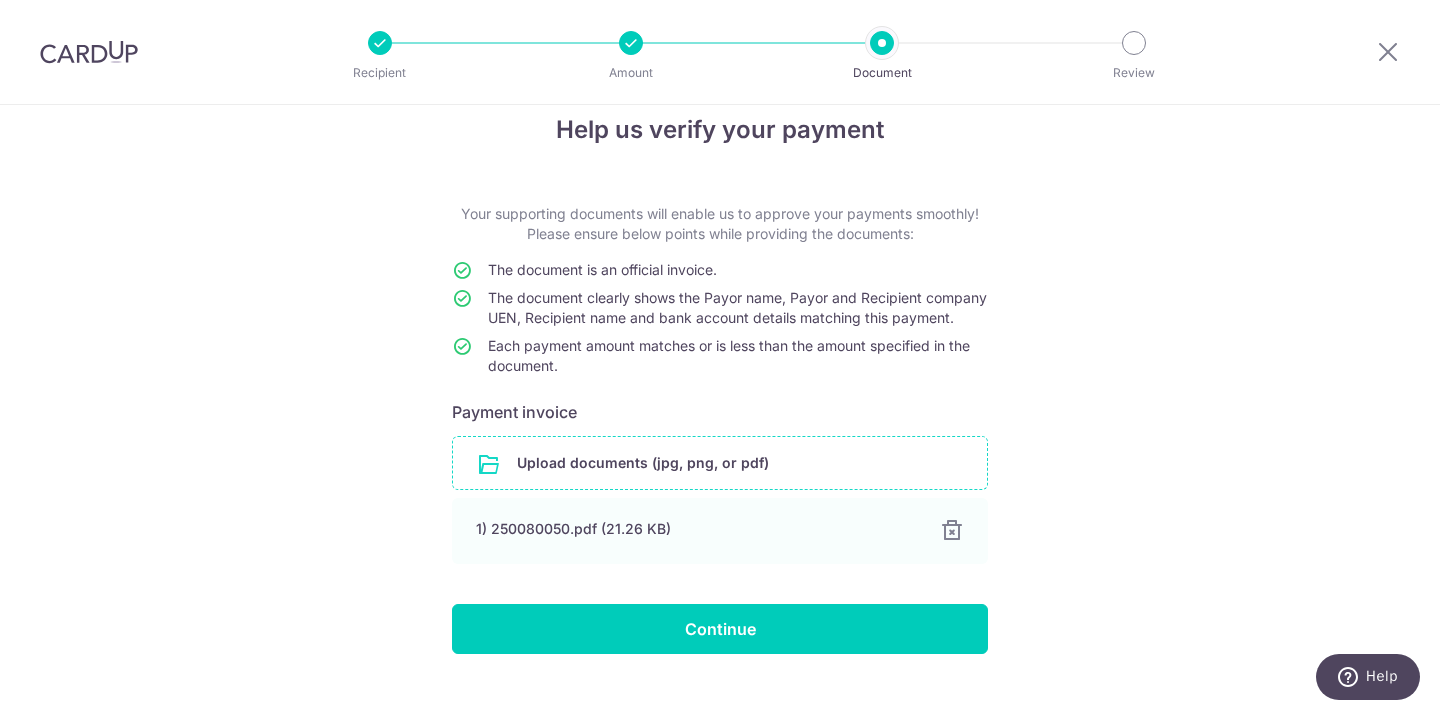 scroll, scrollTop: 87, scrollLeft: 0, axis: vertical 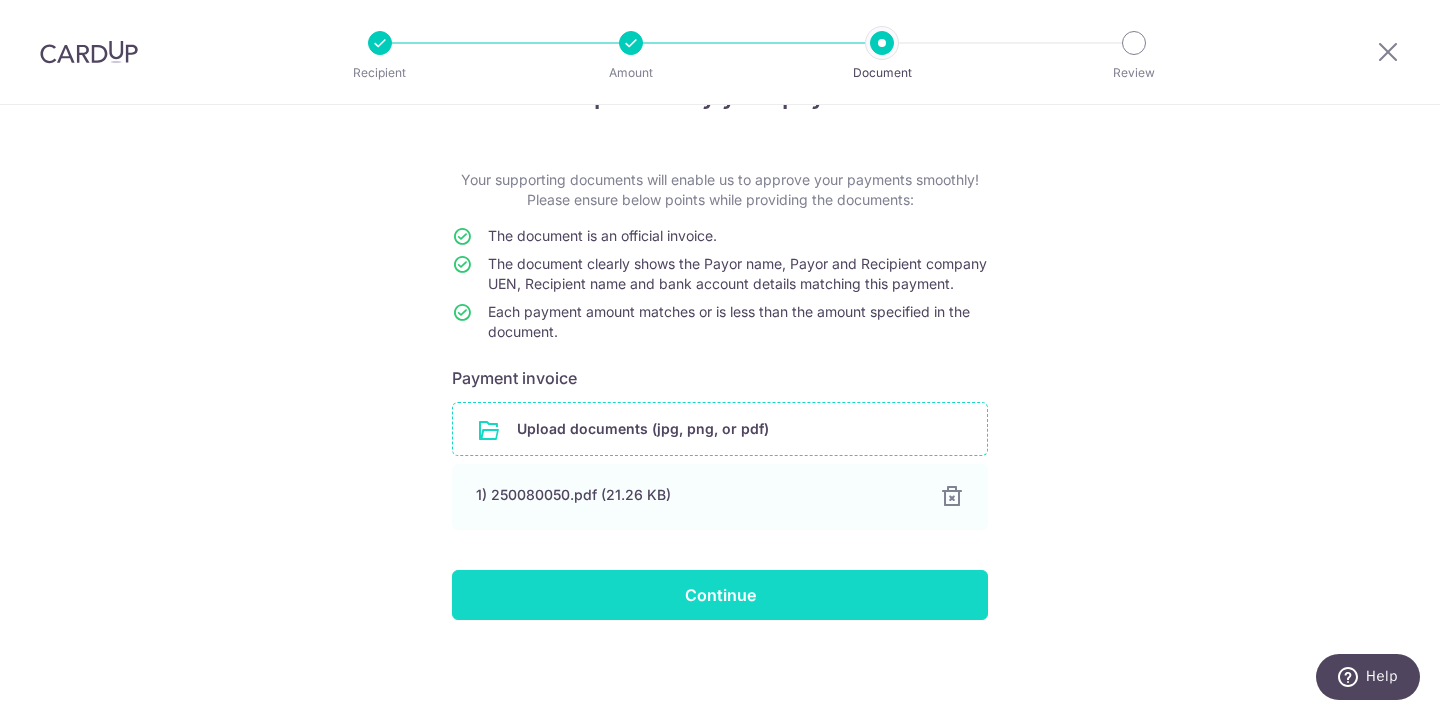 click on "Continue" at bounding box center (720, 595) 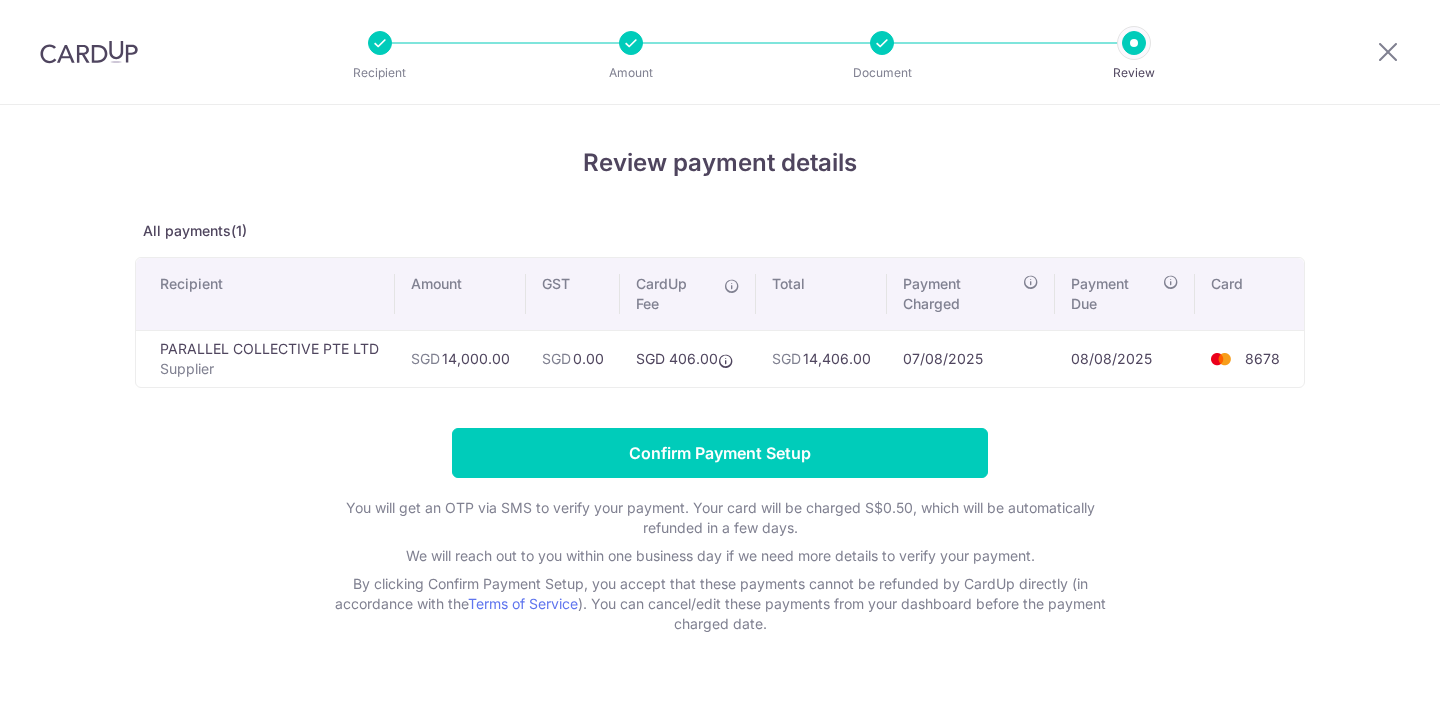 scroll, scrollTop: 0, scrollLeft: 0, axis: both 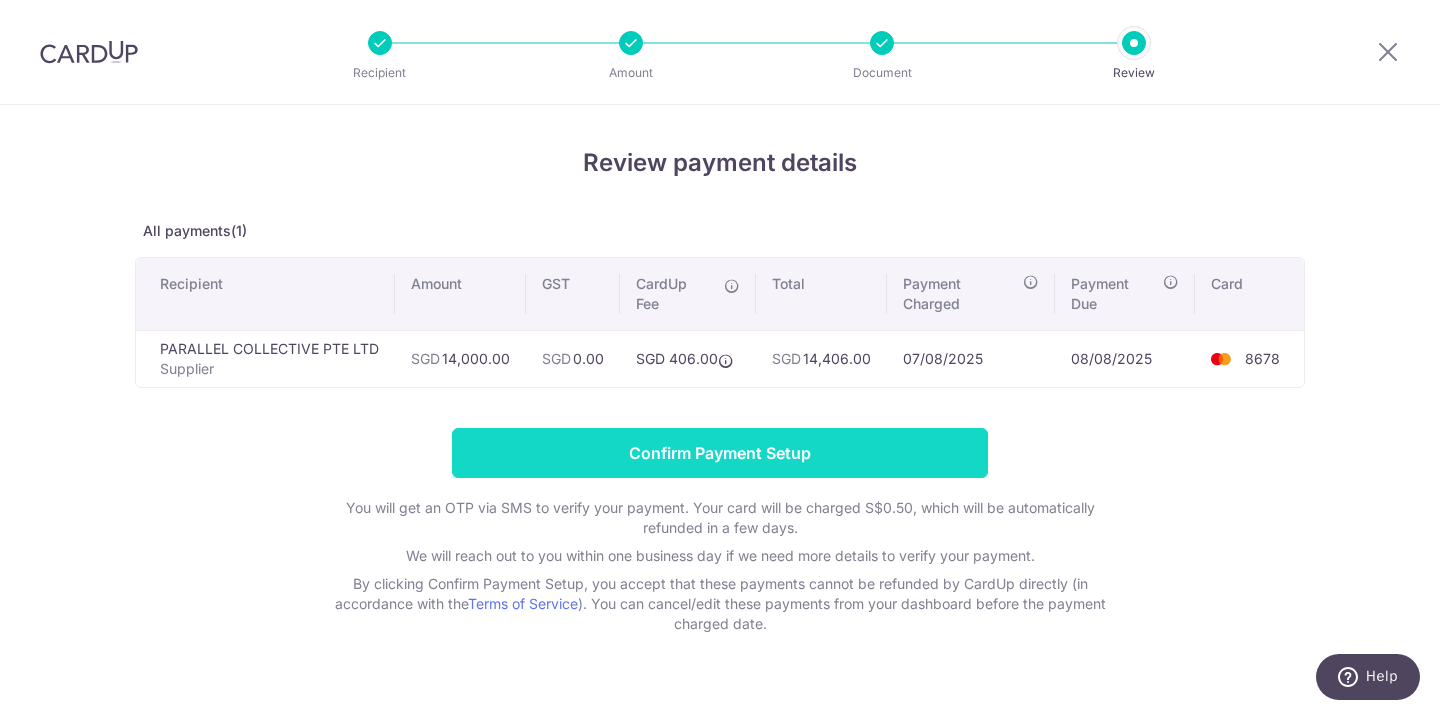 click on "Confirm Payment Setup" at bounding box center [720, 453] 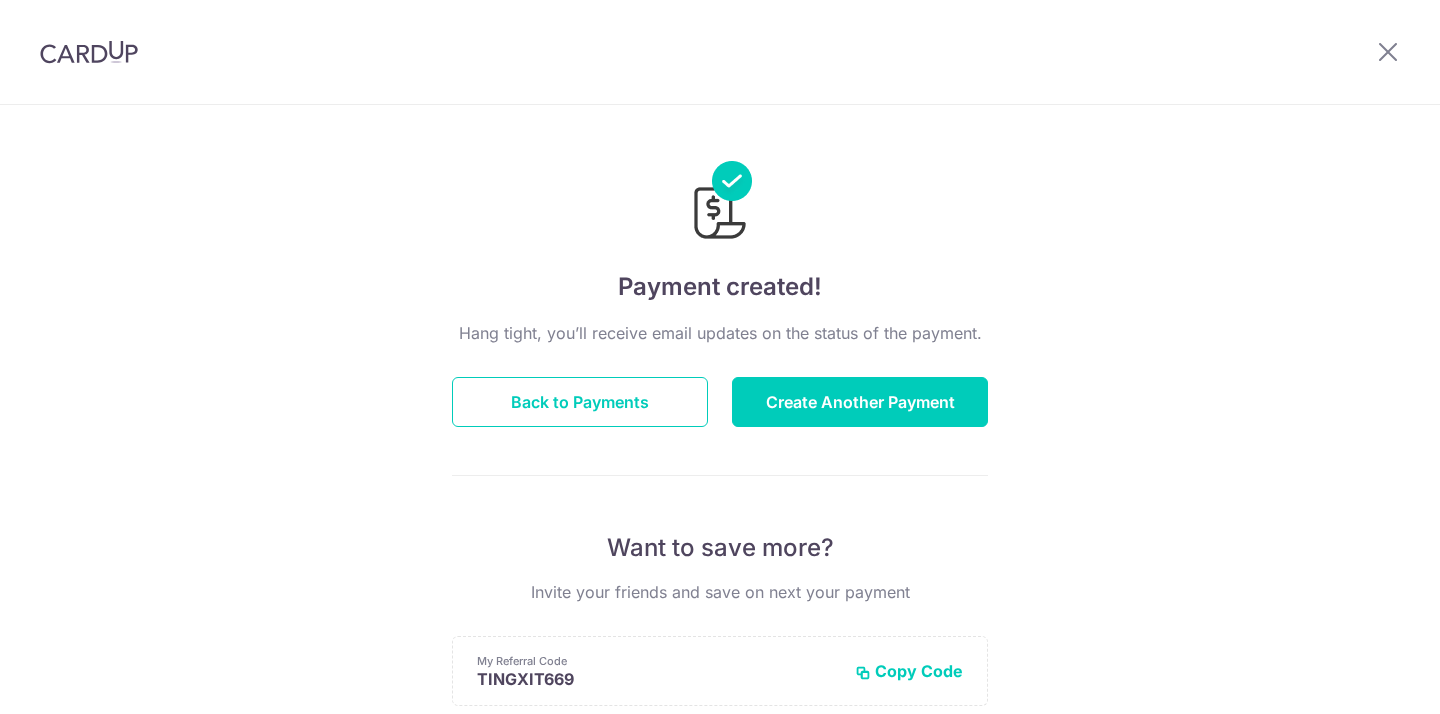 scroll, scrollTop: 0, scrollLeft: 0, axis: both 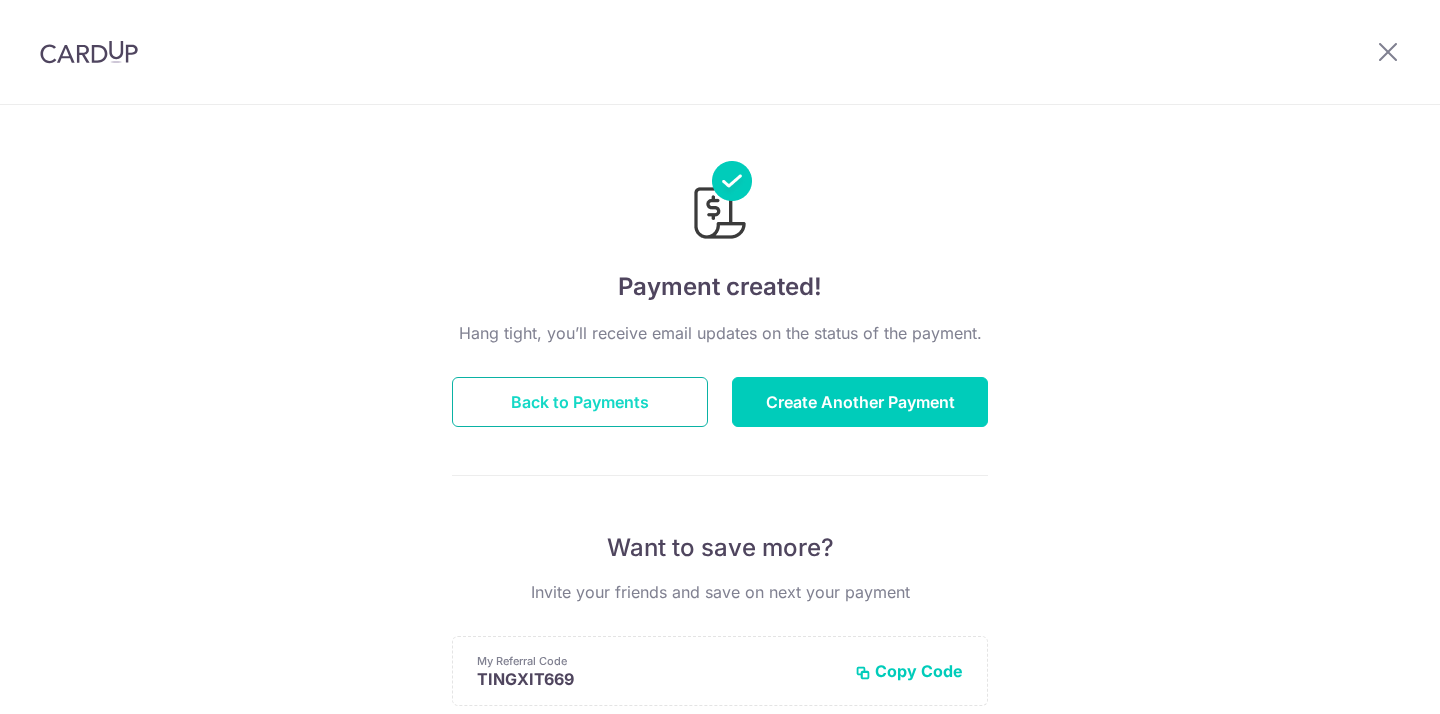 click on "Back to Payments" at bounding box center [580, 402] 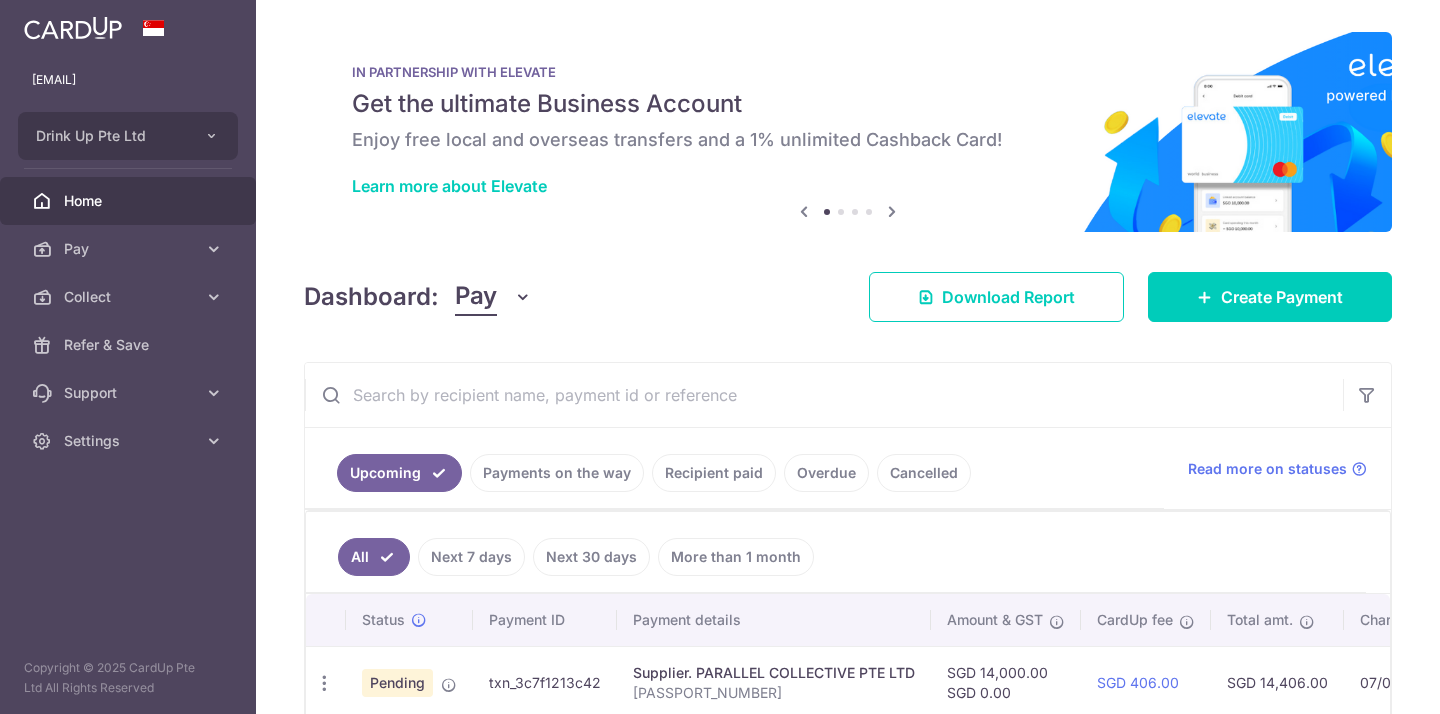 scroll, scrollTop: 0, scrollLeft: 0, axis: both 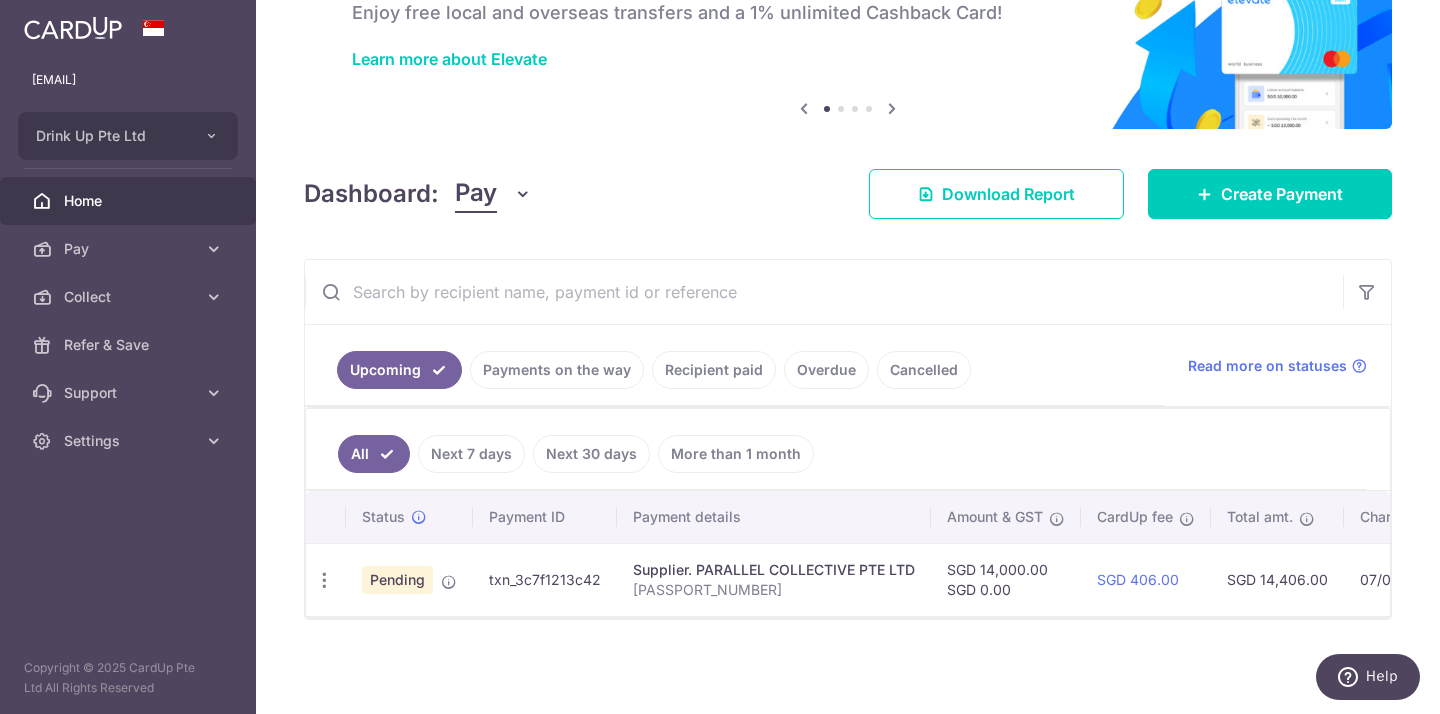 drag, startPoint x: 600, startPoint y: 580, endPoint x: 485, endPoint y: 581, distance: 115.00435 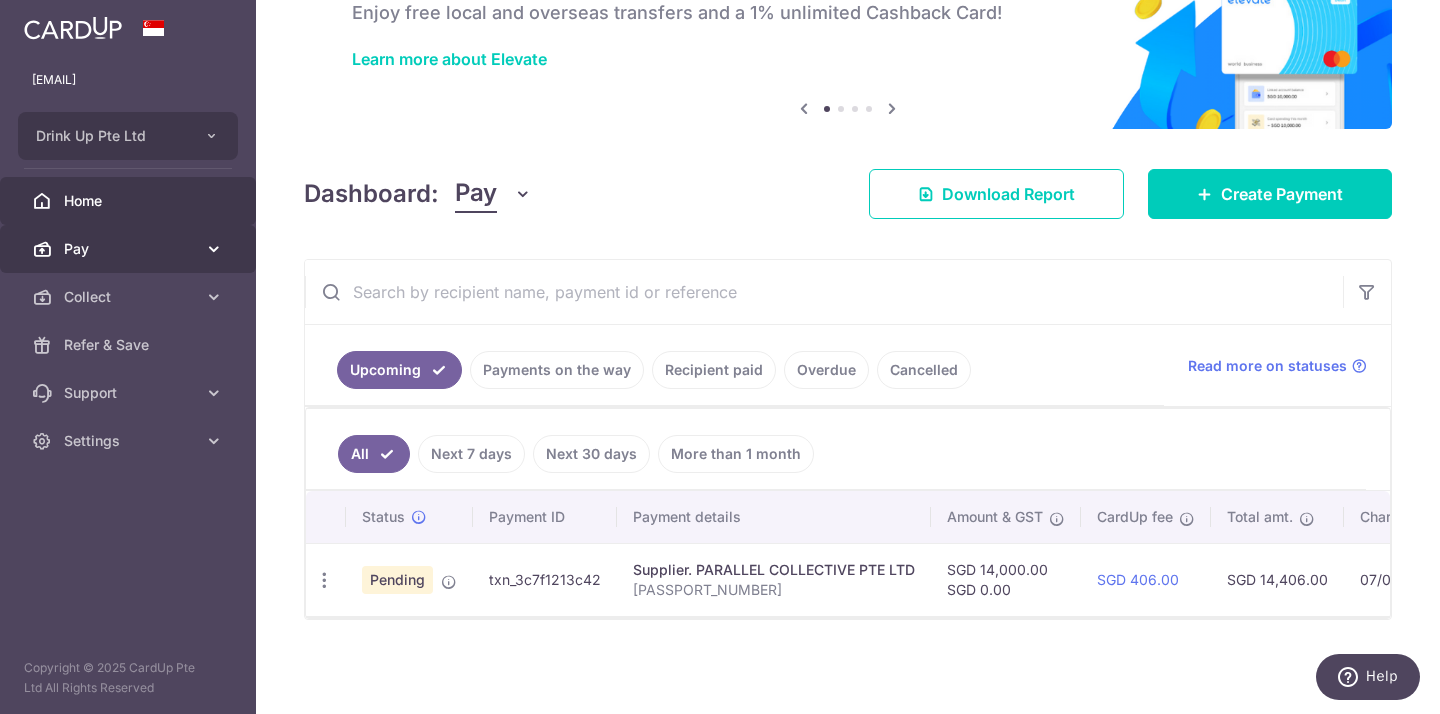 click on "Pay" at bounding box center [130, 249] 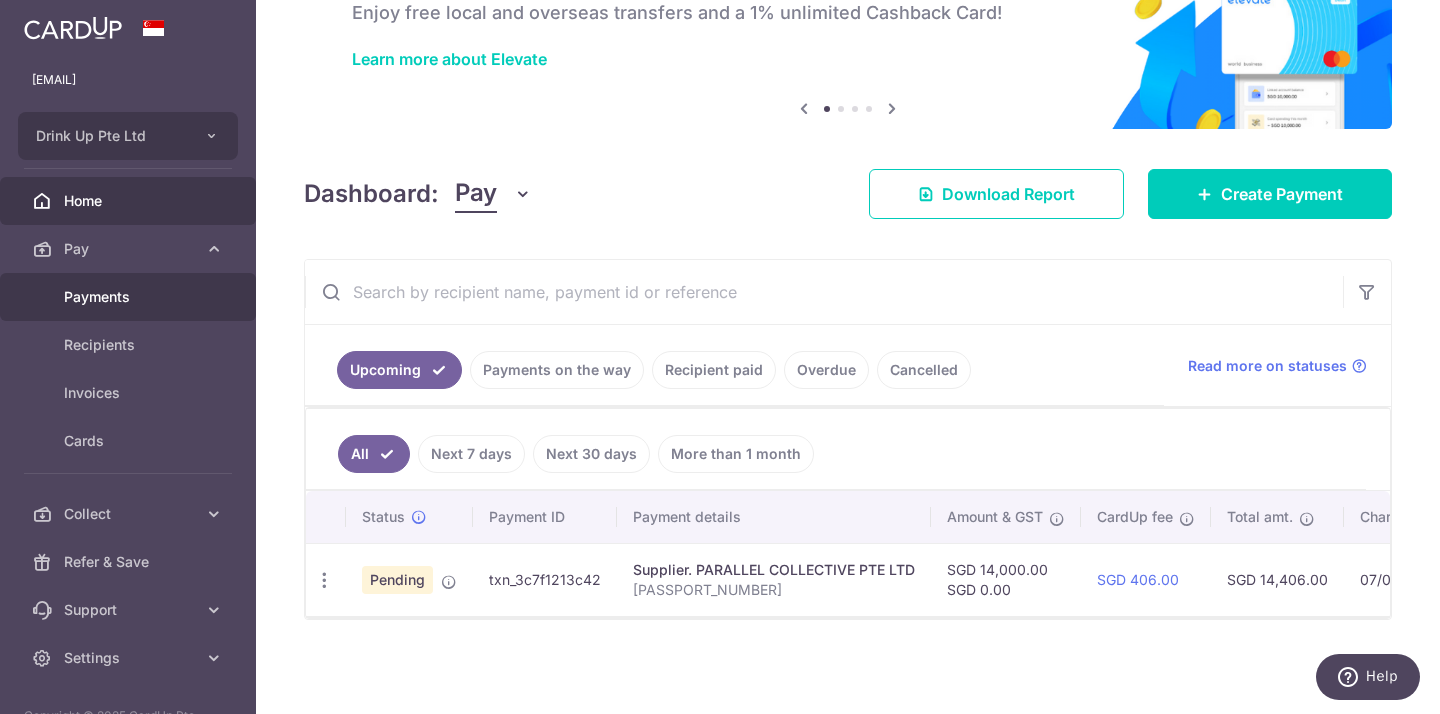 click on "Payments" at bounding box center [130, 297] 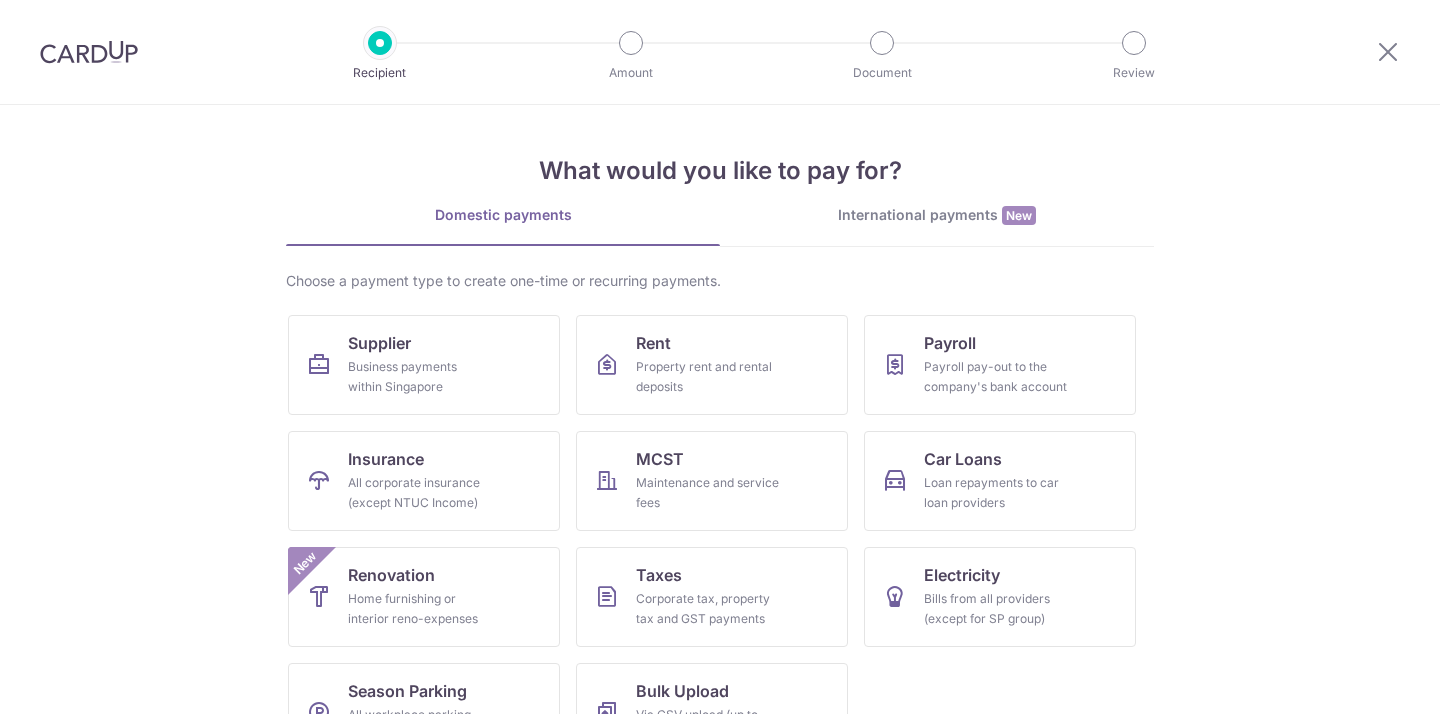 scroll, scrollTop: 0, scrollLeft: 0, axis: both 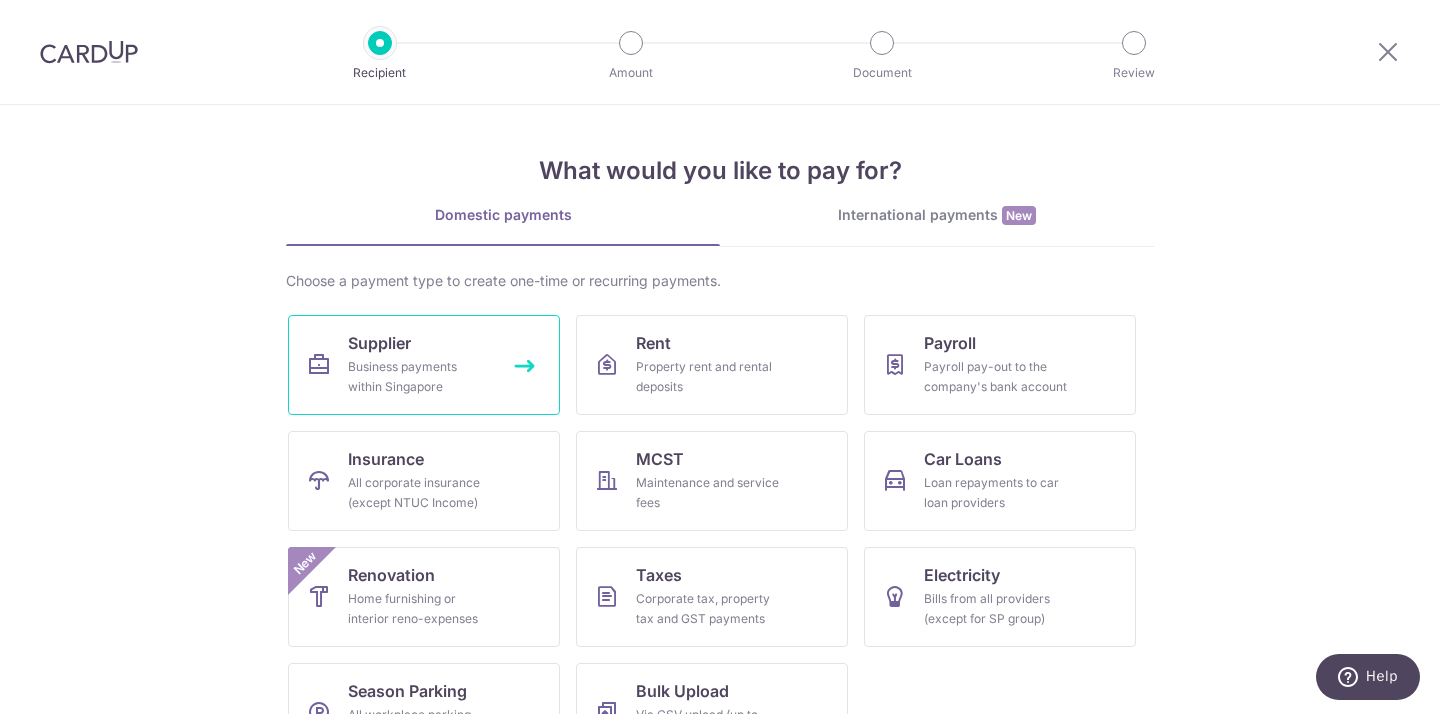 click on "Supplier" at bounding box center (379, 343) 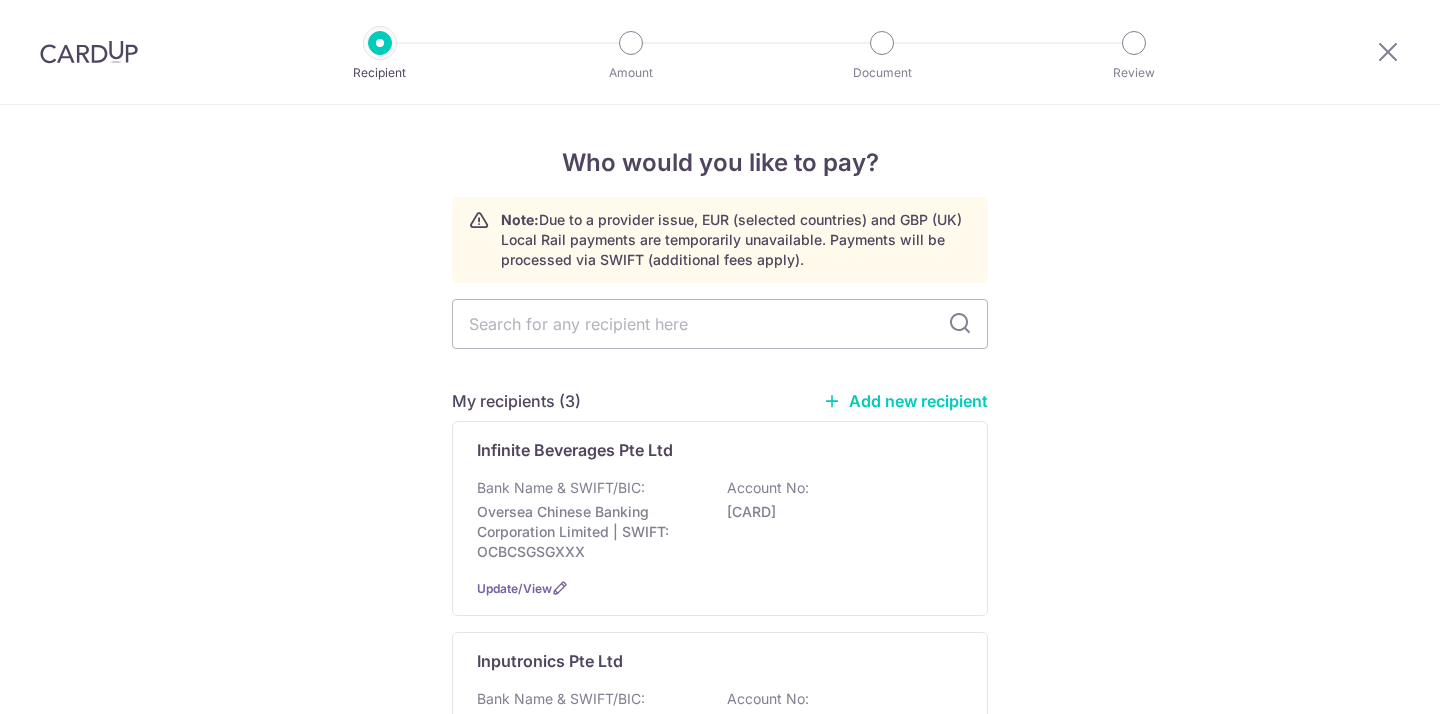 scroll, scrollTop: 0, scrollLeft: 0, axis: both 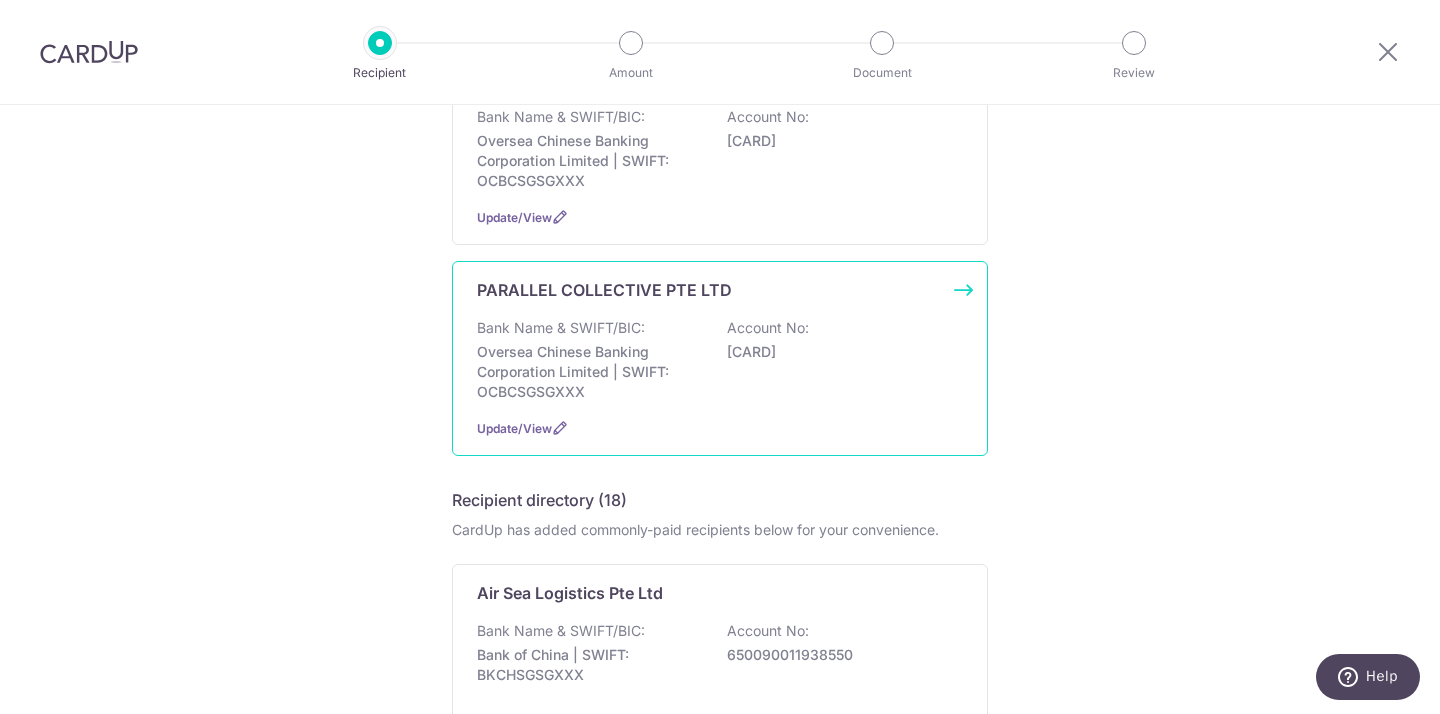 click on "Bank Name & SWIFT/BIC:" at bounding box center [561, 328] 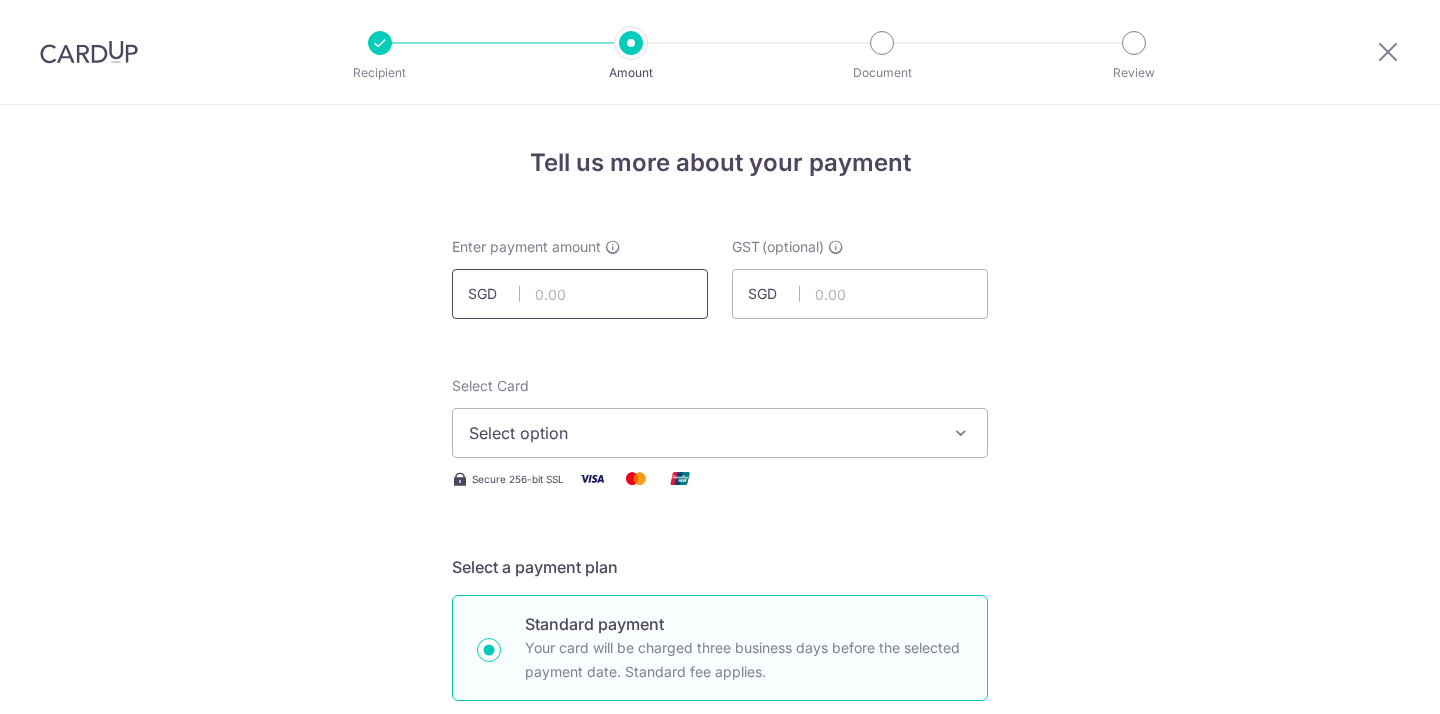 scroll, scrollTop: 0, scrollLeft: 0, axis: both 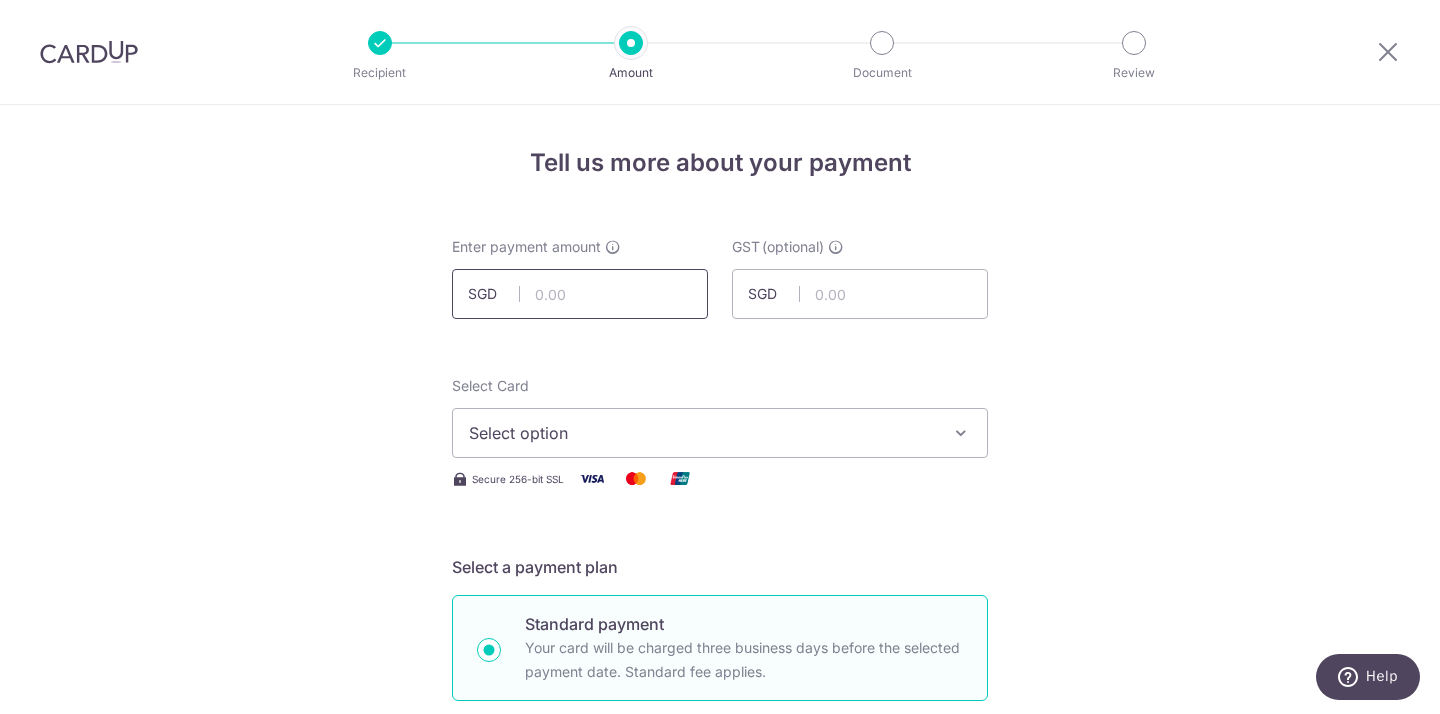 click at bounding box center (580, 294) 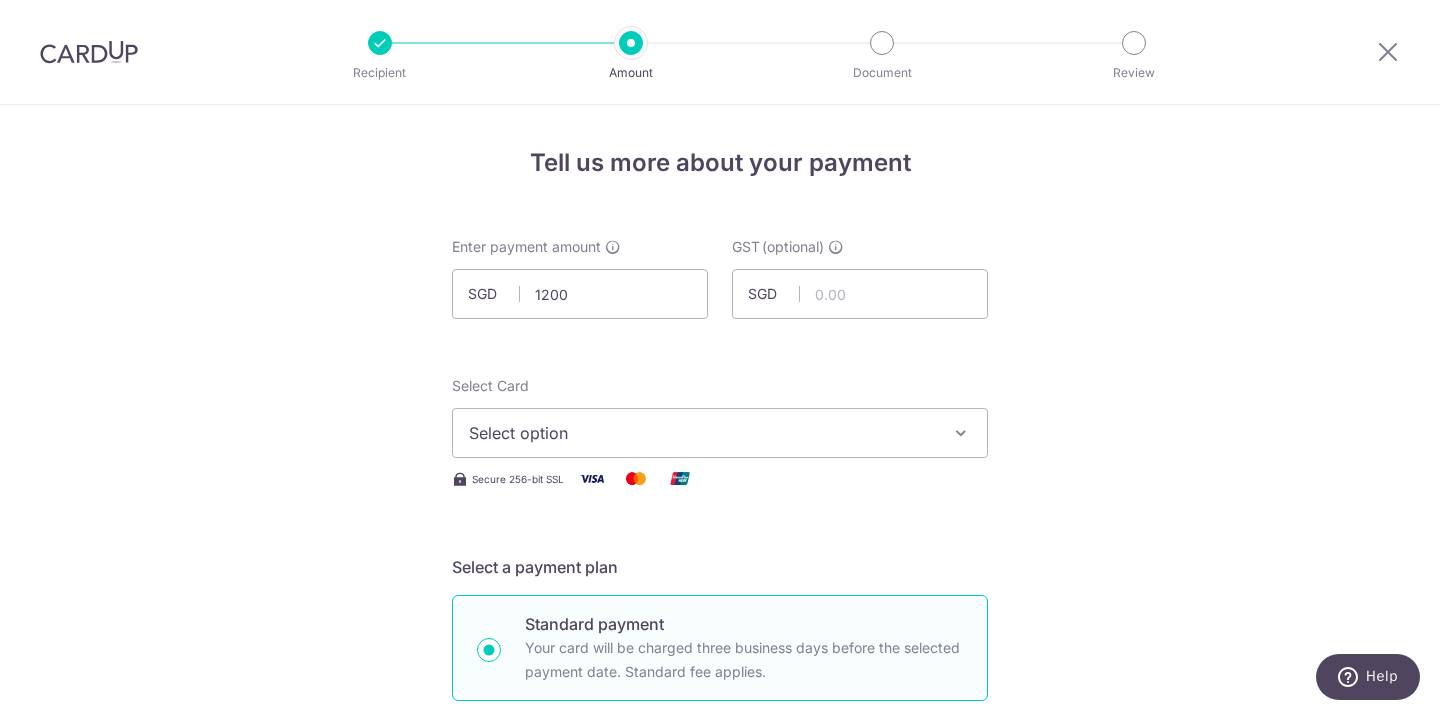 type on "1,200.00" 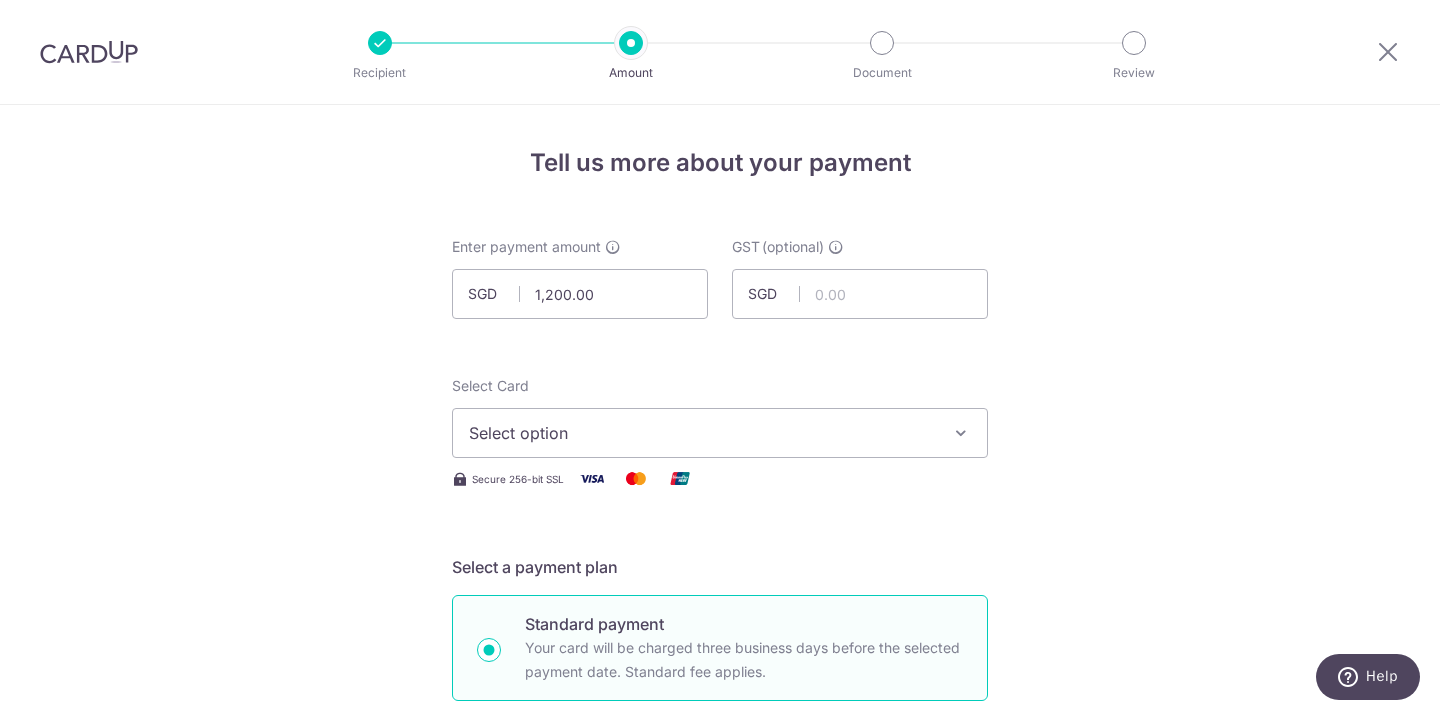click on "Tell us more about your payment
Enter payment amount
SGD
1,200.00
1200.00
GST
(optional)
SGD
Select Card
Select option
Add credit card
Your Cards
**** 8006
**** 6933
**** 5185
**** 0262
**** 3504" at bounding box center [720, 1076] 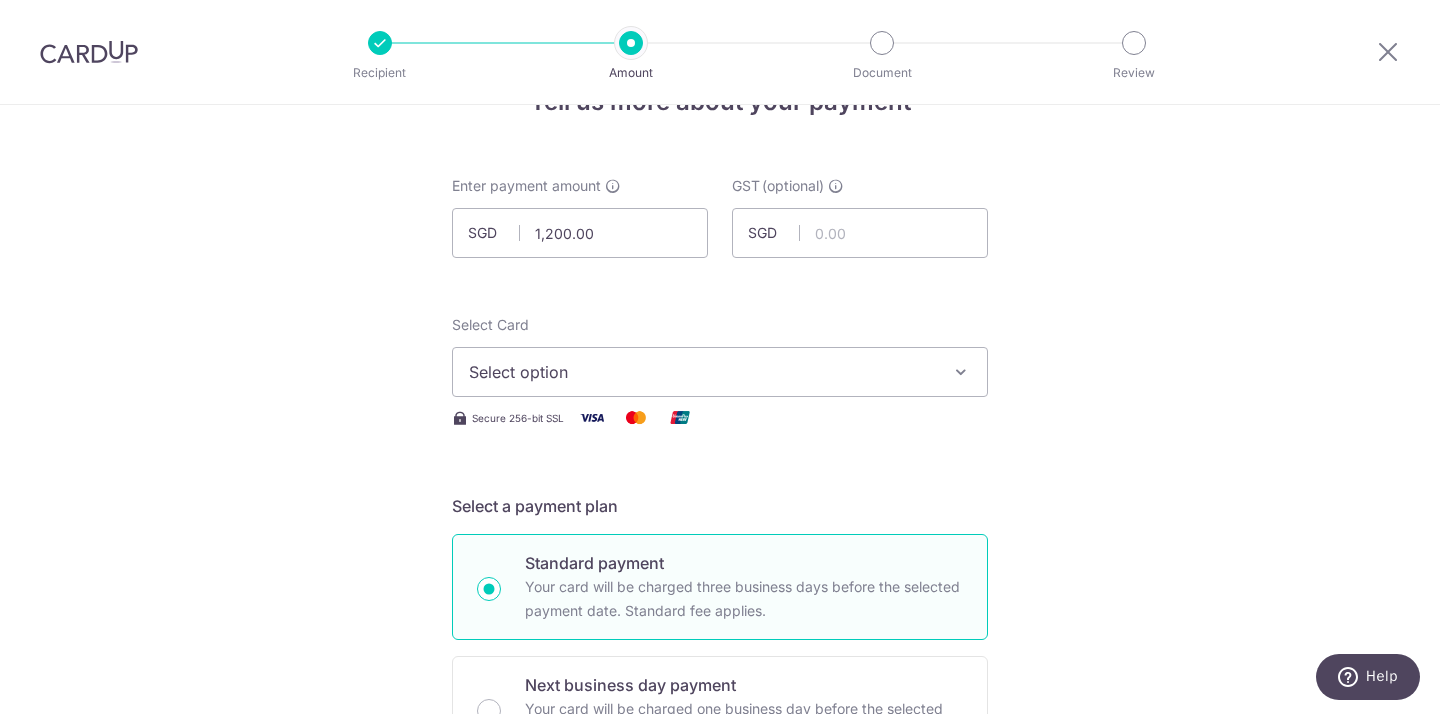 scroll, scrollTop: 120, scrollLeft: 0, axis: vertical 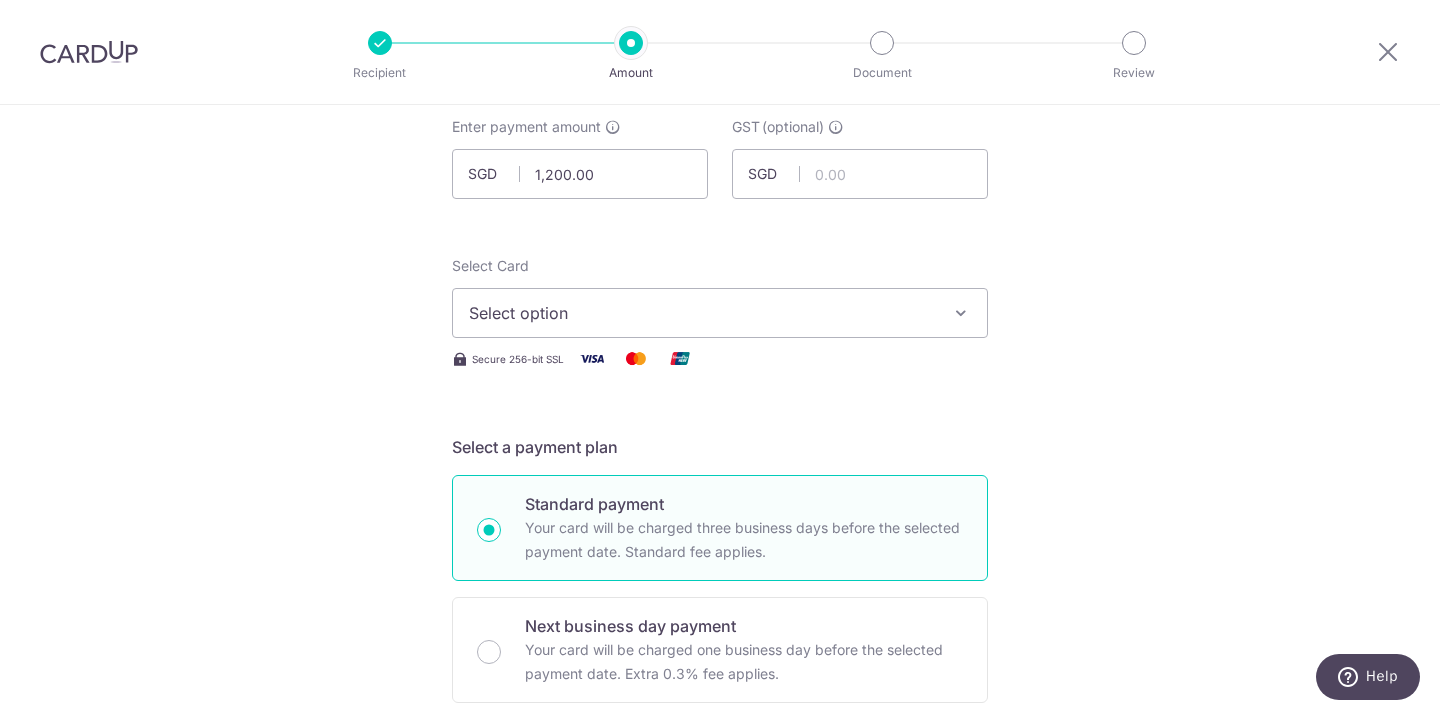 click on "Select option" at bounding box center [702, 313] 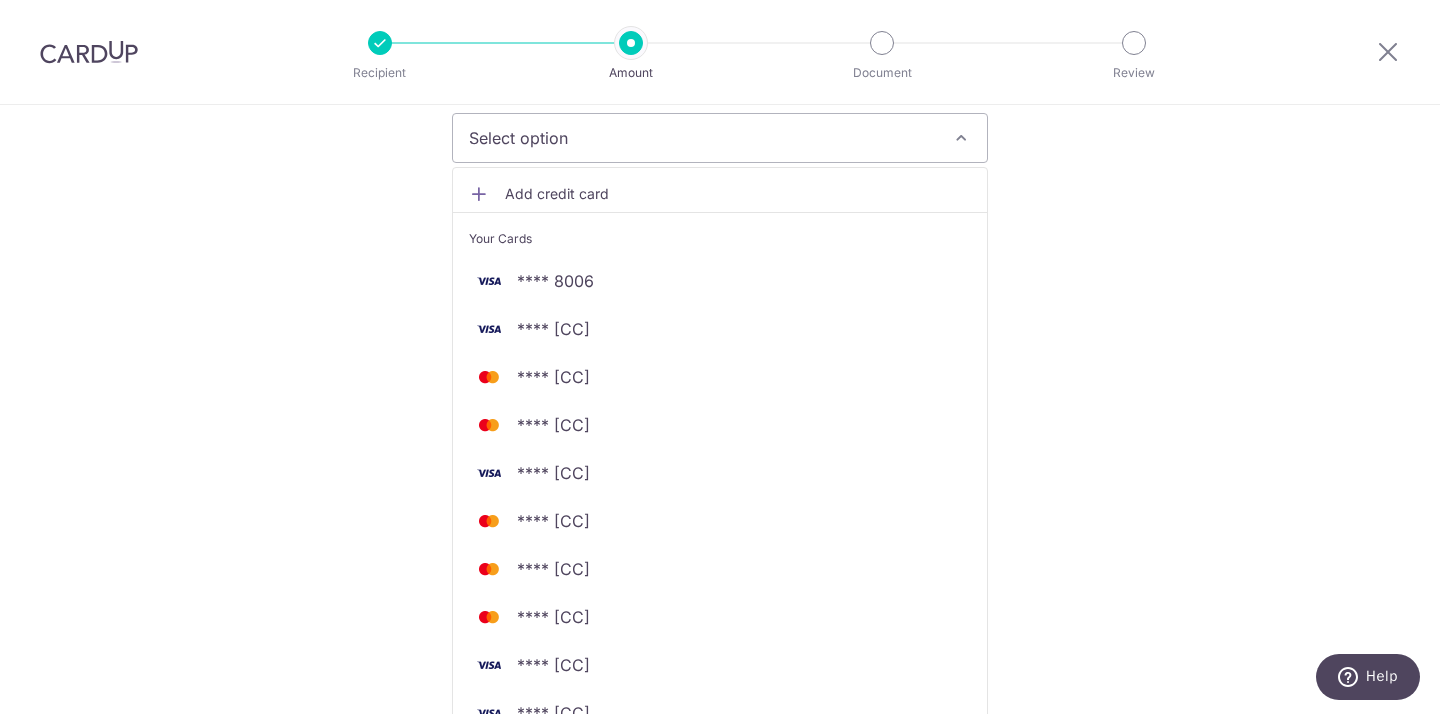 scroll, scrollTop: 389, scrollLeft: 0, axis: vertical 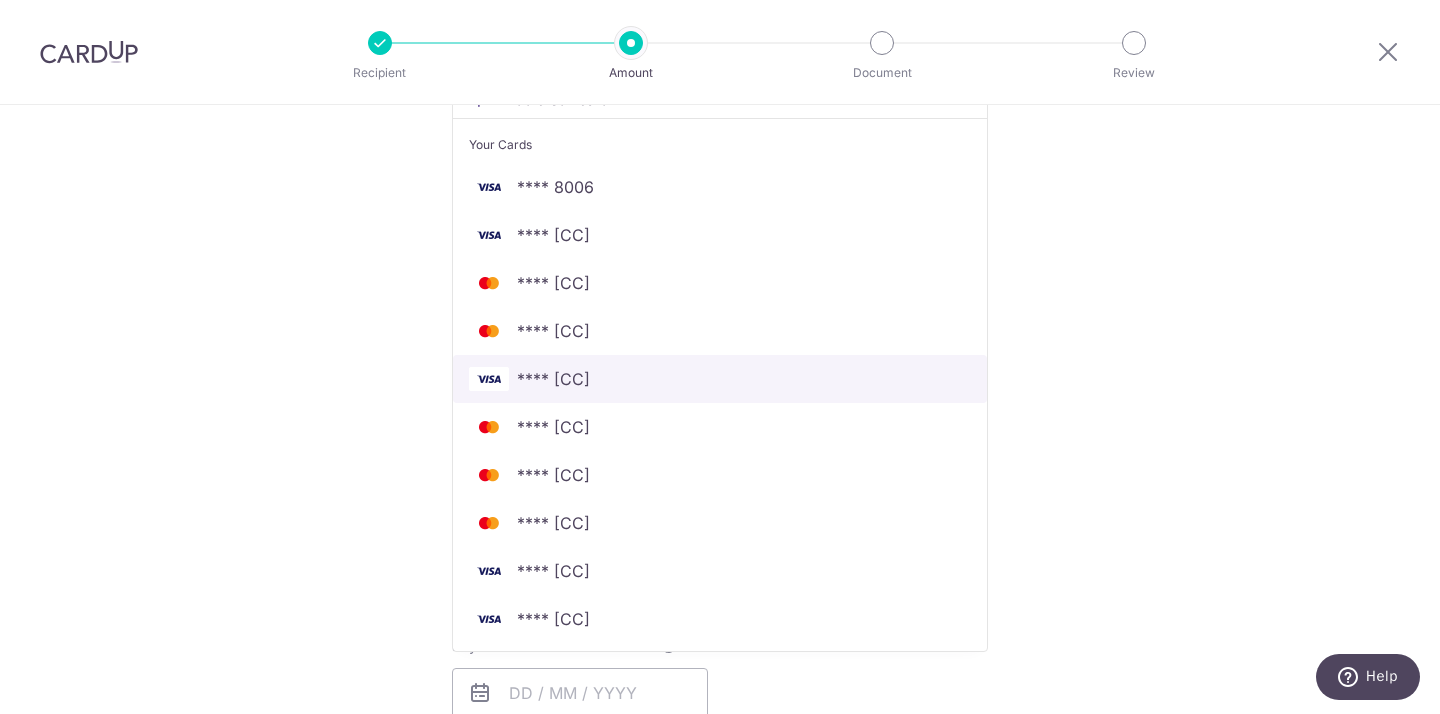 click on "**** [CC]" at bounding box center (720, 379) 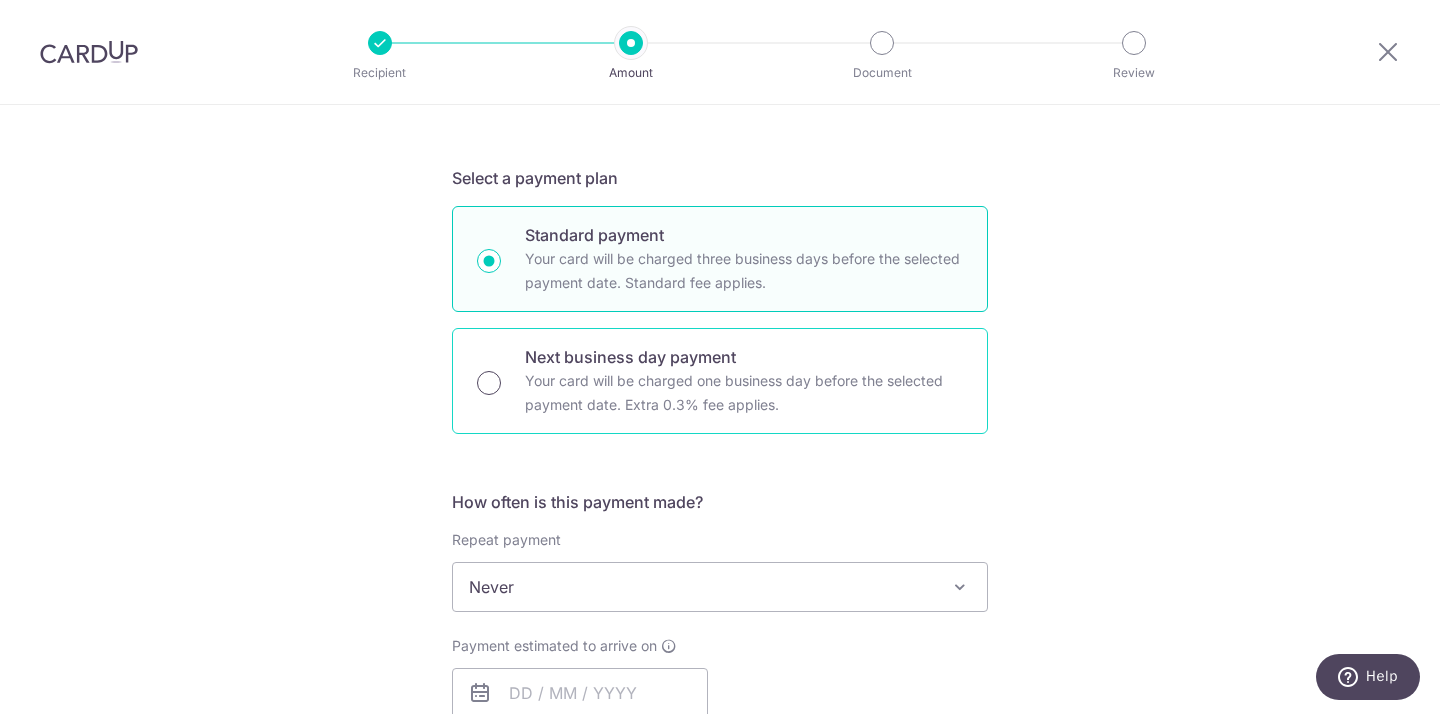 click on "Next business day payment
Your card will be charged one business day before the selected payment date. Extra 0.3% fee applies." at bounding box center (489, 383) 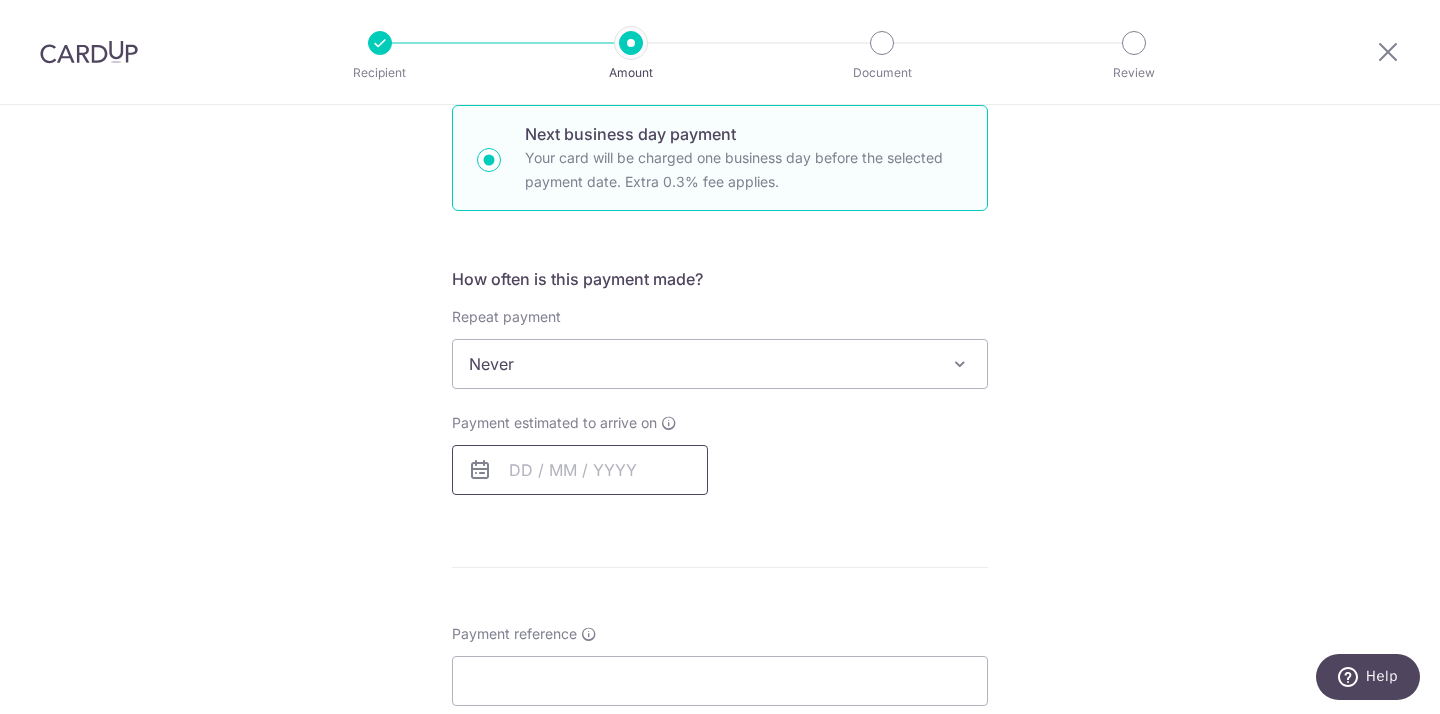 click at bounding box center (580, 470) 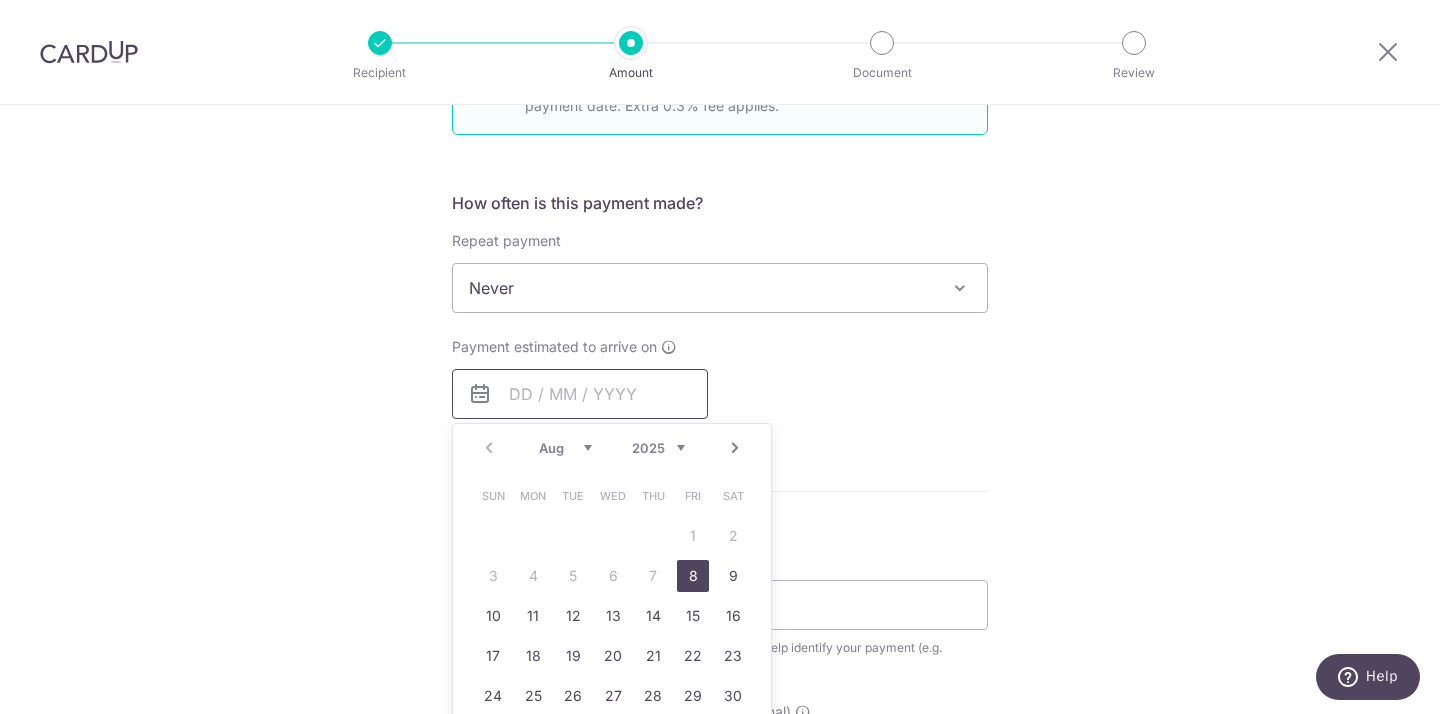 scroll, scrollTop: 764, scrollLeft: 0, axis: vertical 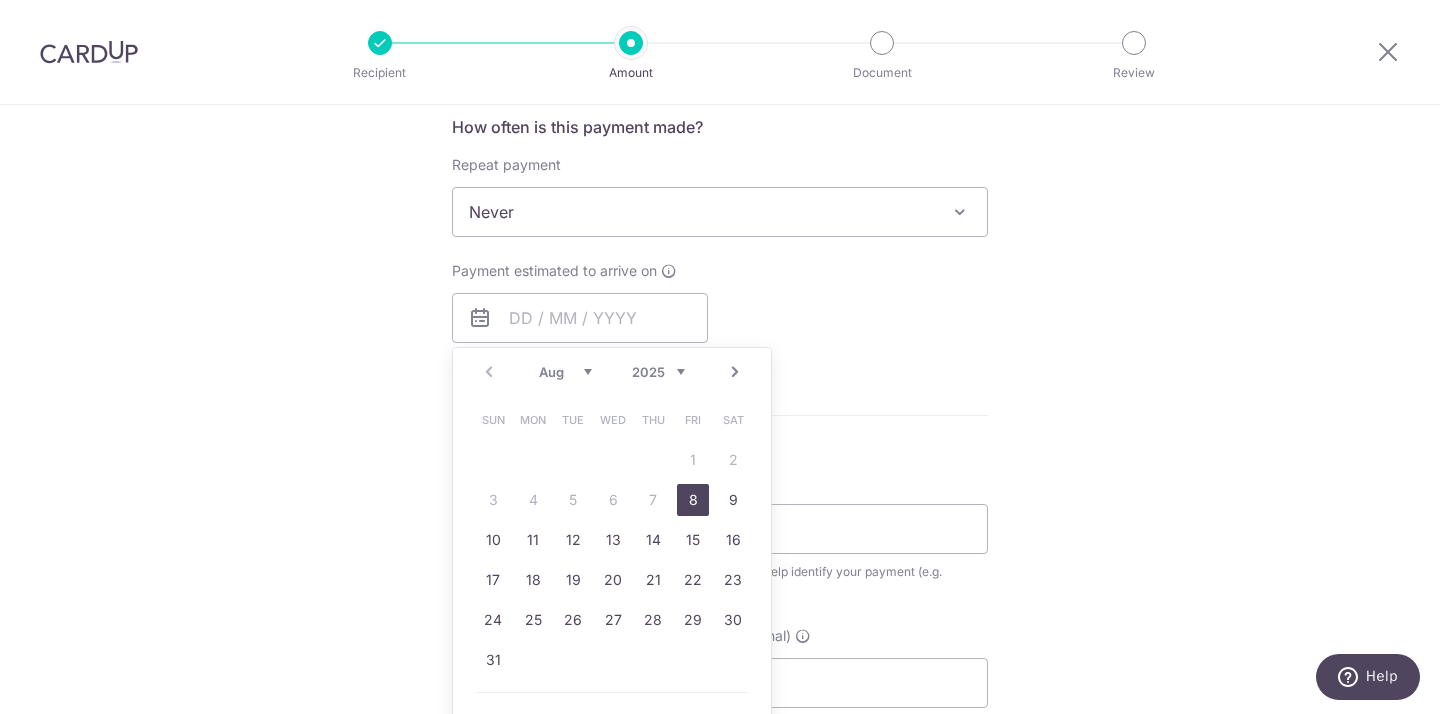 click on "8" at bounding box center (693, 500) 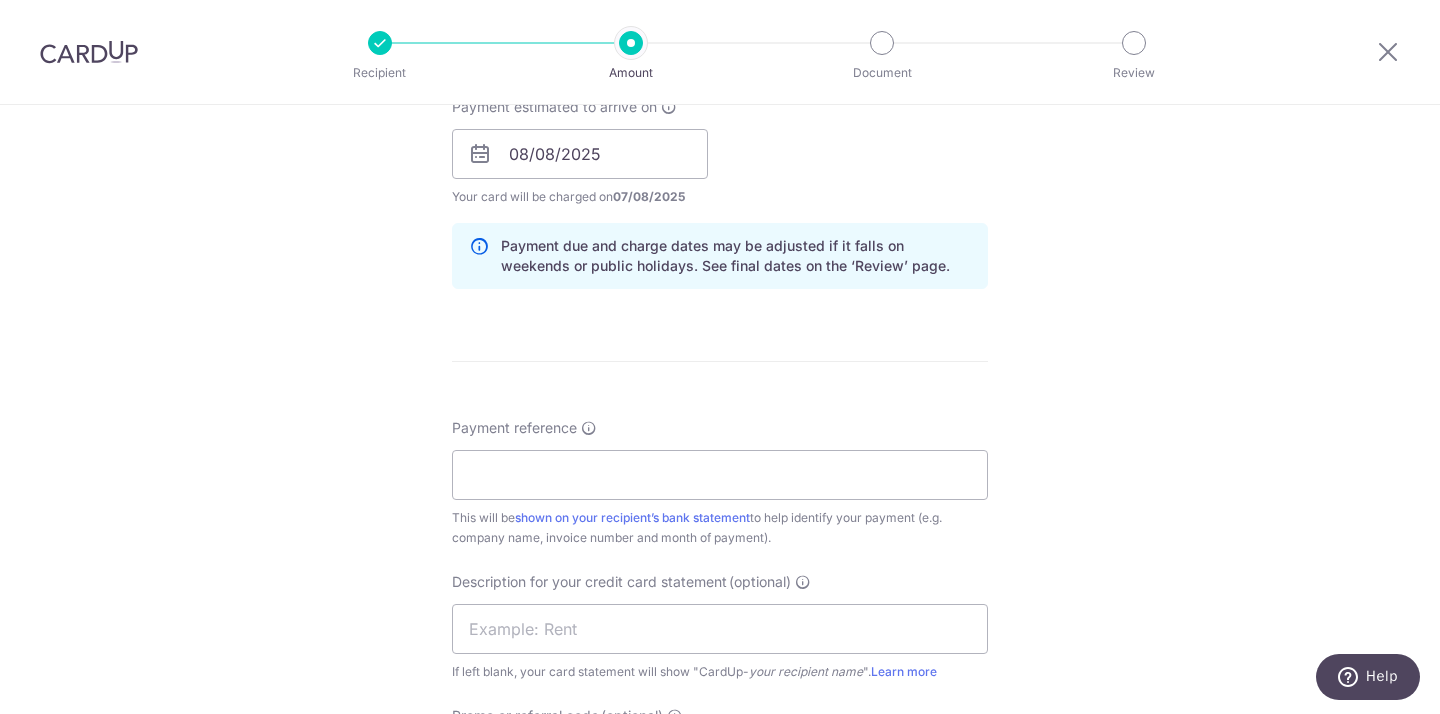 scroll, scrollTop: 967, scrollLeft: 0, axis: vertical 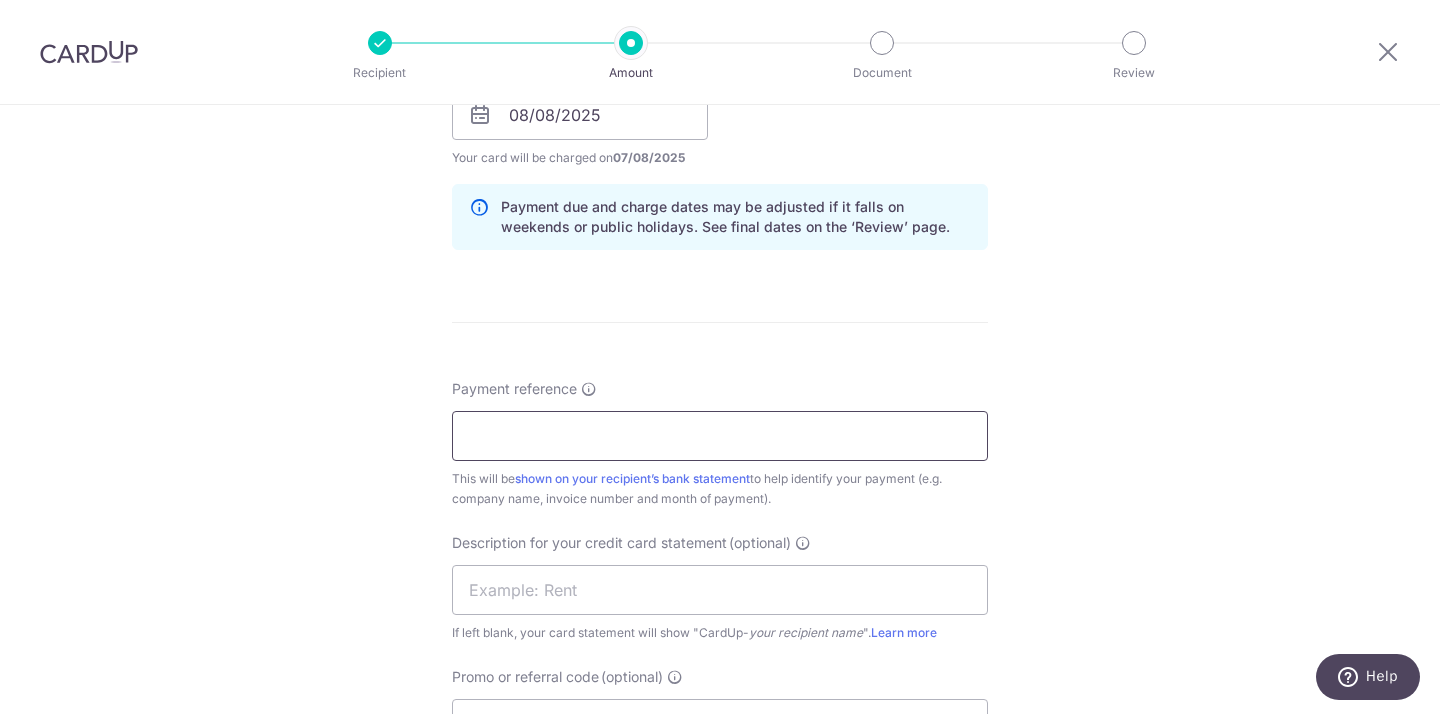 click on "Payment reference" at bounding box center (720, 436) 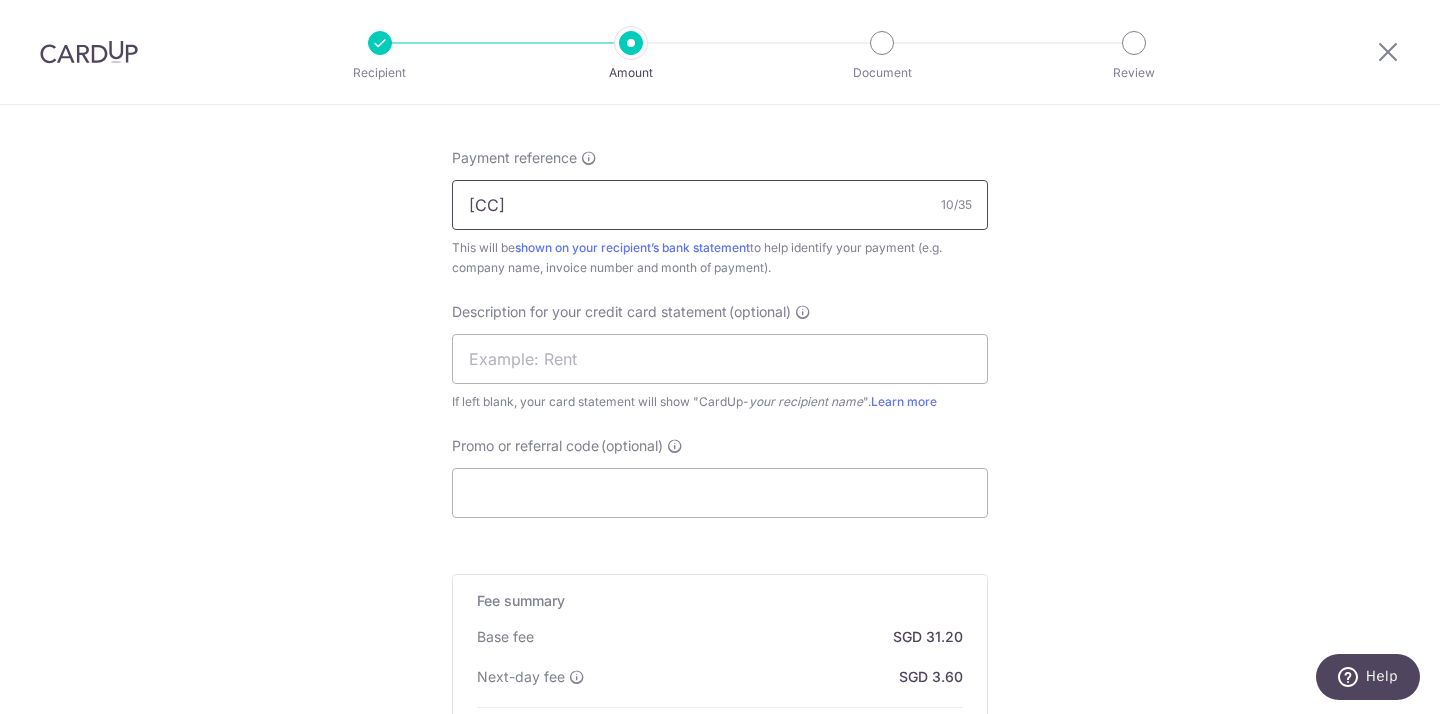 scroll, scrollTop: 1217, scrollLeft: 0, axis: vertical 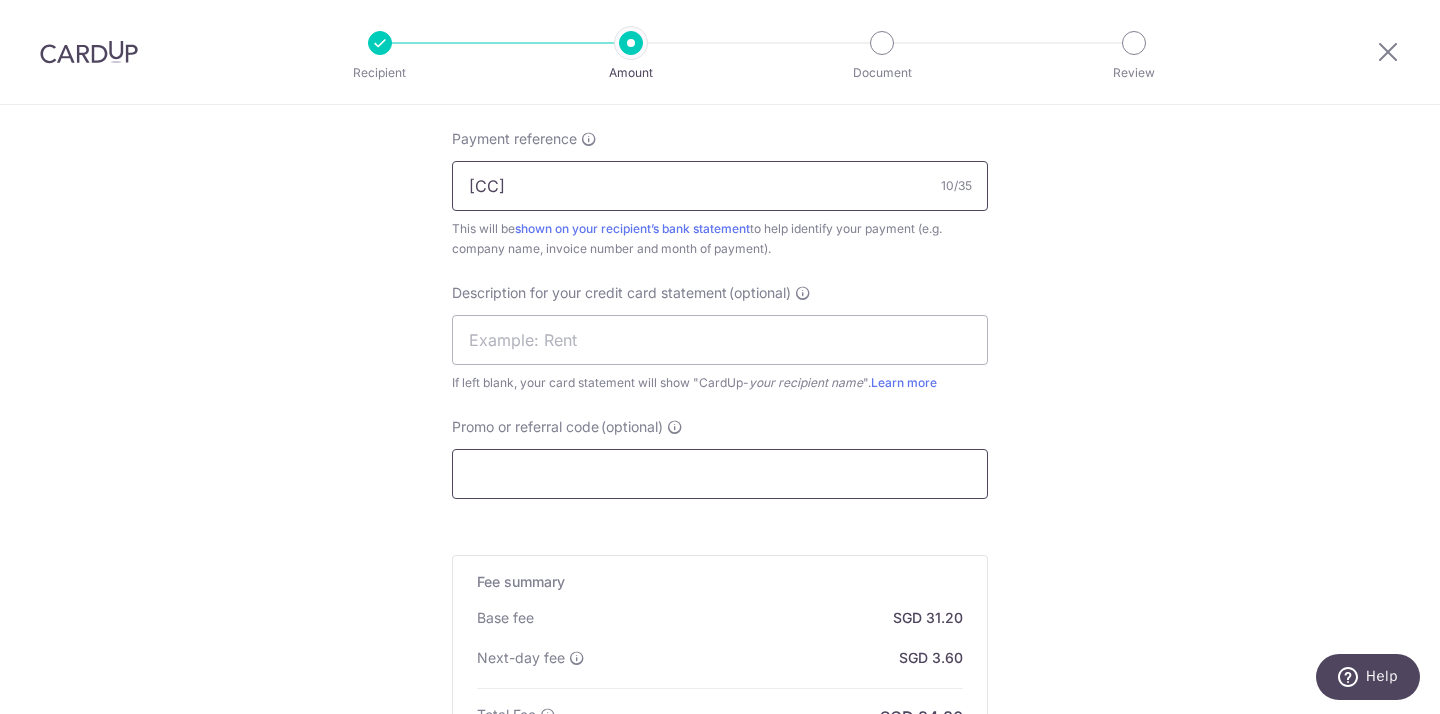 type on "[CC]" 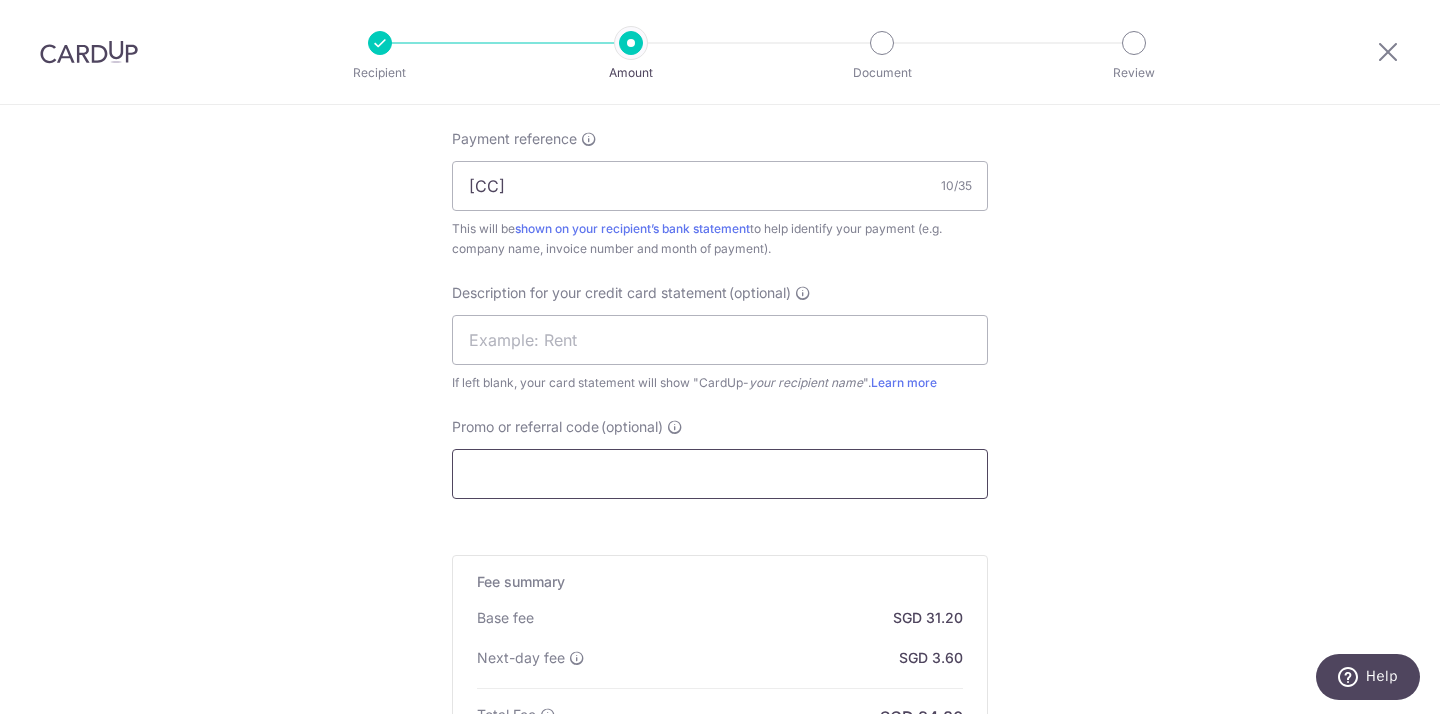 click on "Promo or referral code
(optional)" at bounding box center [720, 474] 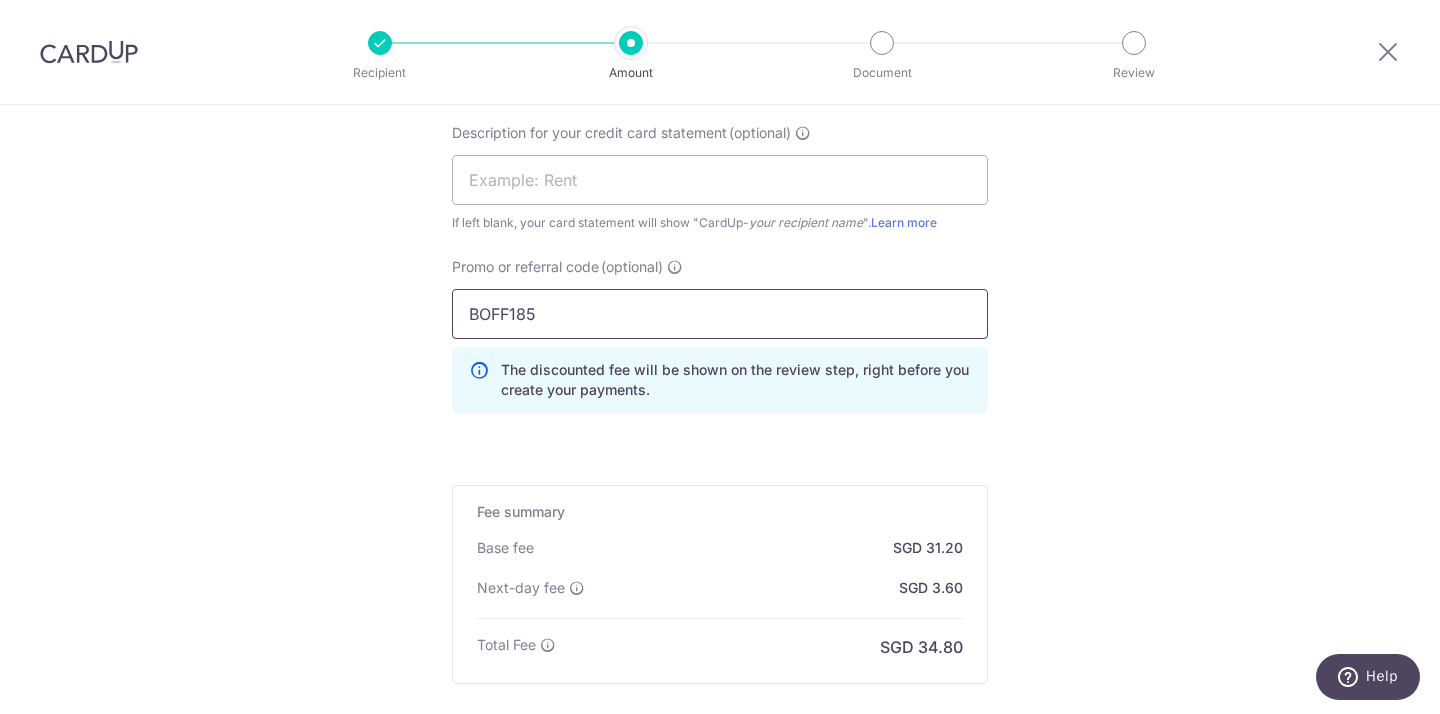 scroll, scrollTop: 1580, scrollLeft: 0, axis: vertical 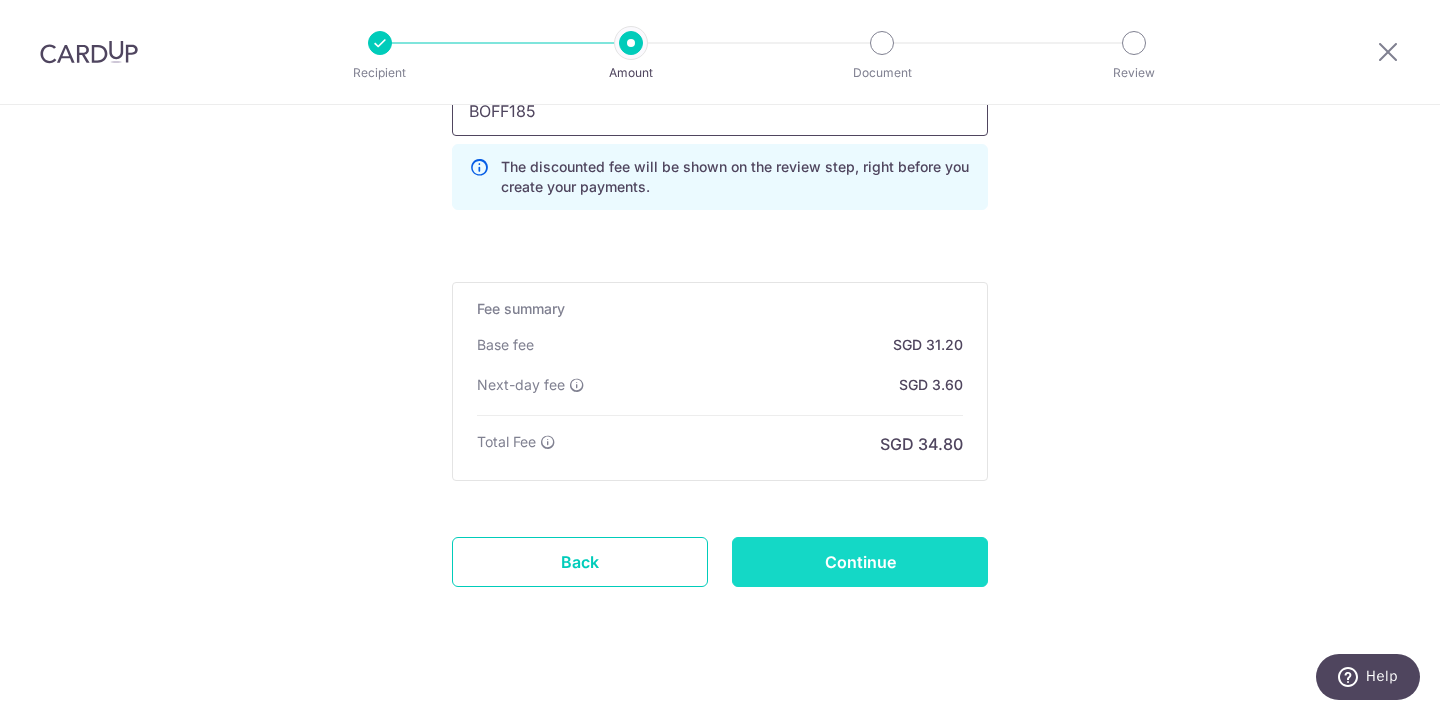 type on "BOFF185" 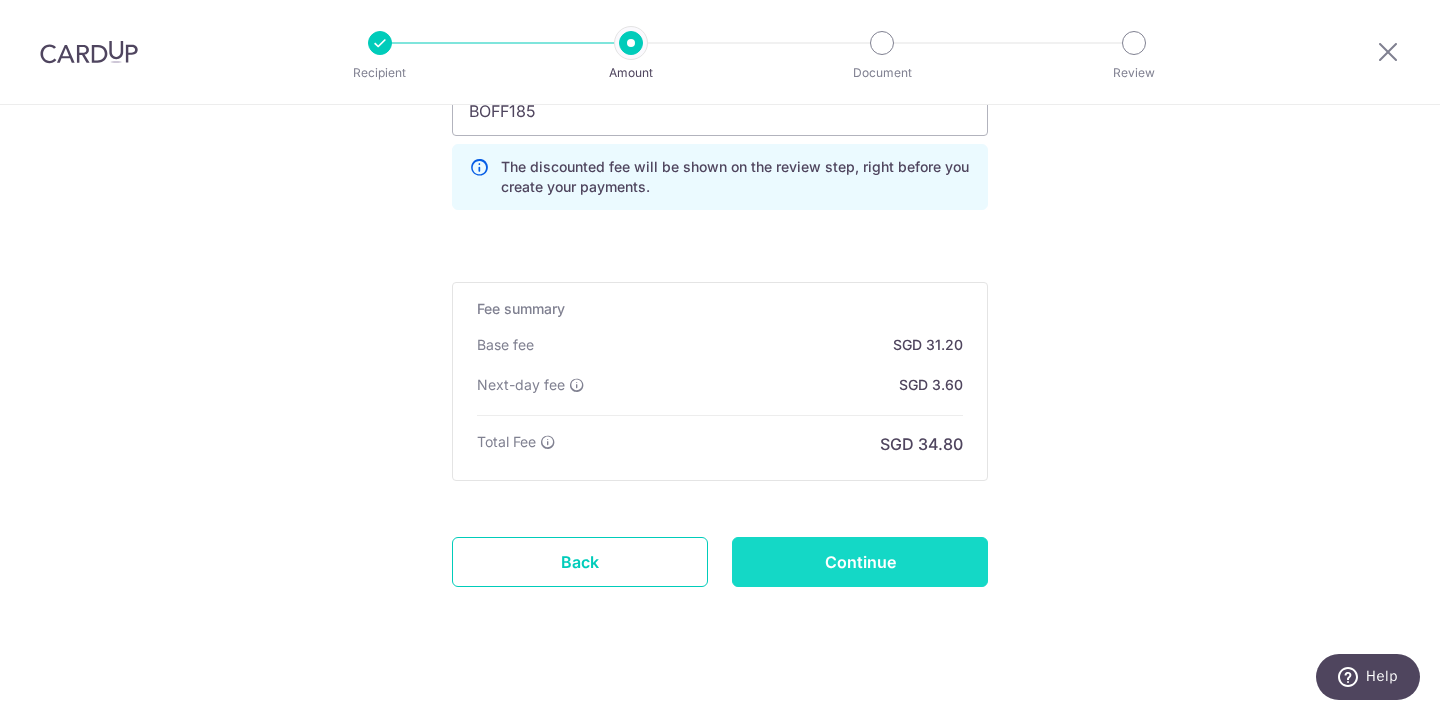 click on "Continue" at bounding box center [860, 562] 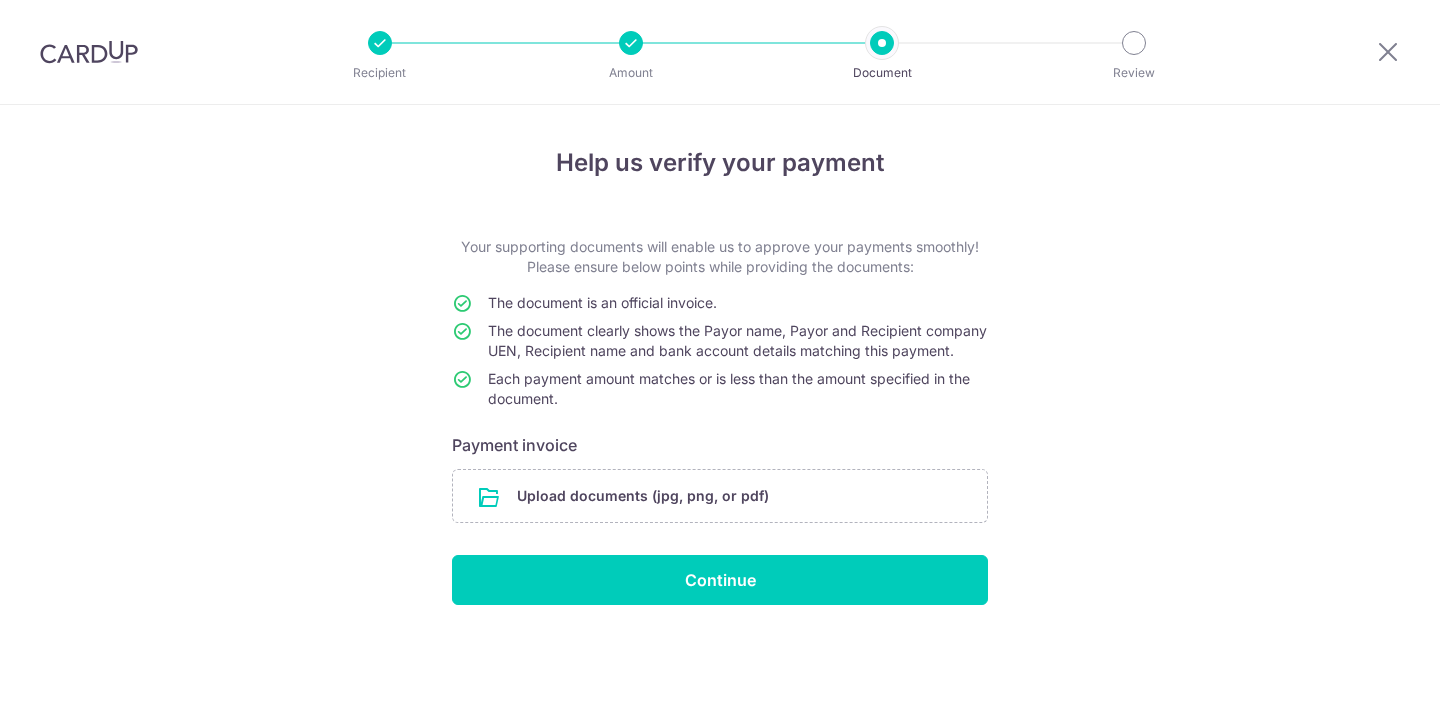 scroll, scrollTop: 0, scrollLeft: 0, axis: both 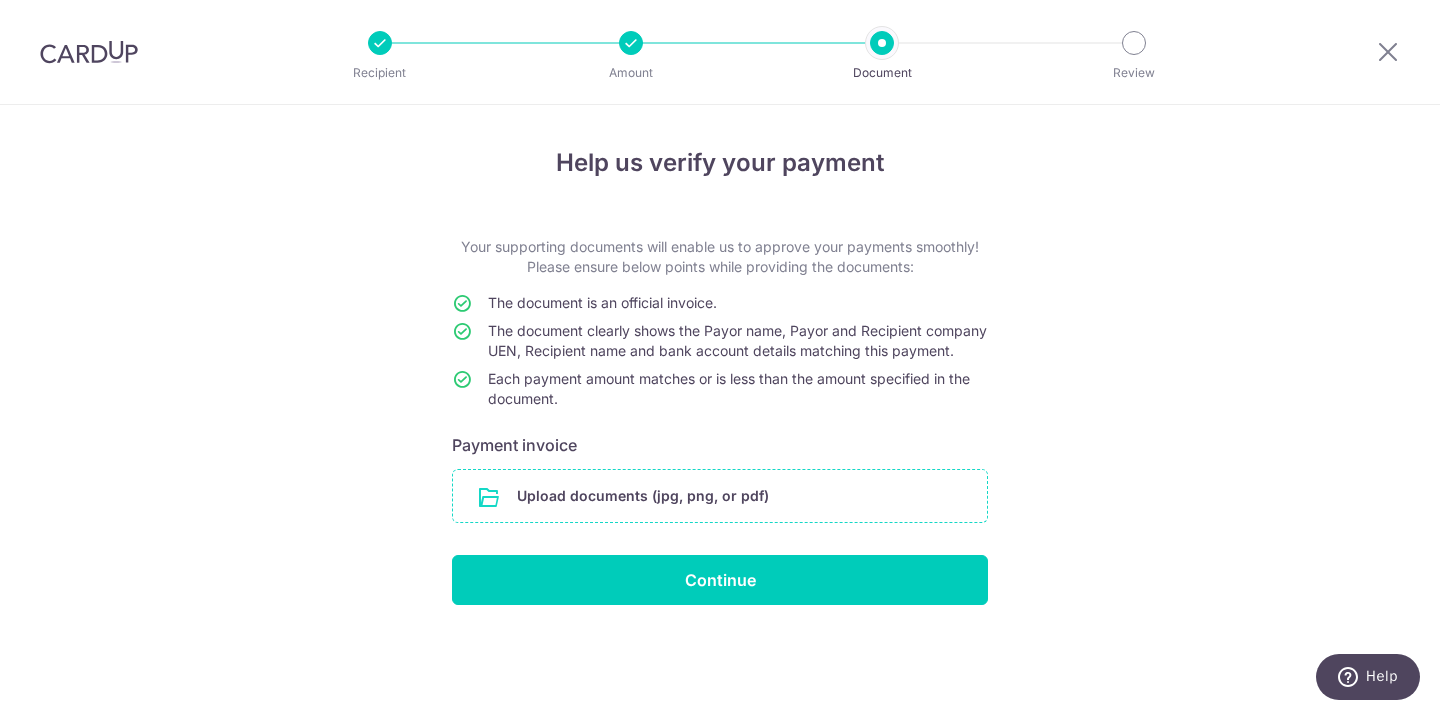 click at bounding box center [720, 496] 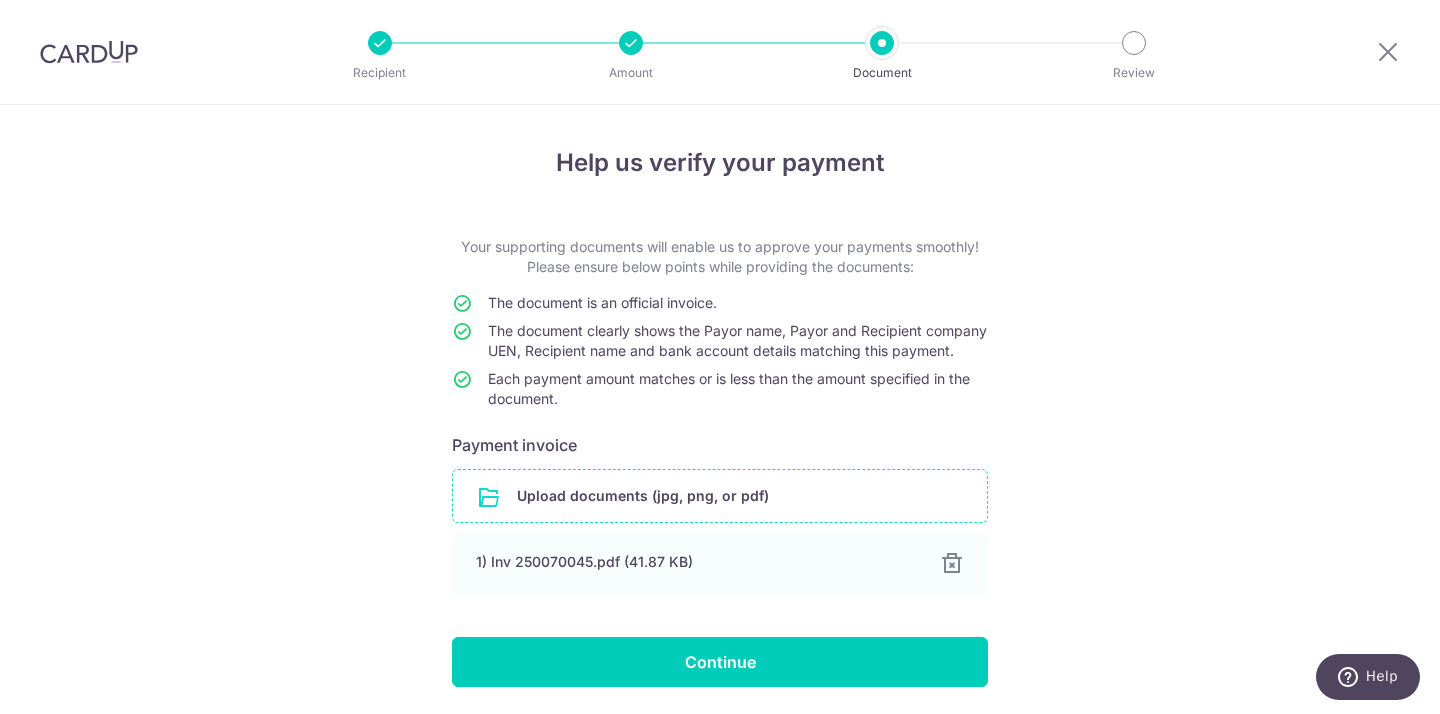 scroll, scrollTop: 87, scrollLeft: 0, axis: vertical 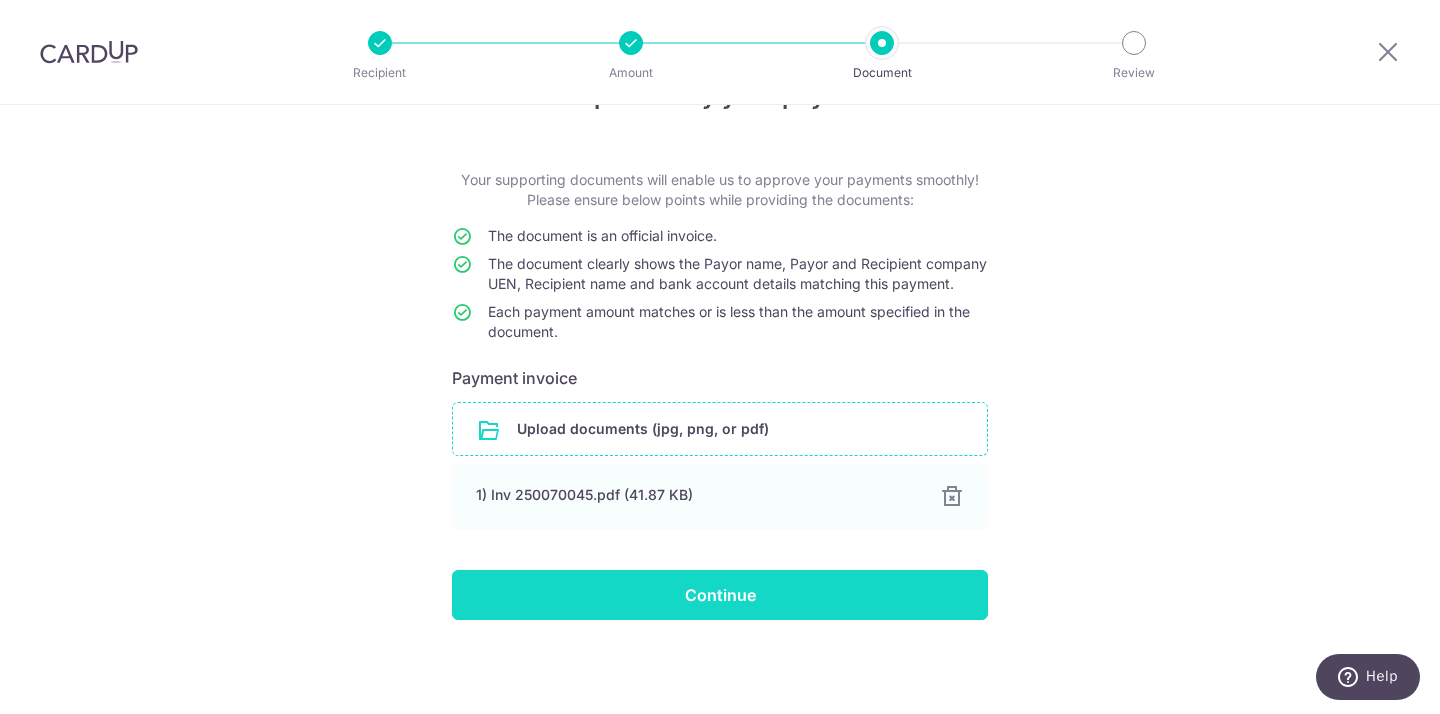 click on "Continue" at bounding box center (720, 595) 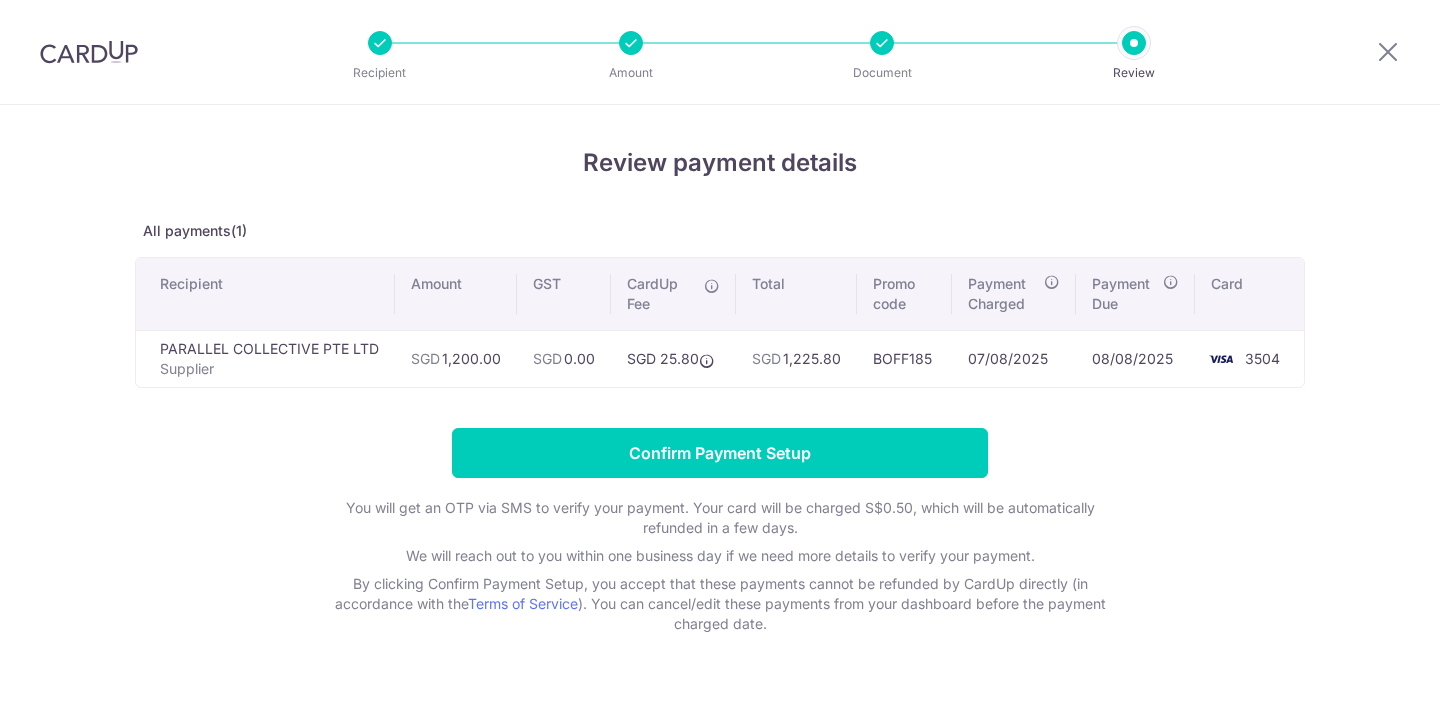 scroll, scrollTop: 0, scrollLeft: 0, axis: both 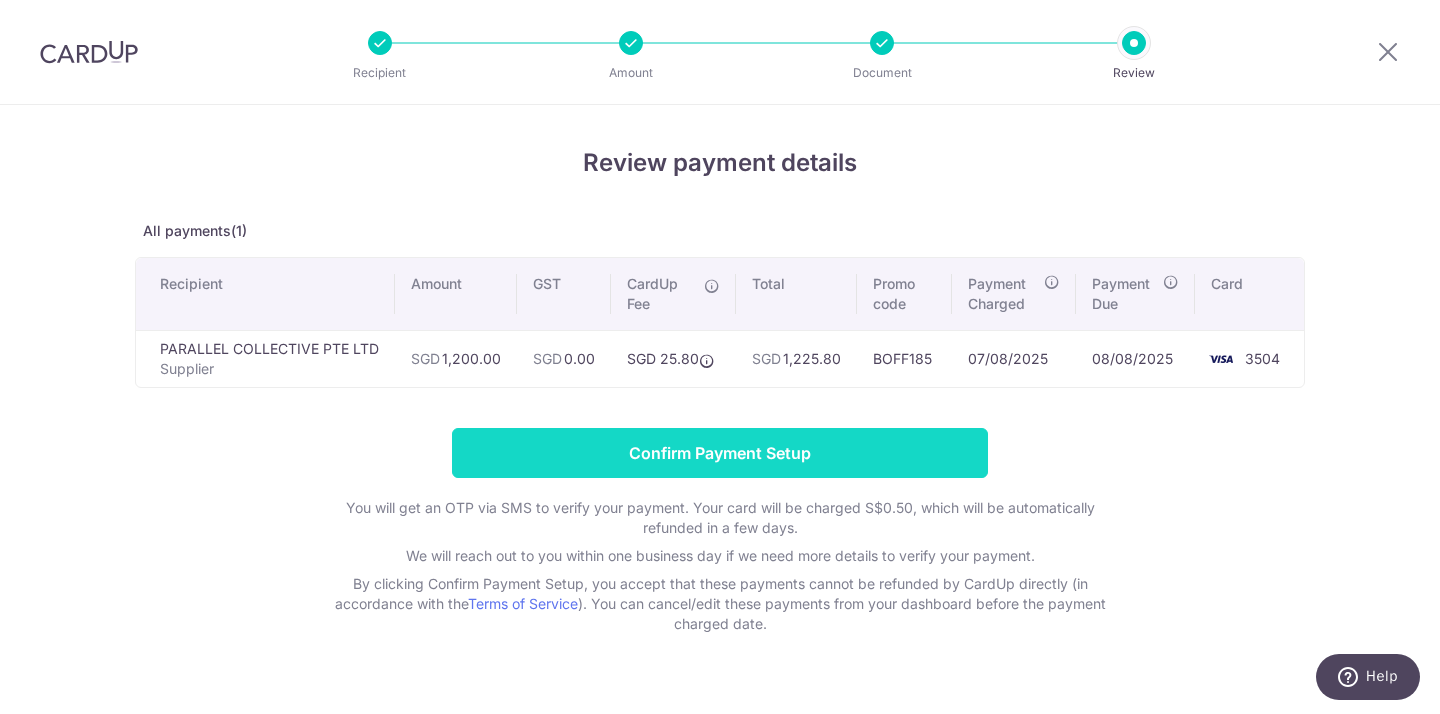 click on "Confirm Payment Setup" at bounding box center (720, 453) 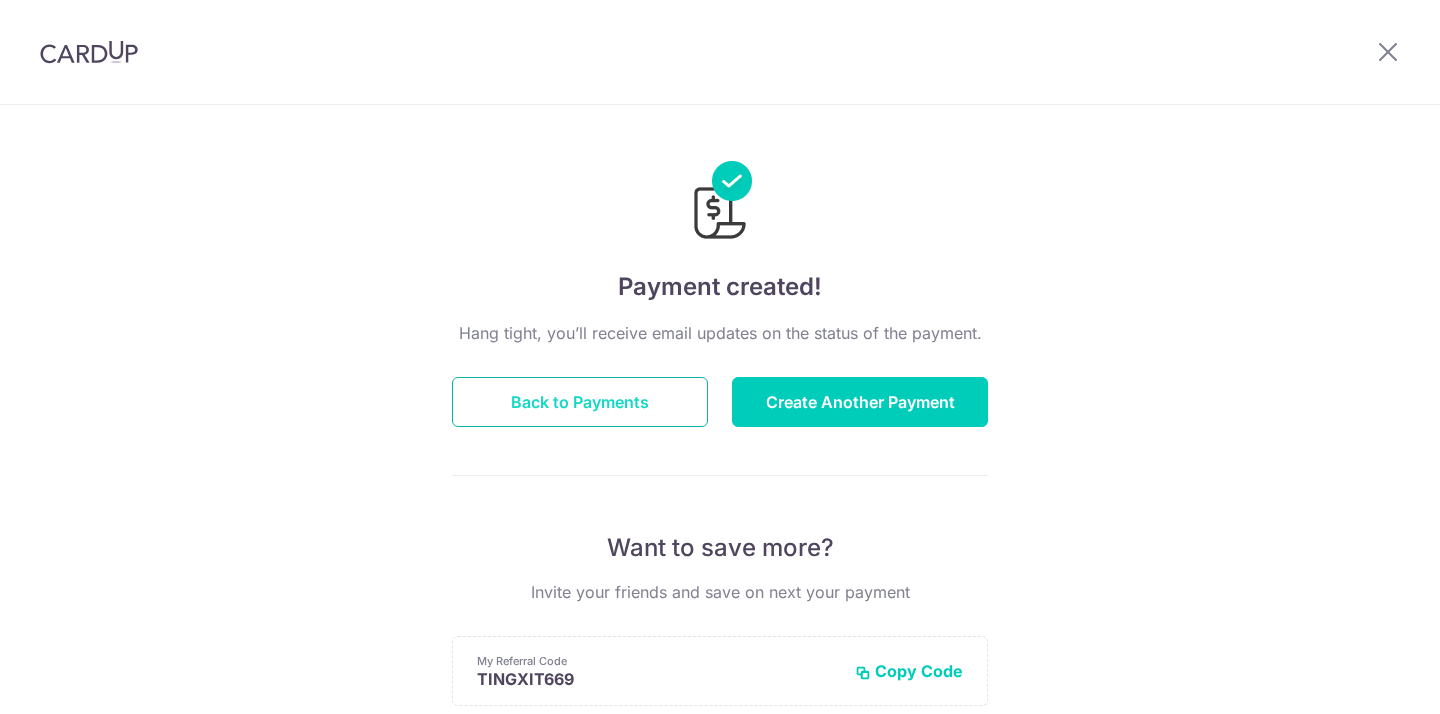 scroll, scrollTop: 0, scrollLeft: 0, axis: both 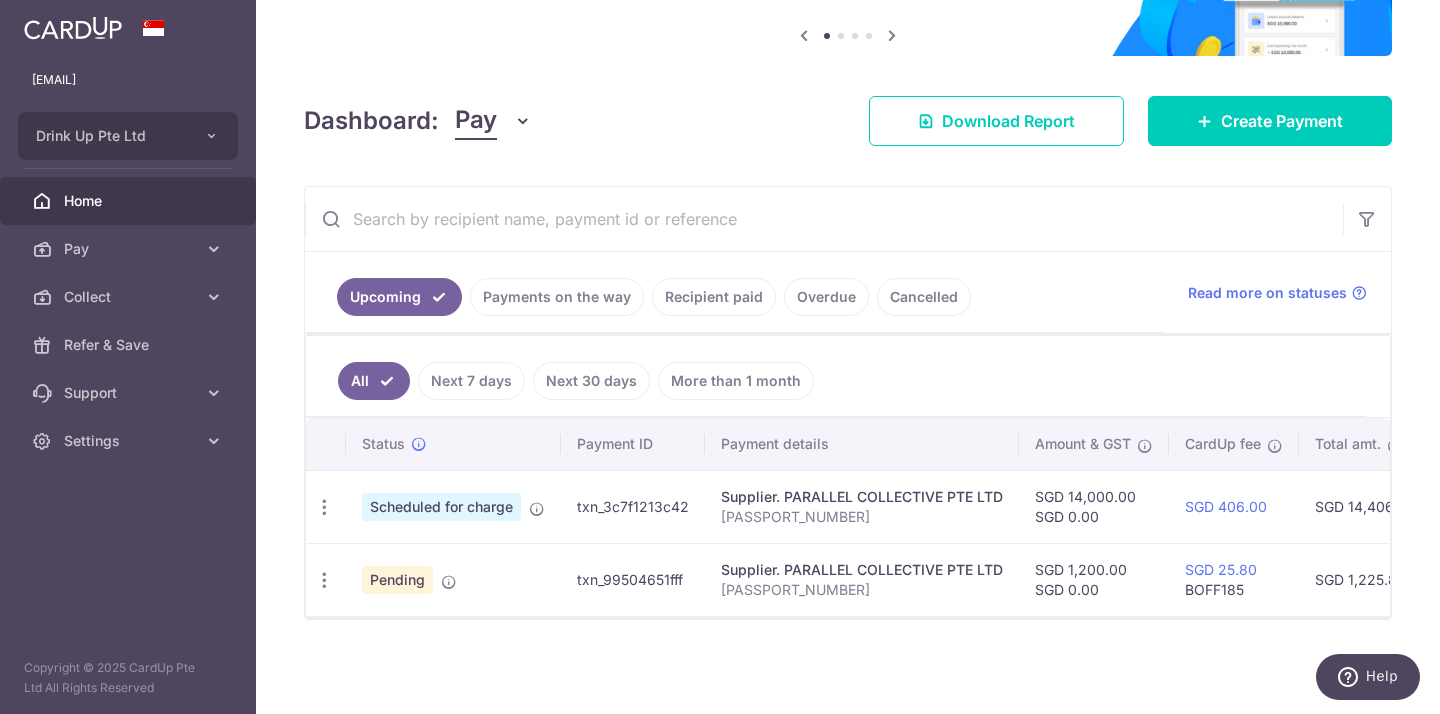 drag, startPoint x: 690, startPoint y: 508, endPoint x: 572, endPoint y: 507, distance: 118.004234 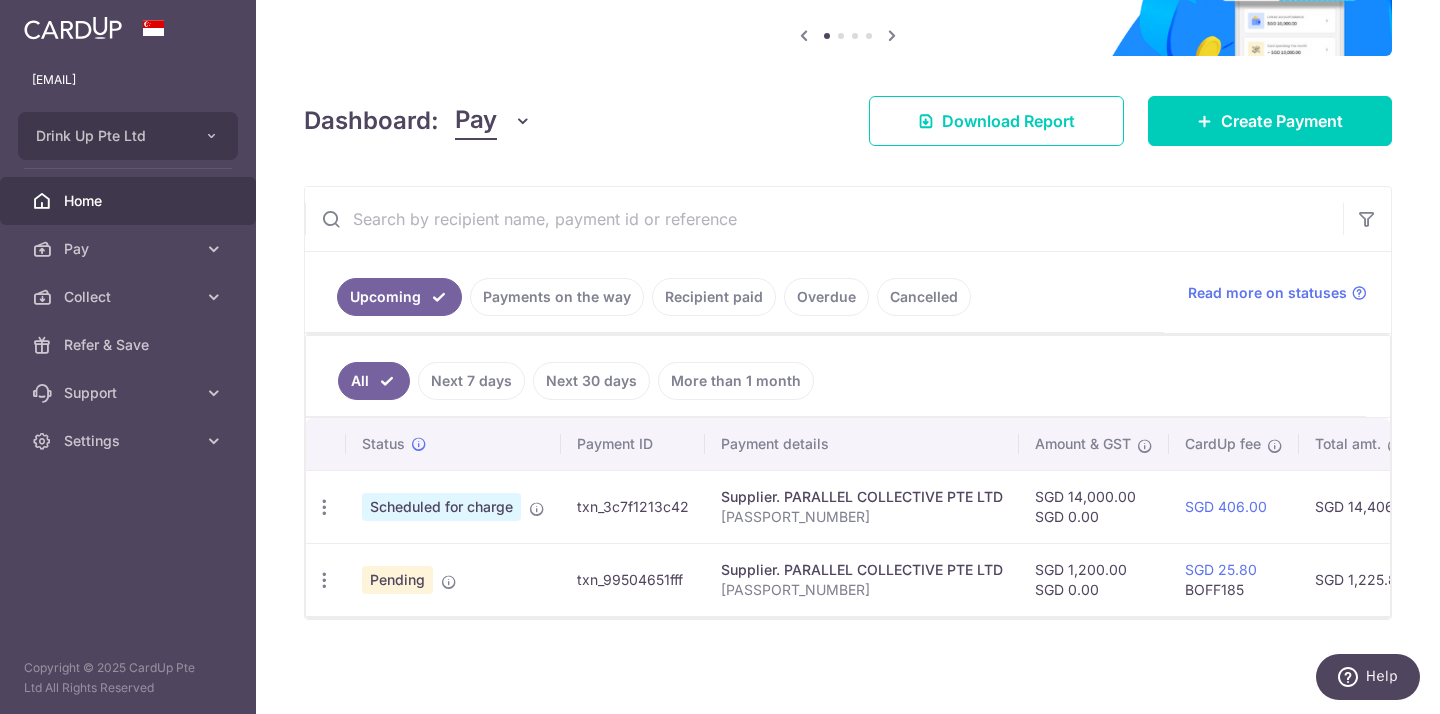 drag, startPoint x: 689, startPoint y: 579, endPoint x: 569, endPoint y: 579, distance: 120 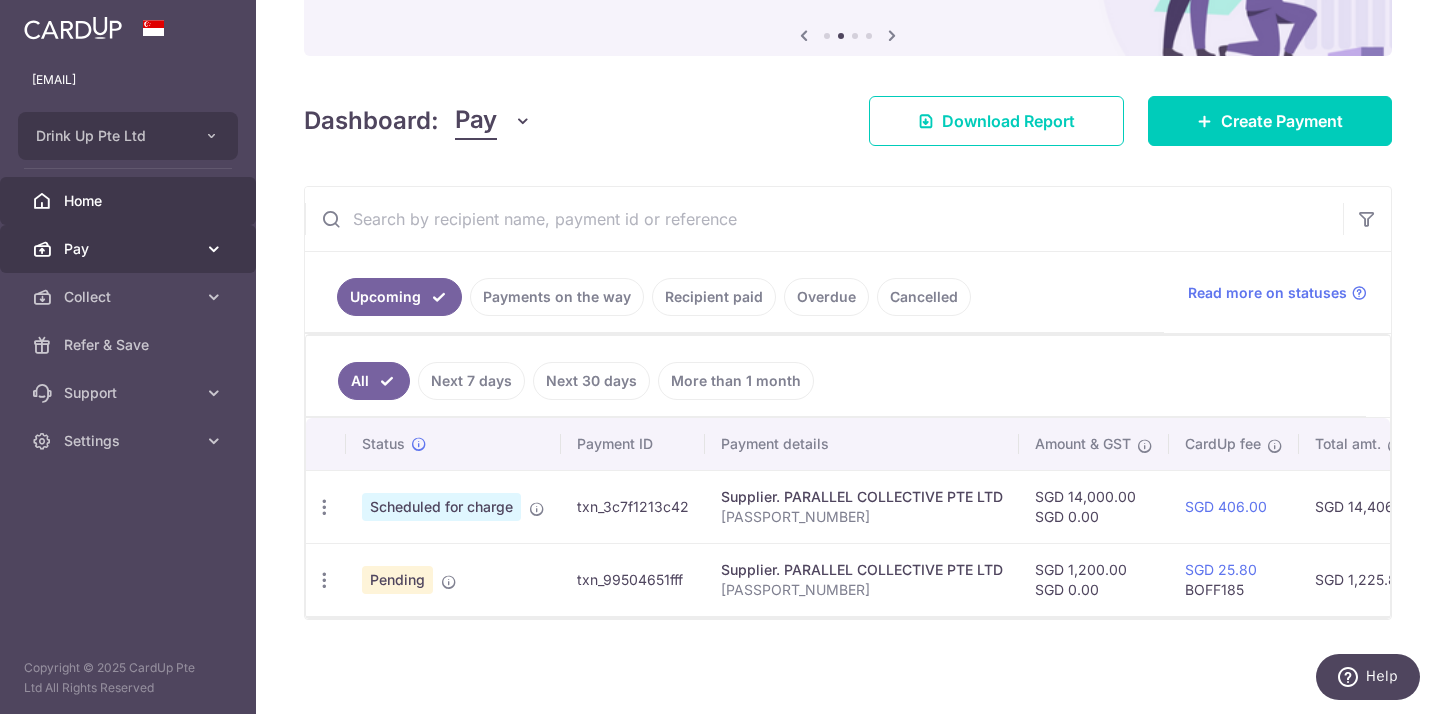 click on "Pay" at bounding box center [130, 249] 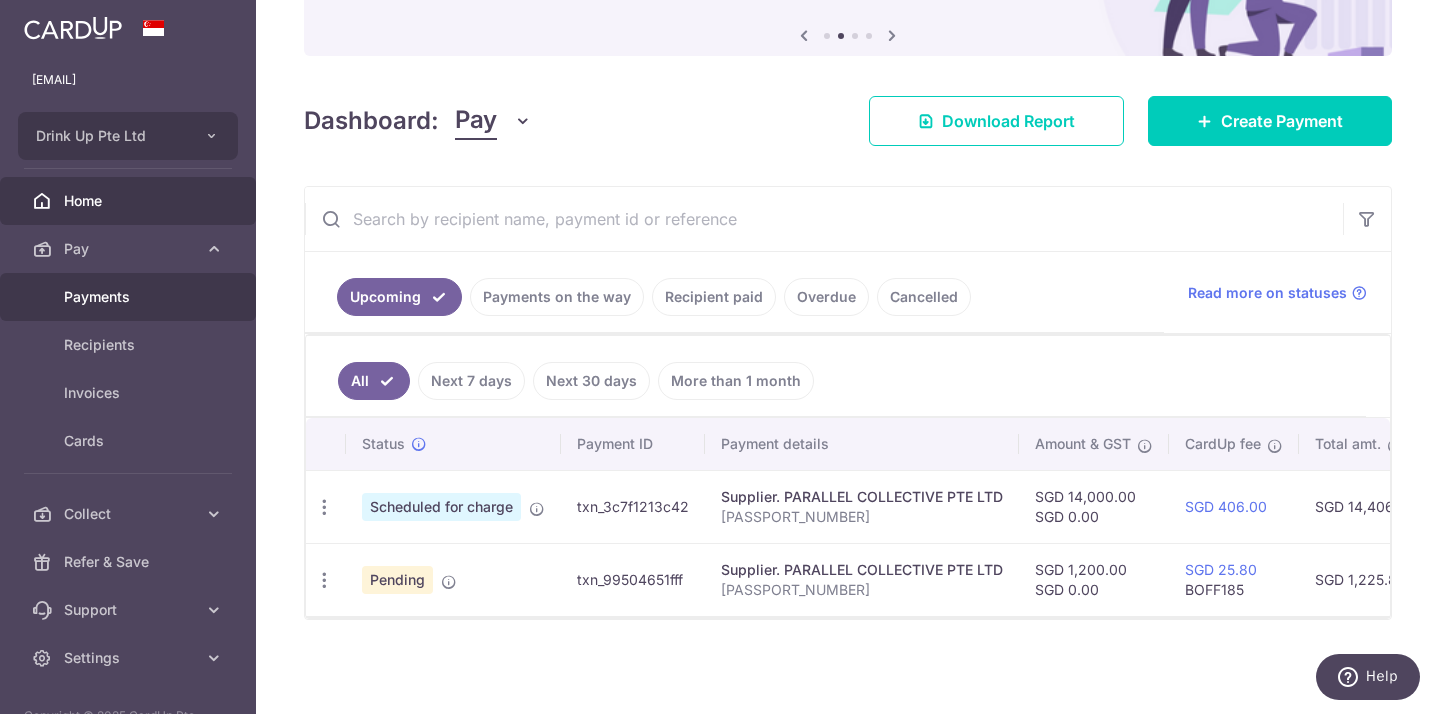 click on "Payments" at bounding box center [130, 297] 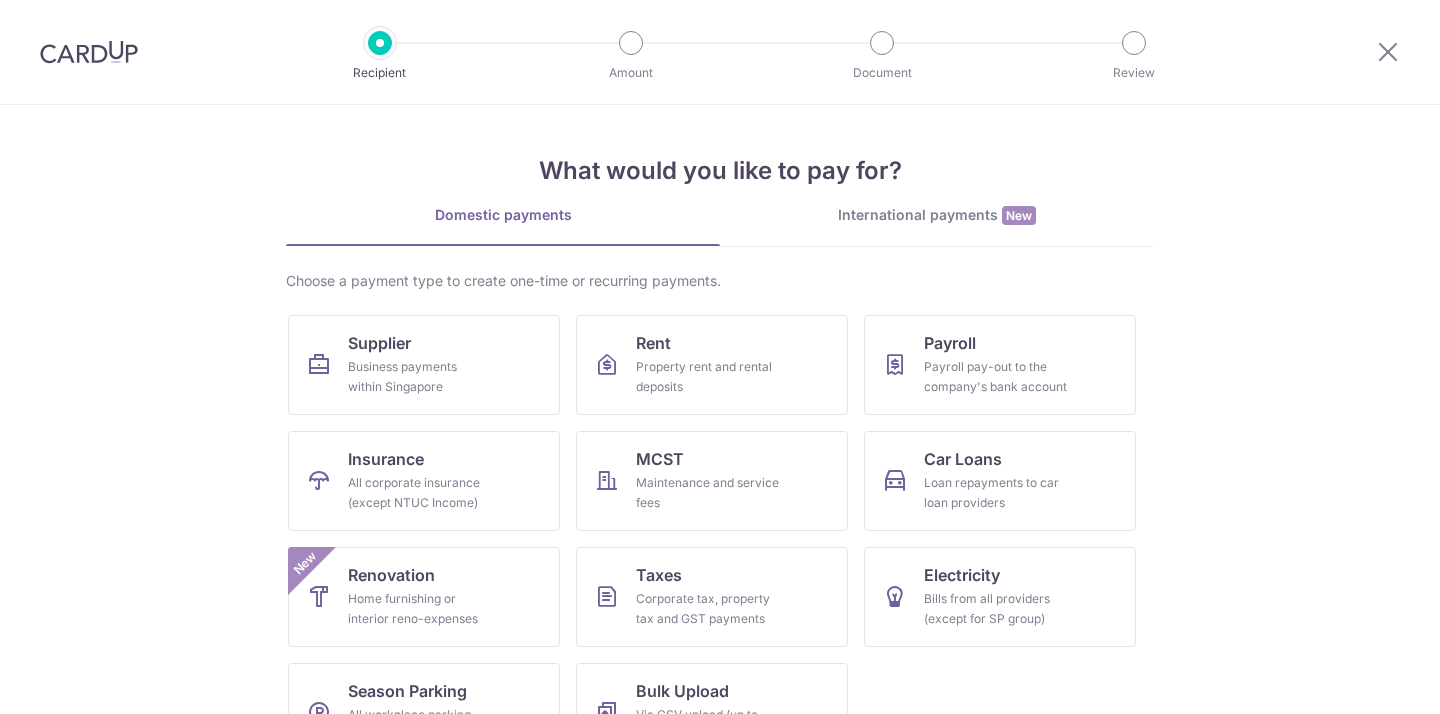 scroll, scrollTop: 0, scrollLeft: 0, axis: both 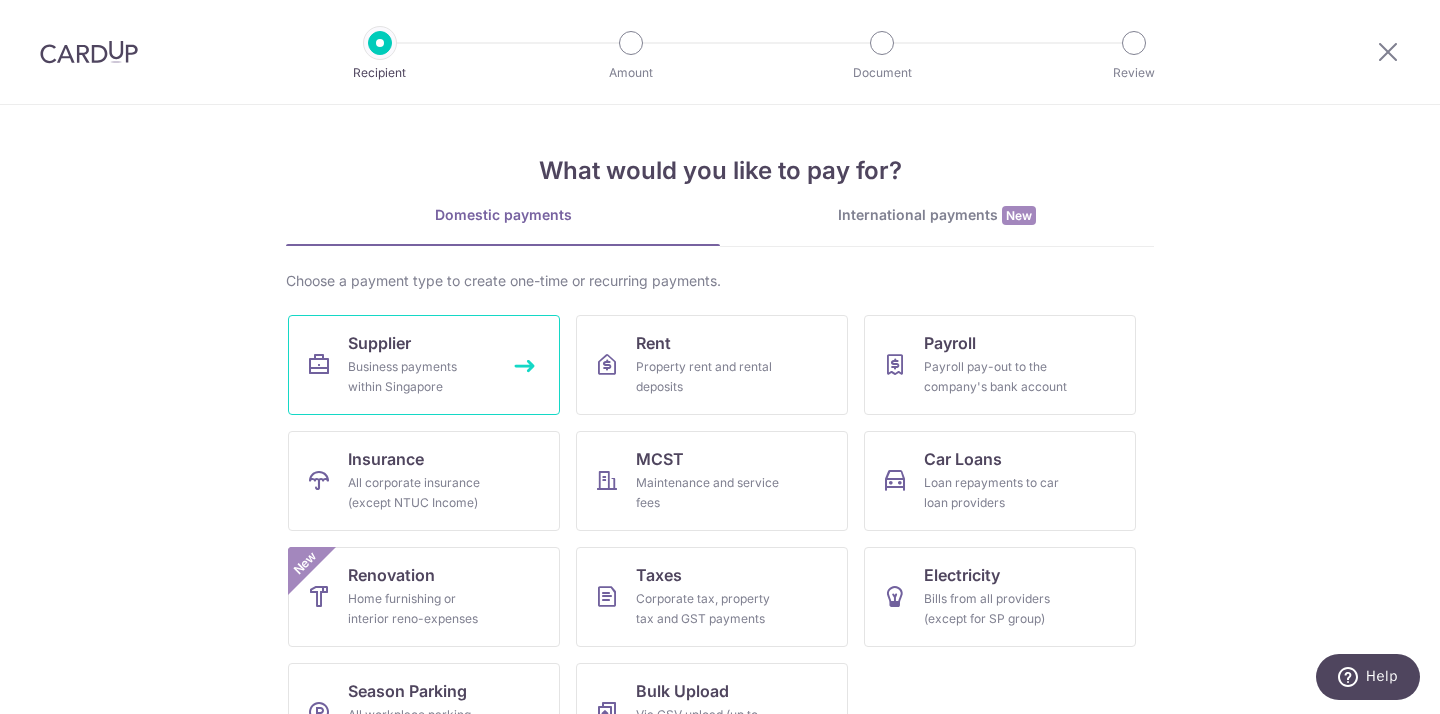 click on "Supplier Business payments within Singapore" at bounding box center (424, 365) 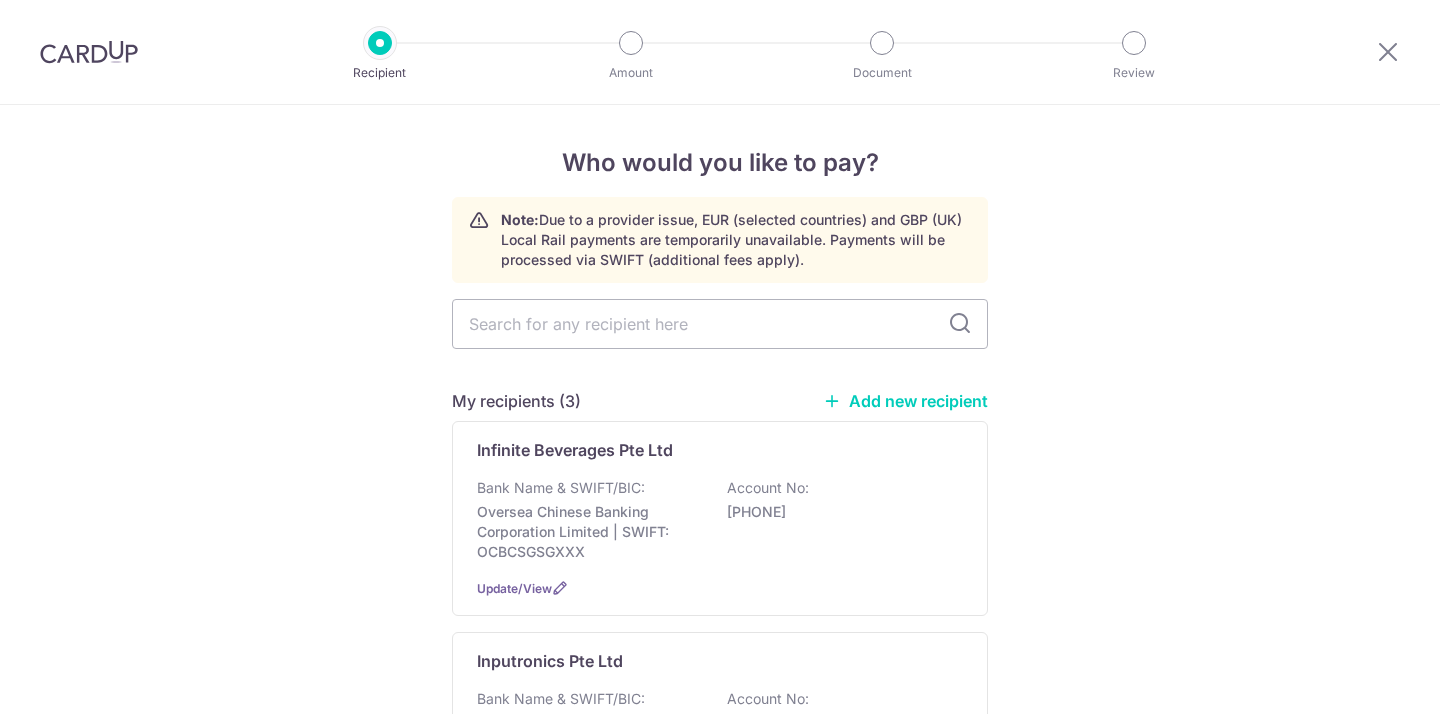 scroll, scrollTop: 0, scrollLeft: 0, axis: both 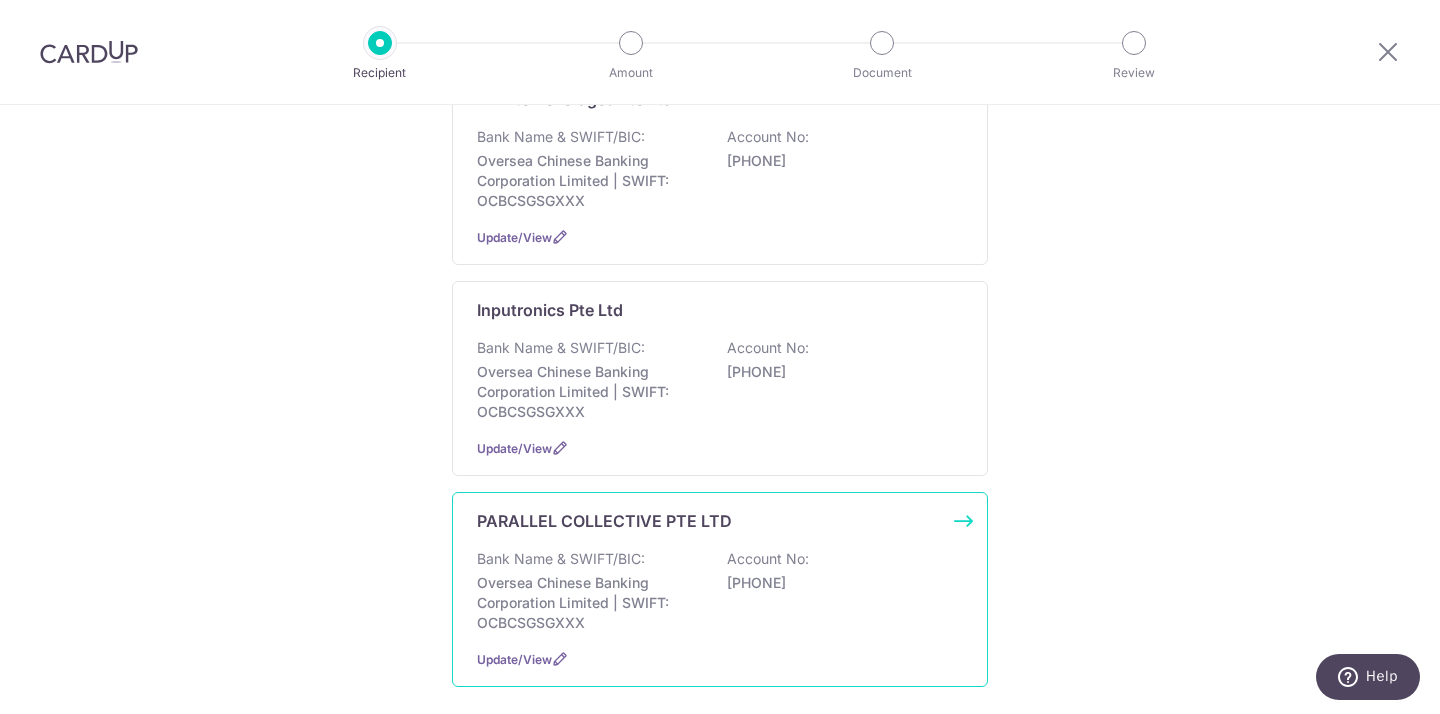 click on "Bank Name & SWIFT/BIC:" at bounding box center [561, 559] 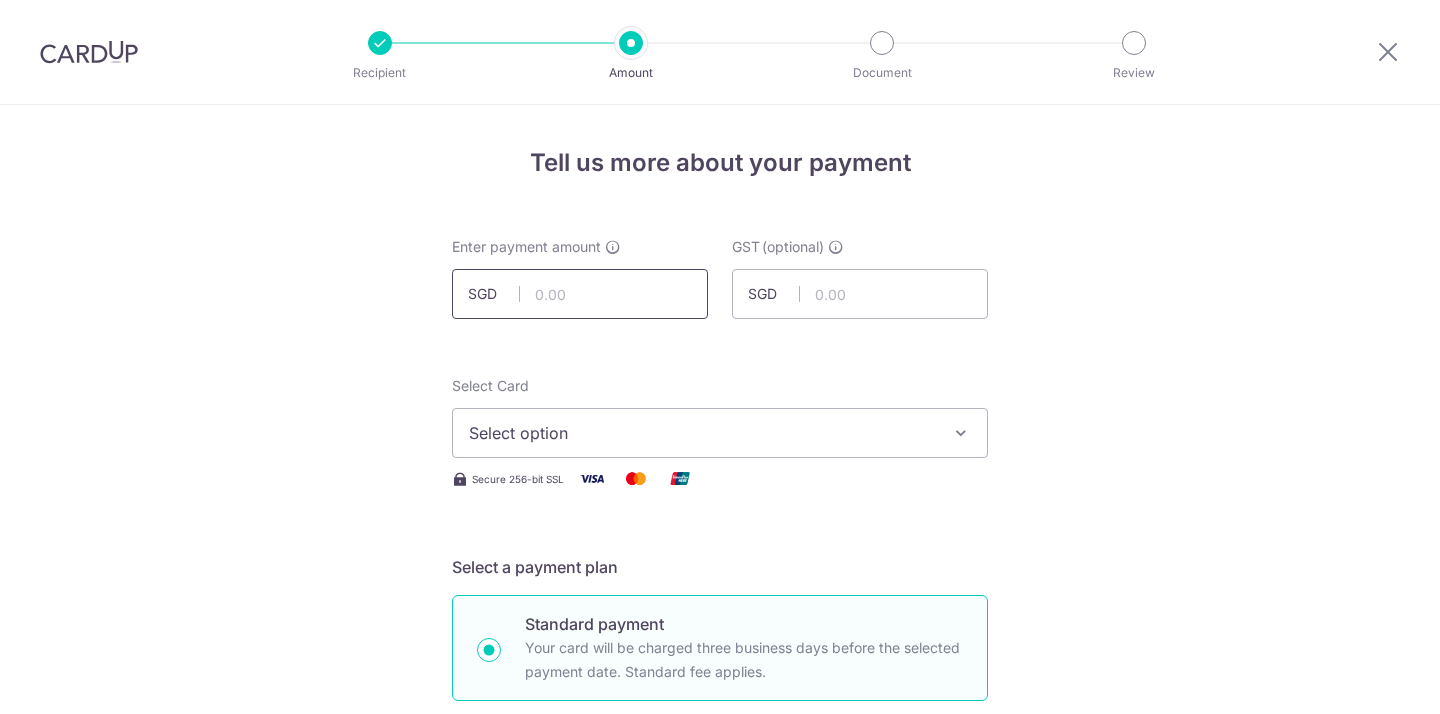 scroll, scrollTop: 0, scrollLeft: 0, axis: both 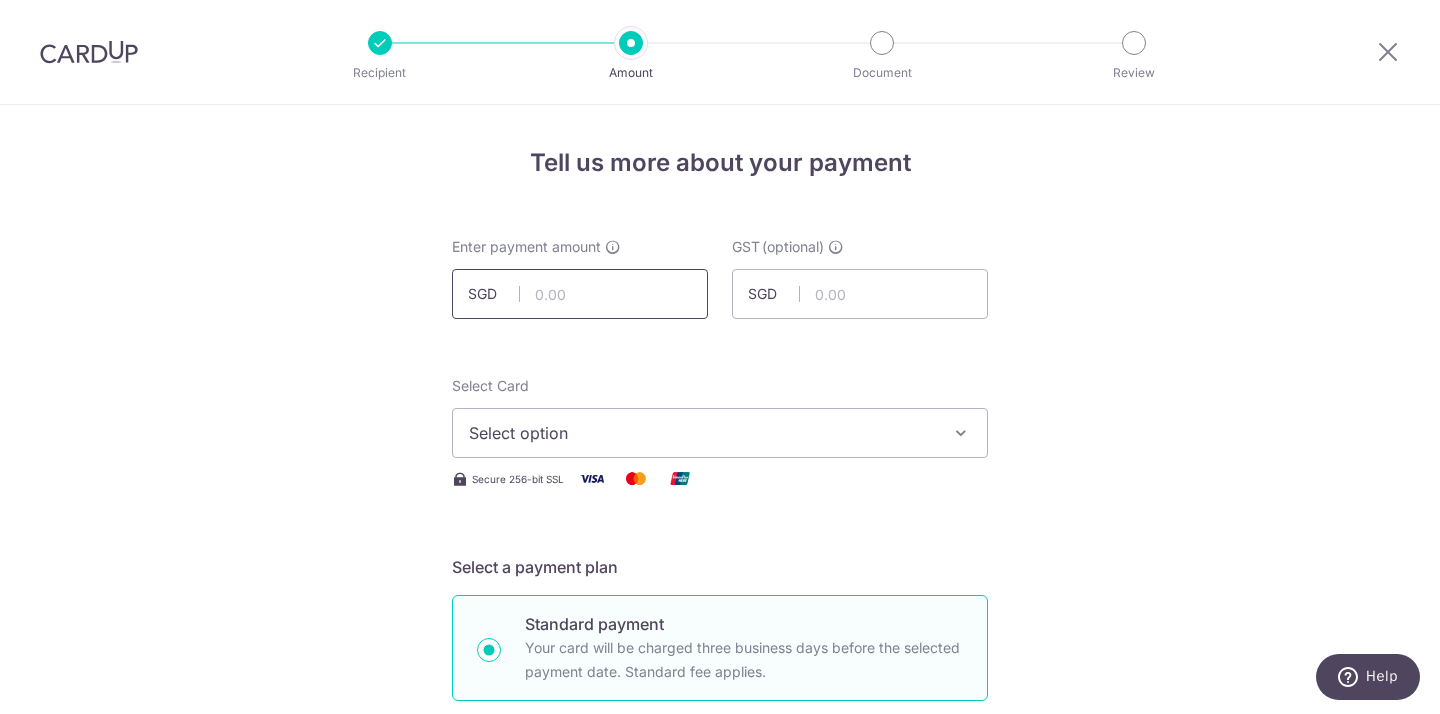 click at bounding box center (580, 294) 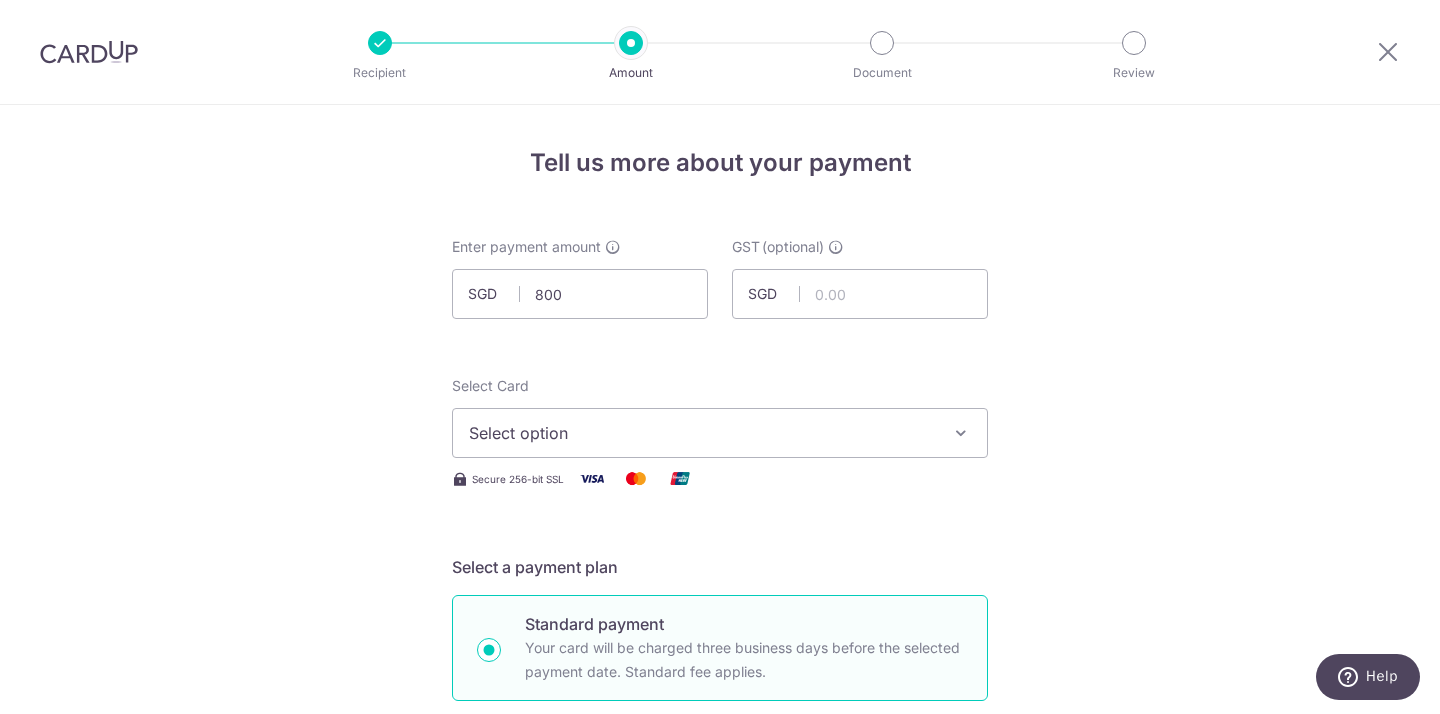 type on "800.00" 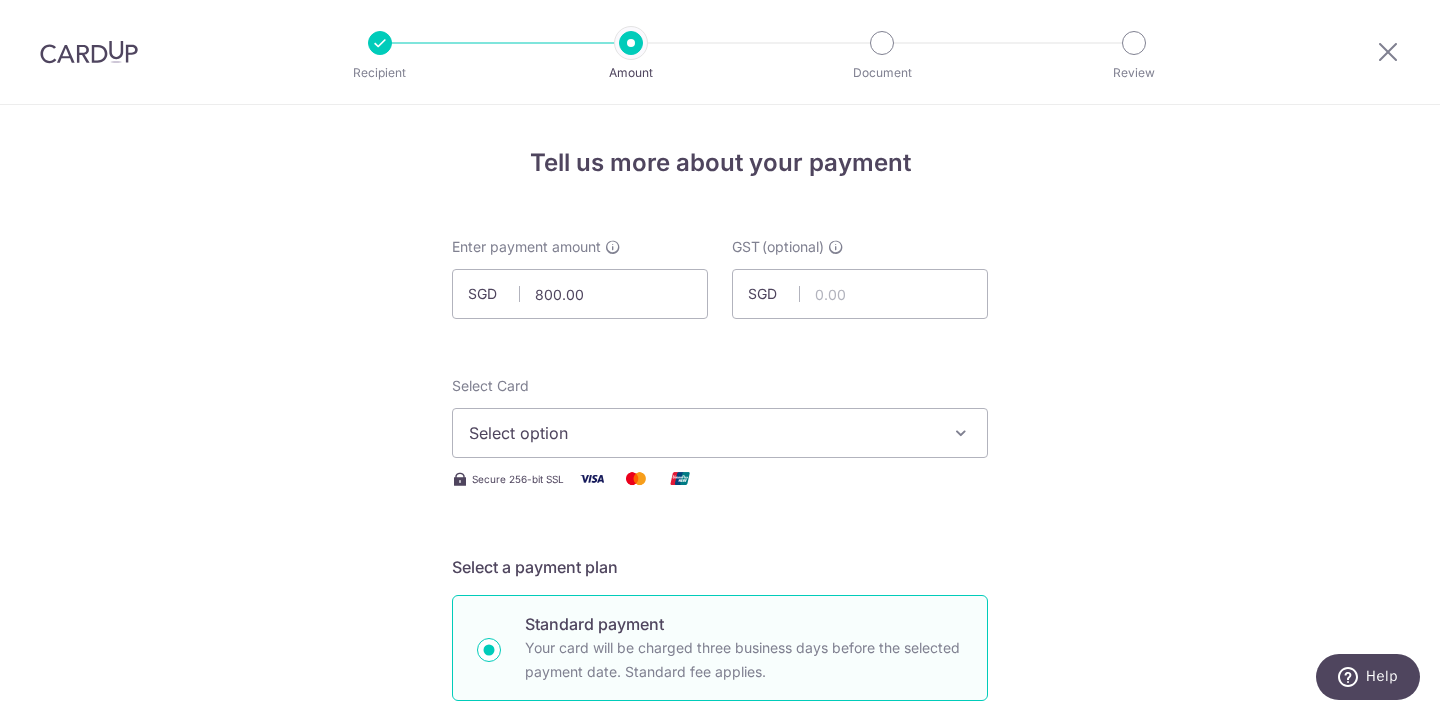 click on "Tell us more about your payment
Enter payment amount
SGD
800.00
800.00
GST
(optional)
SGD
Select Card
Select option
Add credit card
Your Cards
**** 8006
**** 6933
**** 5185
**** 0262
**** 3504" at bounding box center [720, 1076] 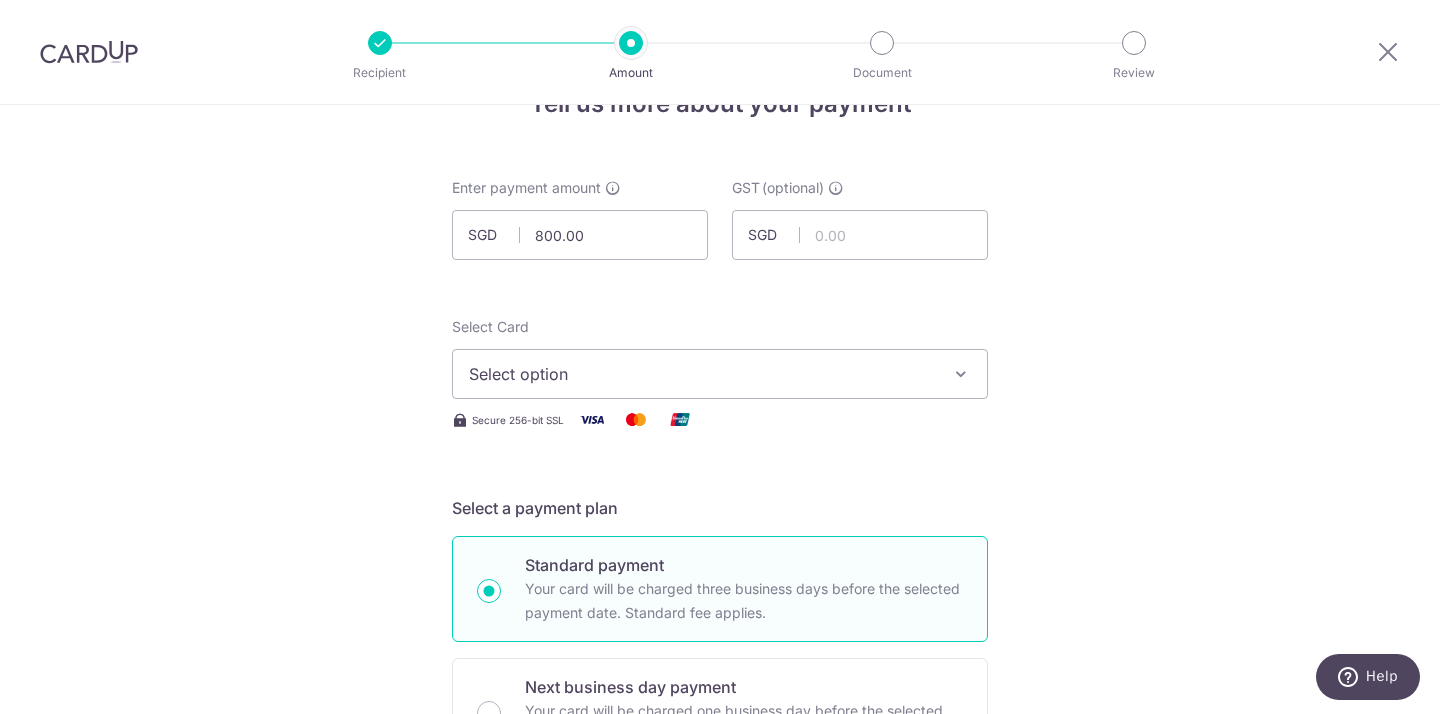 scroll, scrollTop: 110, scrollLeft: 0, axis: vertical 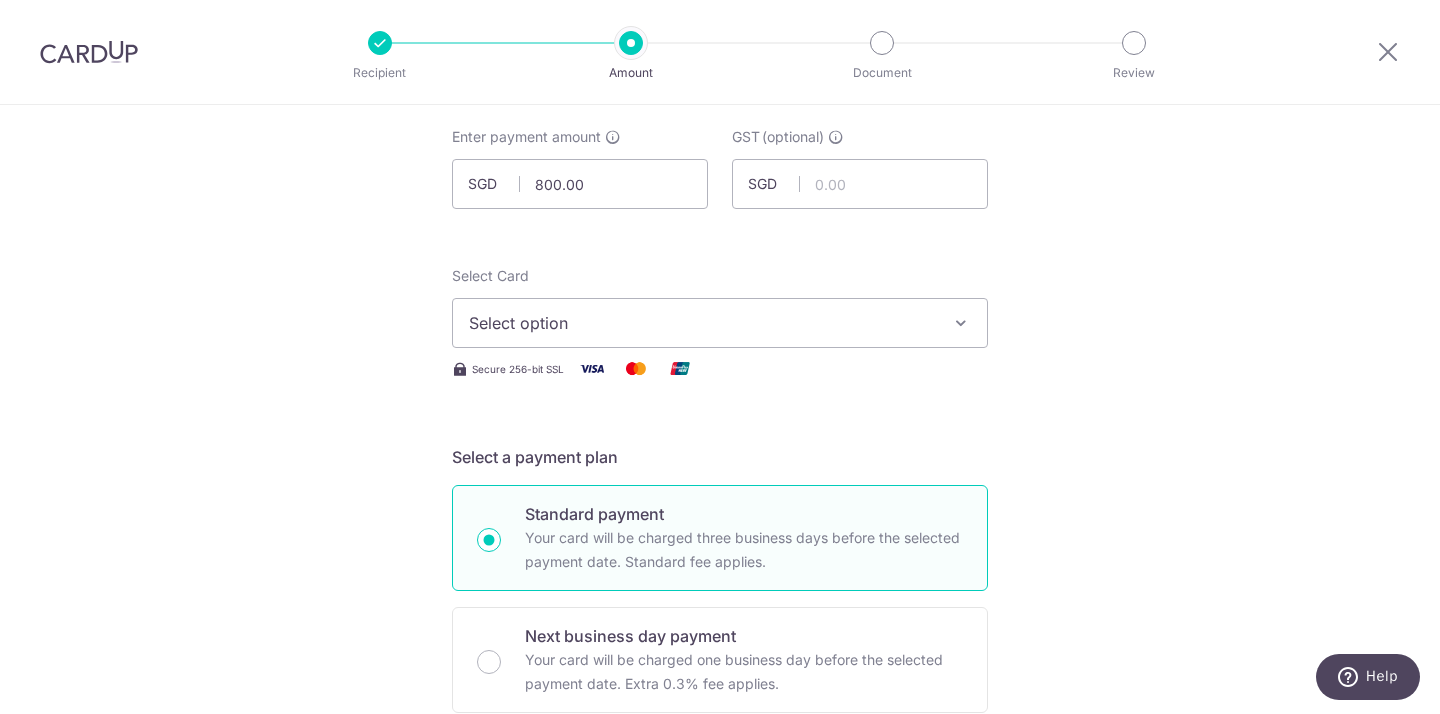 click on "Select option" at bounding box center (702, 323) 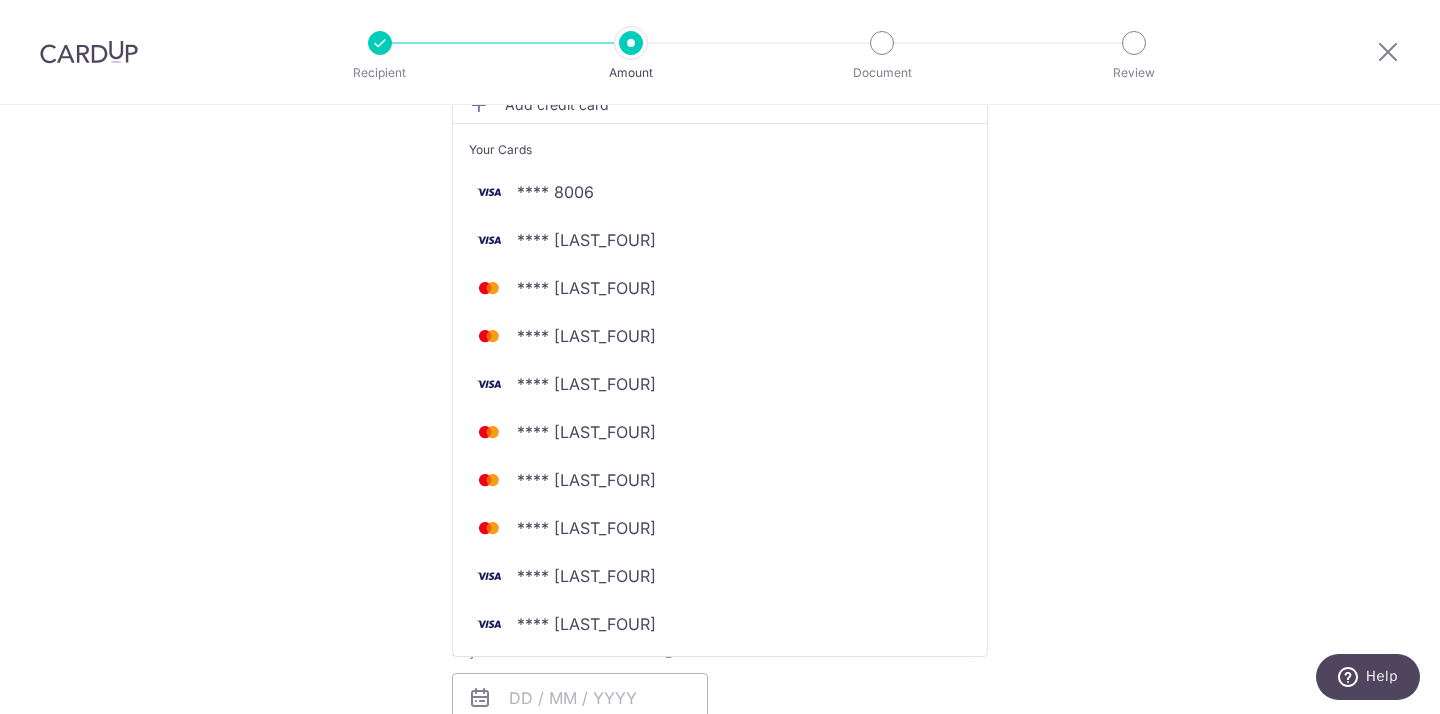 scroll, scrollTop: 388, scrollLeft: 0, axis: vertical 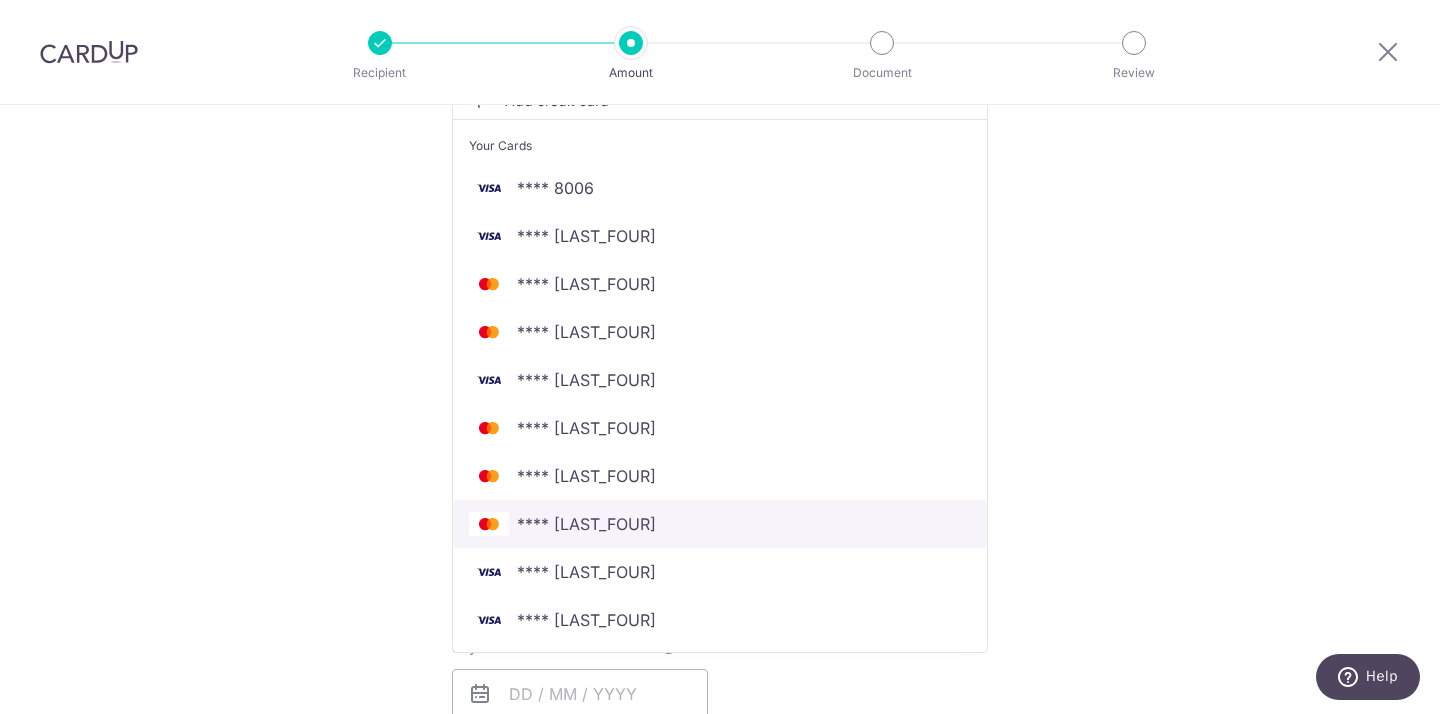 click on "**** 8716" at bounding box center (720, 524) 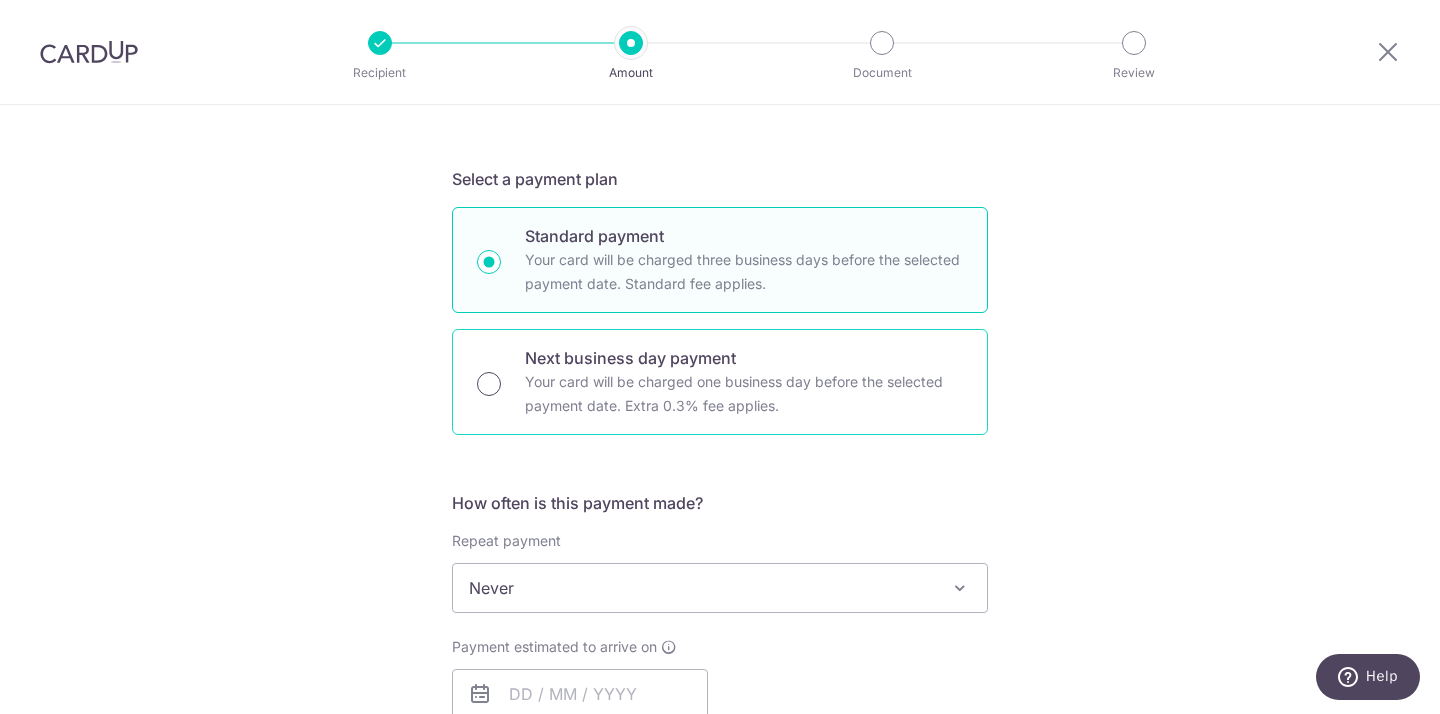 click on "Next business day payment
Your card will be charged one business day before the selected payment date. Extra 0.3% fee applies." at bounding box center (489, 384) 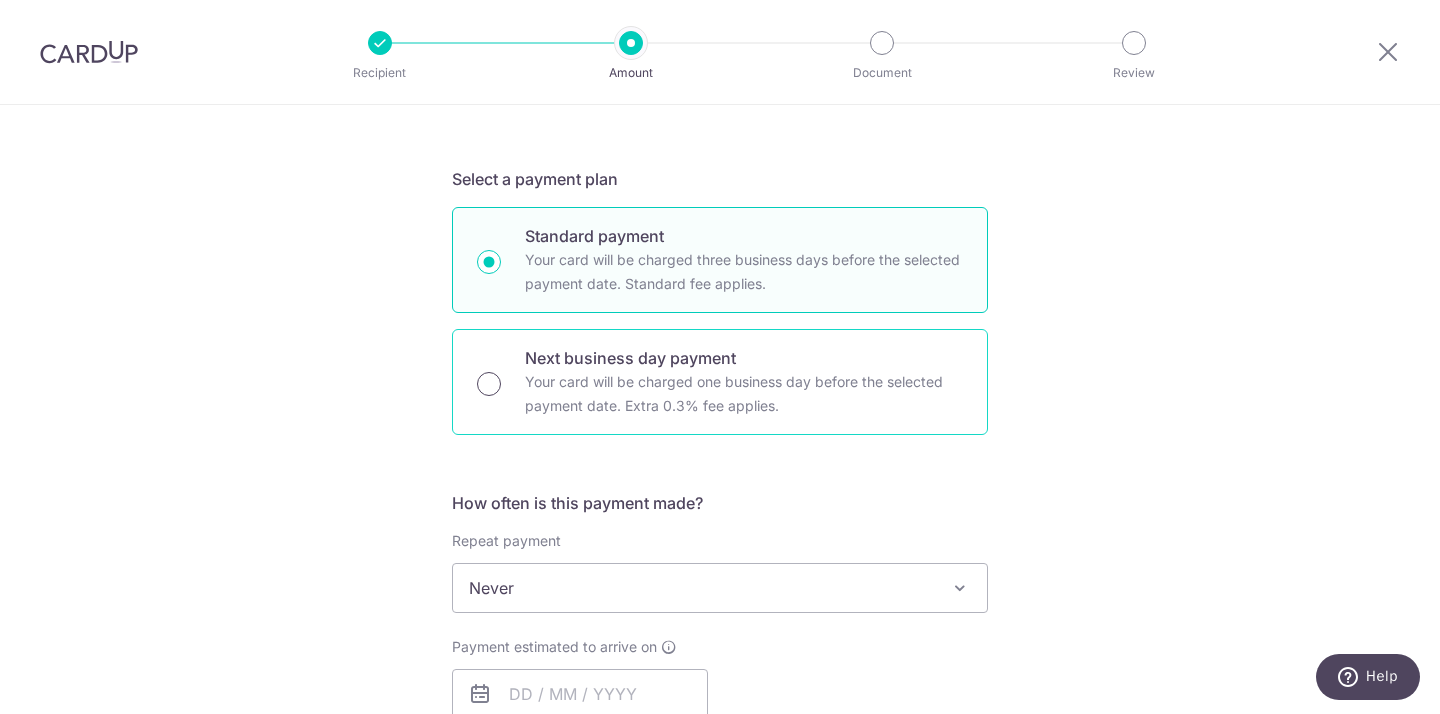 radio on "true" 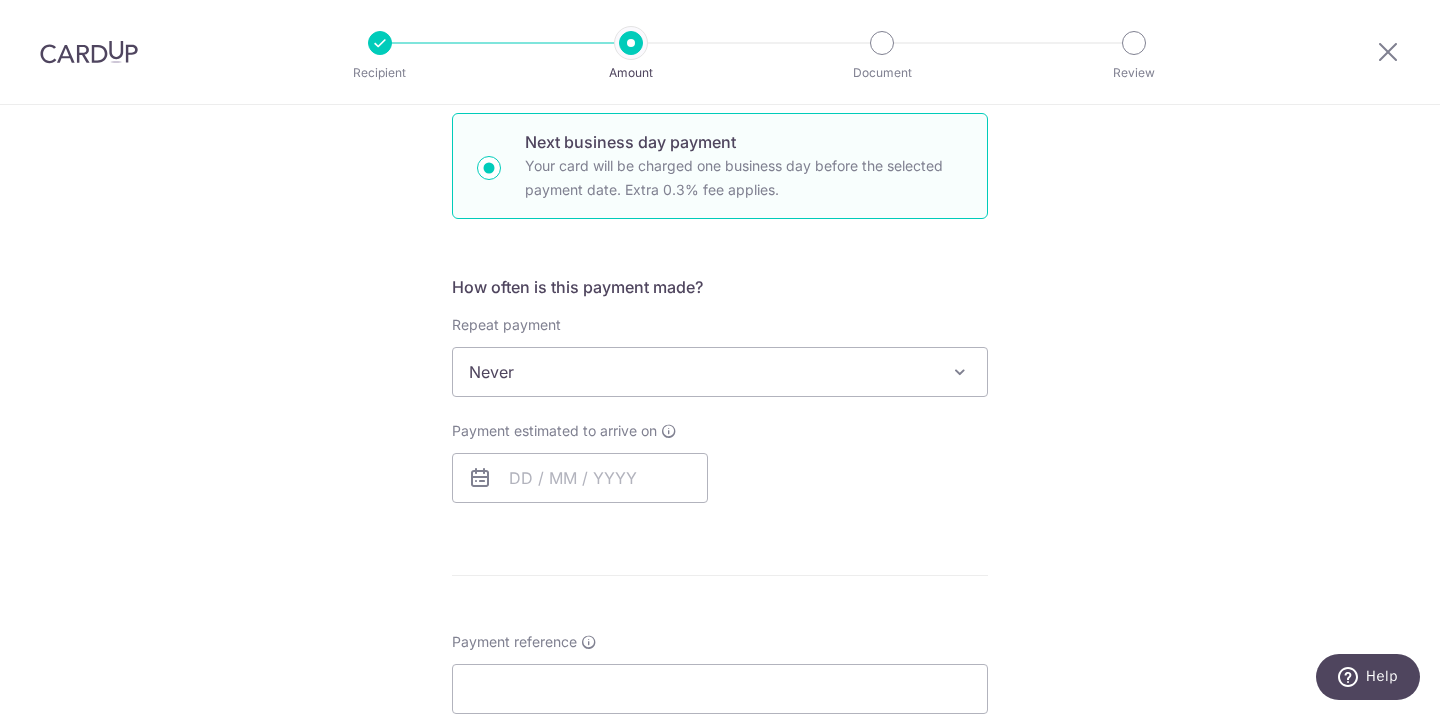 scroll, scrollTop: 617, scrollLeft: 0, axis: vertical 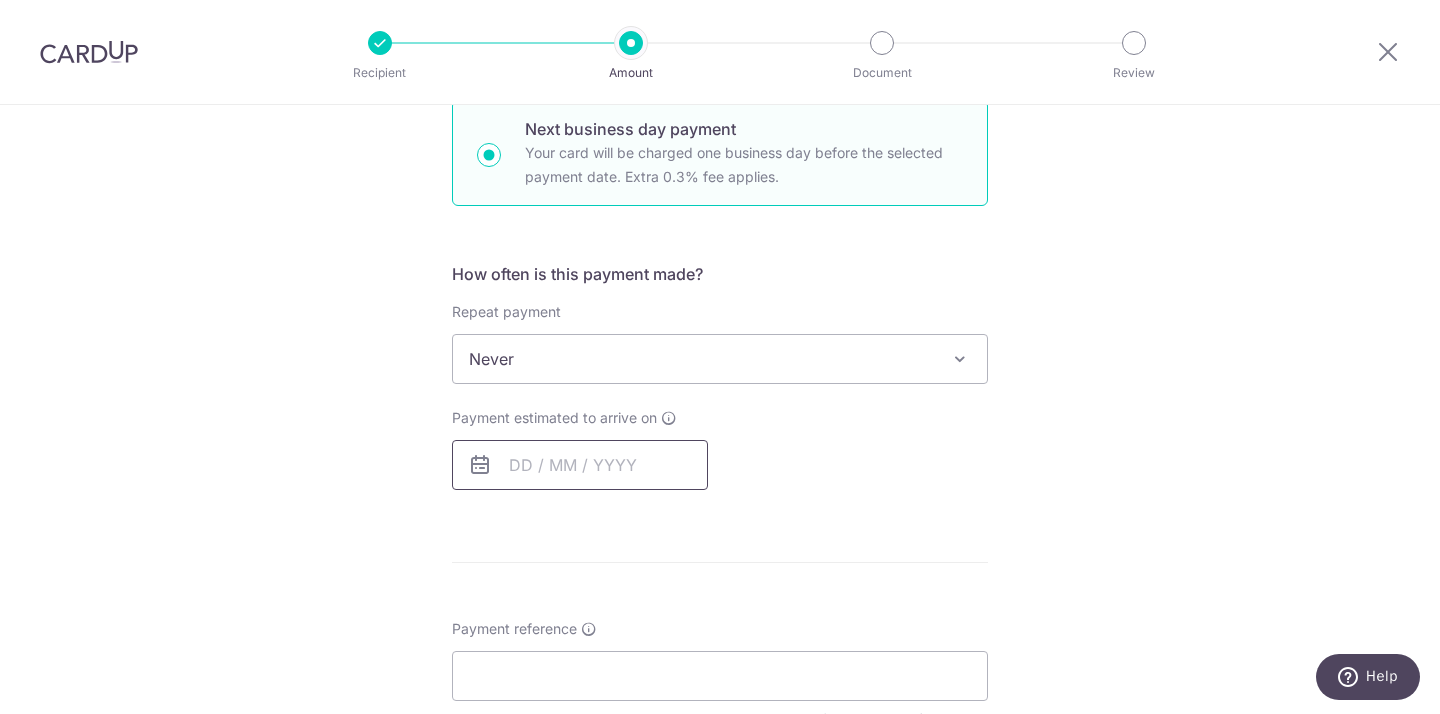 click at bounding box center [580, 465] 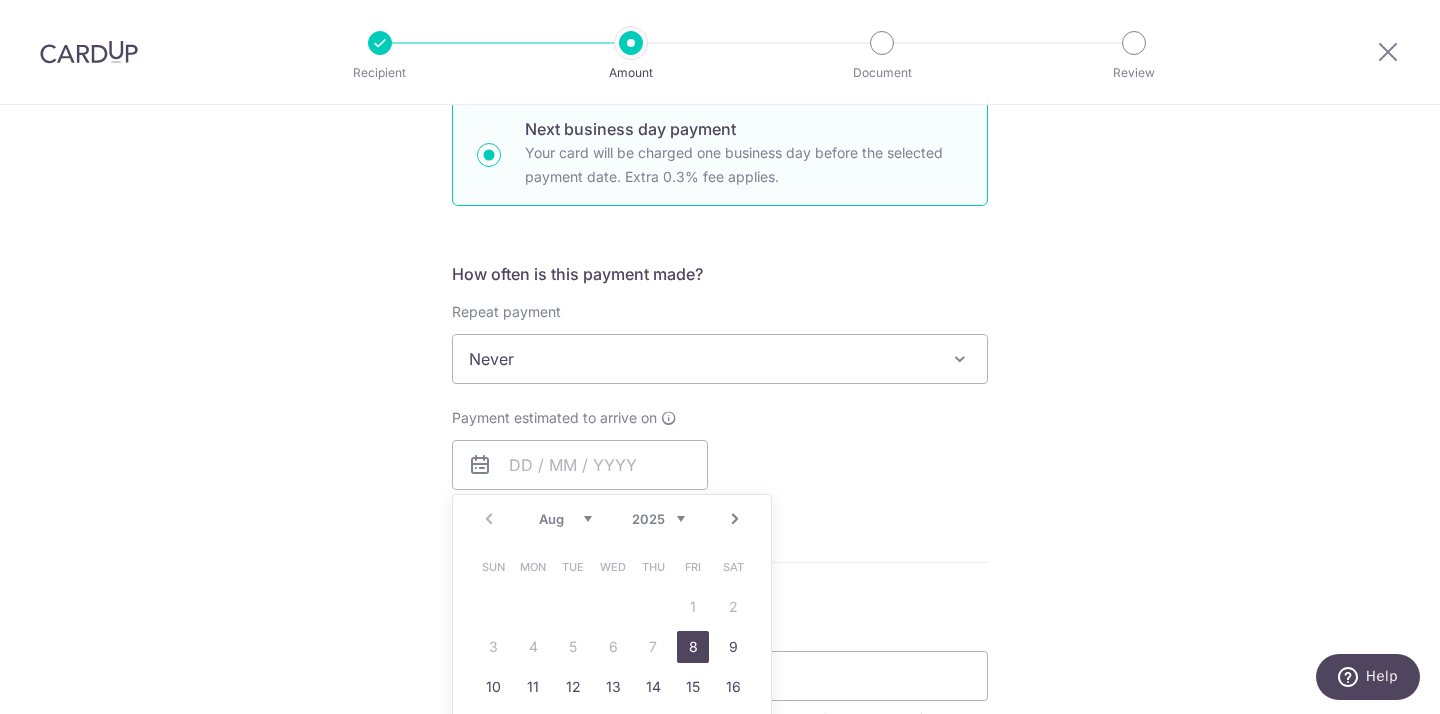 click on "8" at bounding box center (693, 647) 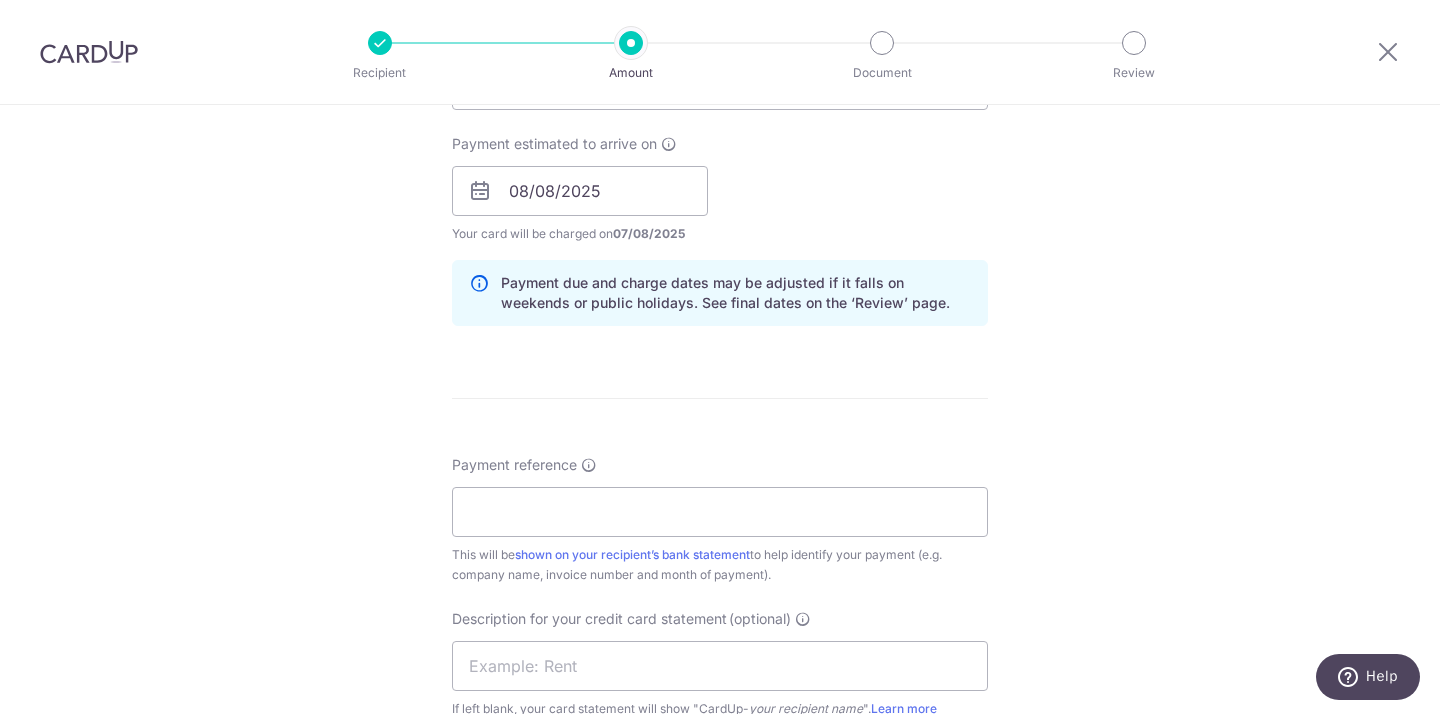 scroll, scrollTop: 1075, scrollLeft: 0, axis: vertical 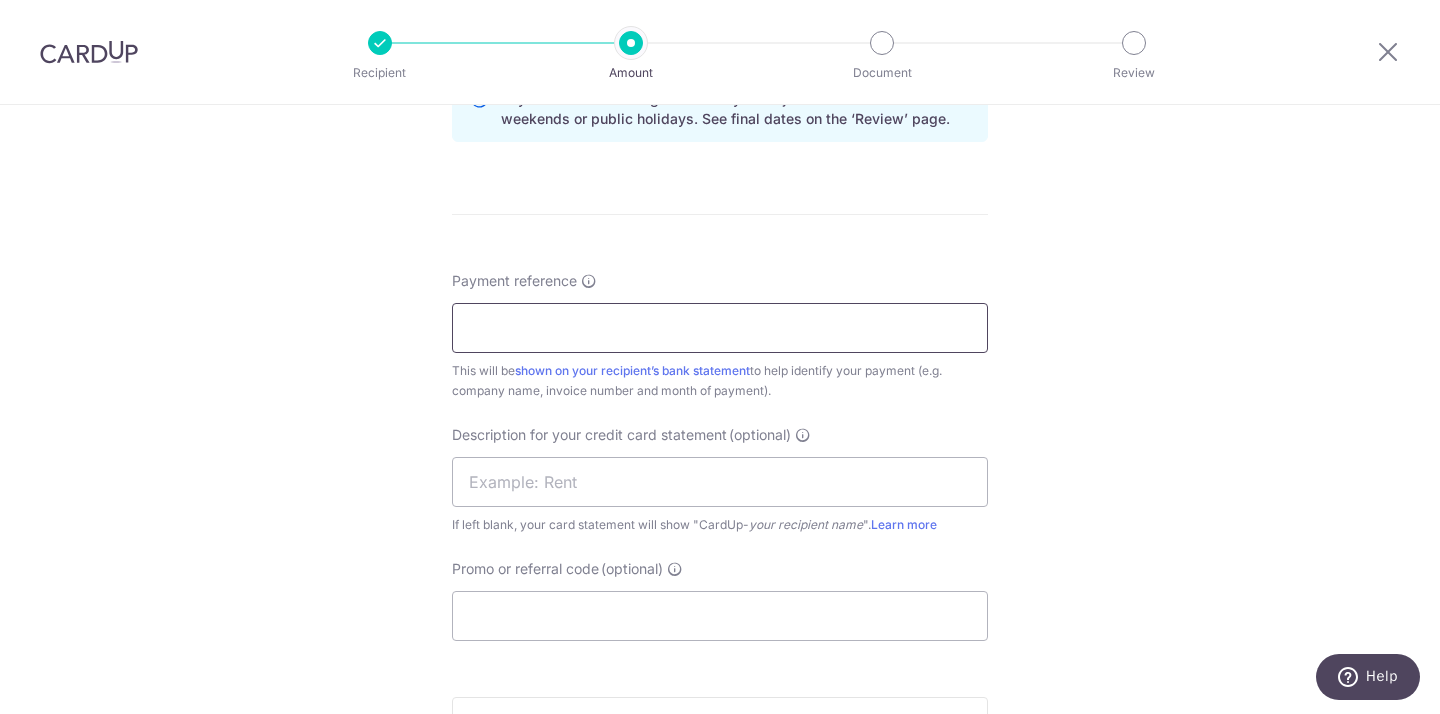 click on "Payment reference" at bounding box center [720, 328] 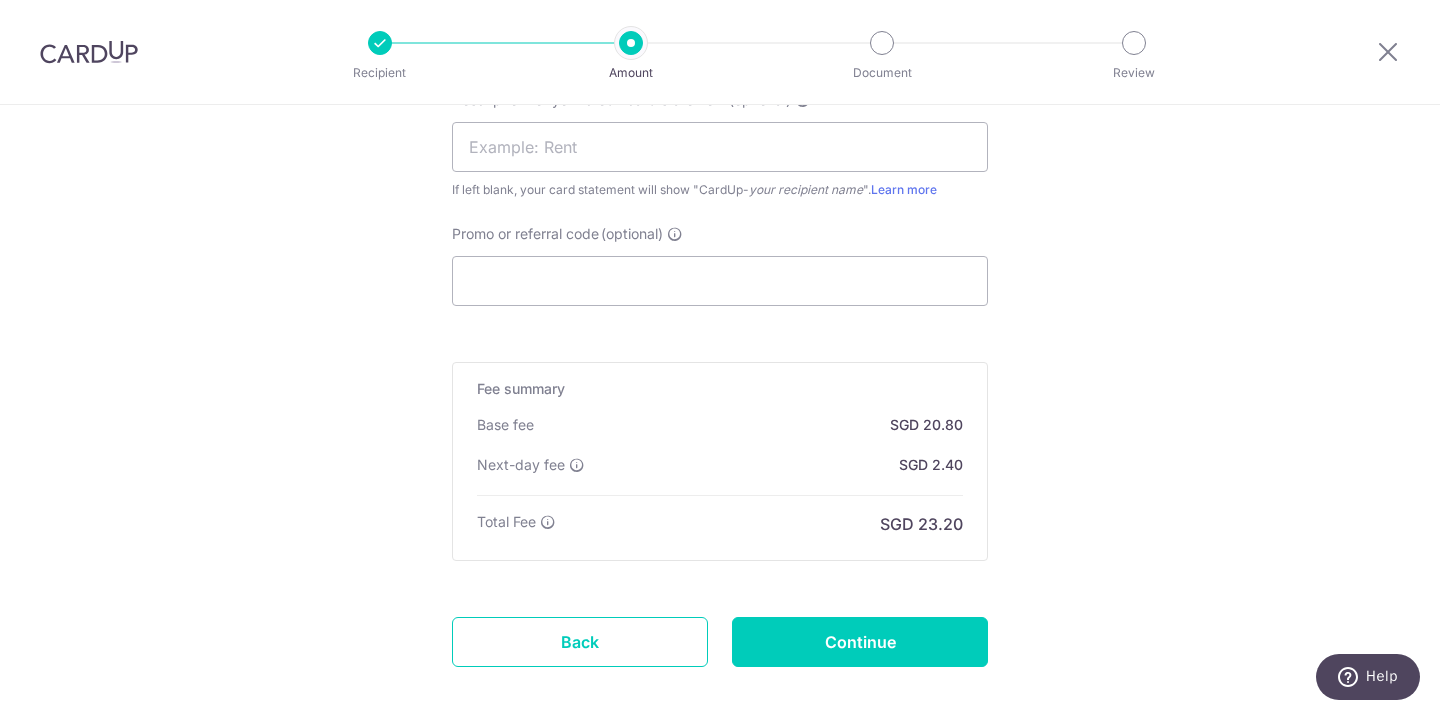scroll, scrollTop: 1476, scrollLeft: 0, axis: vertical 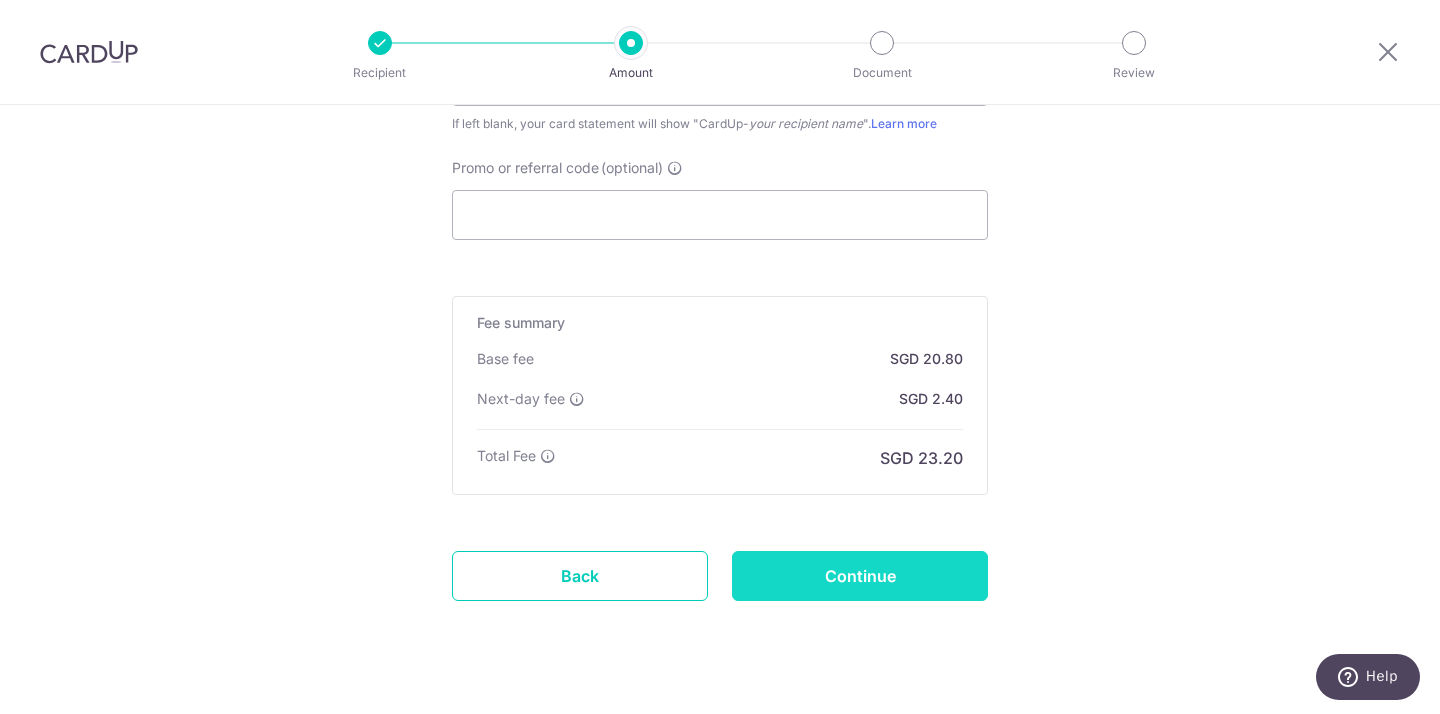 type on "[CC]" 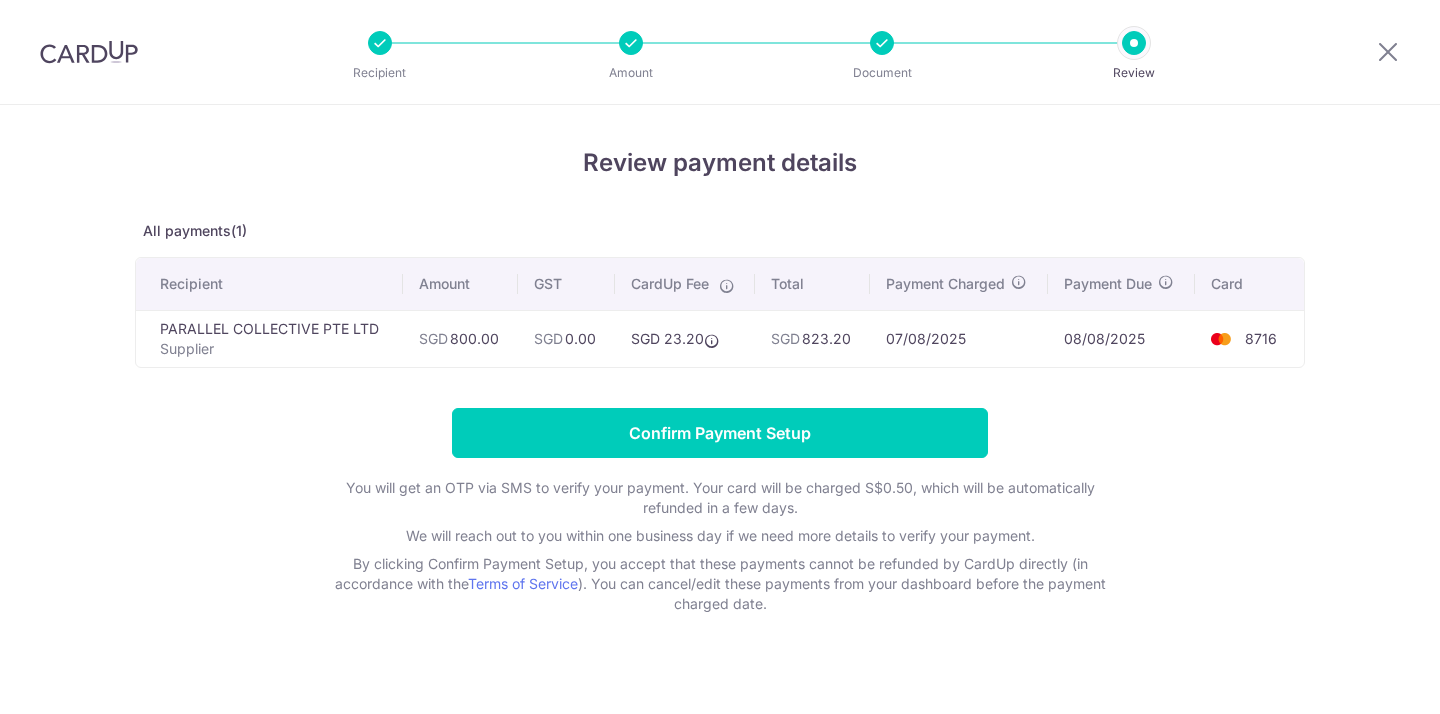 scroll, scrollTop: 0, scrollLeft: 0, axis: both 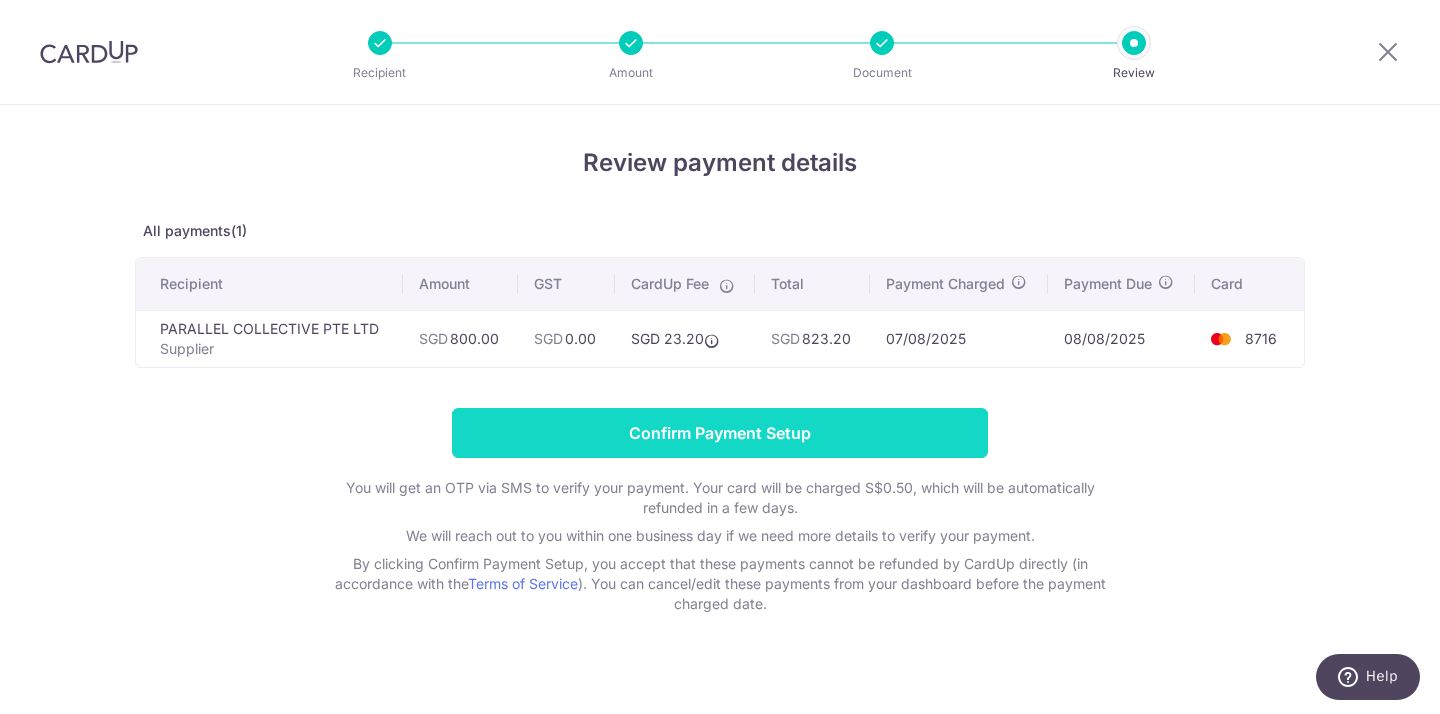 click on "Confirm Payment Setup" at bounding box center [720, 433] 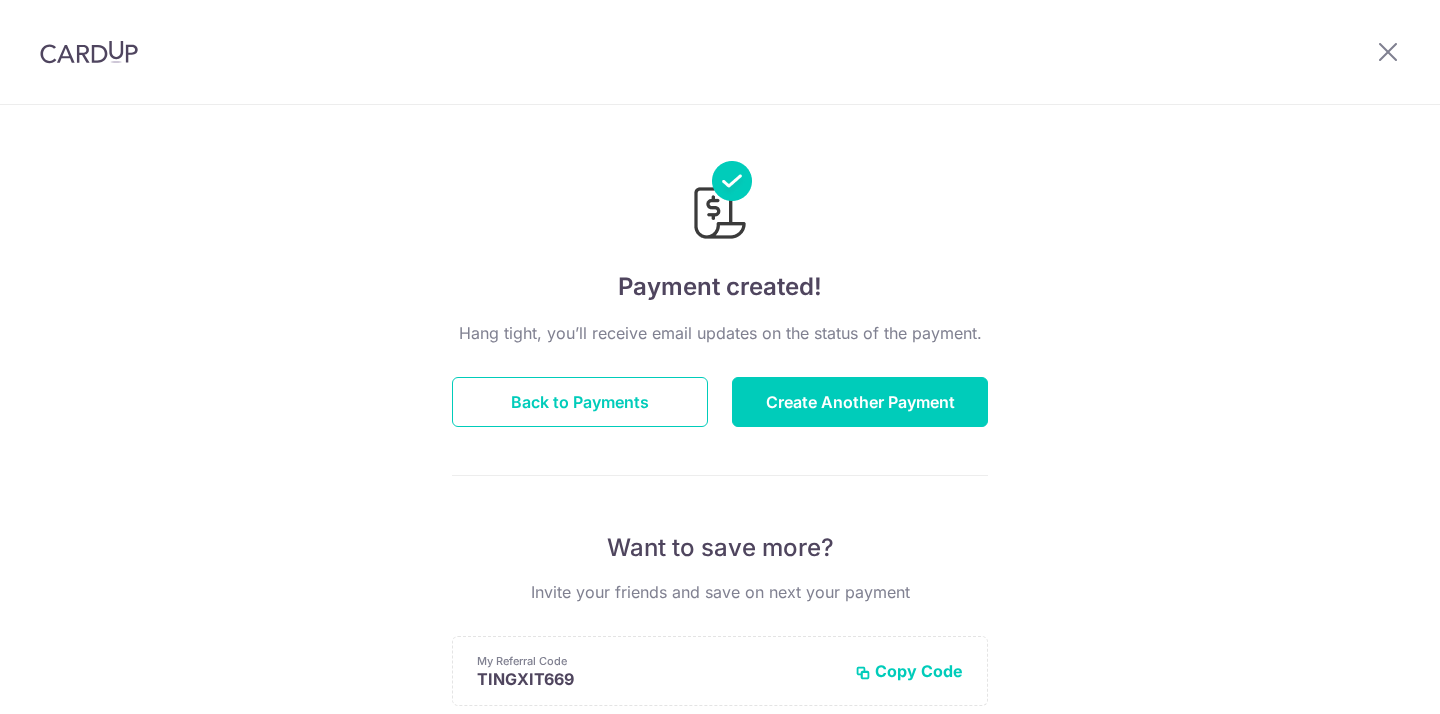 scroll, scrollTop: 0, scrollLeft: 0, axis: both 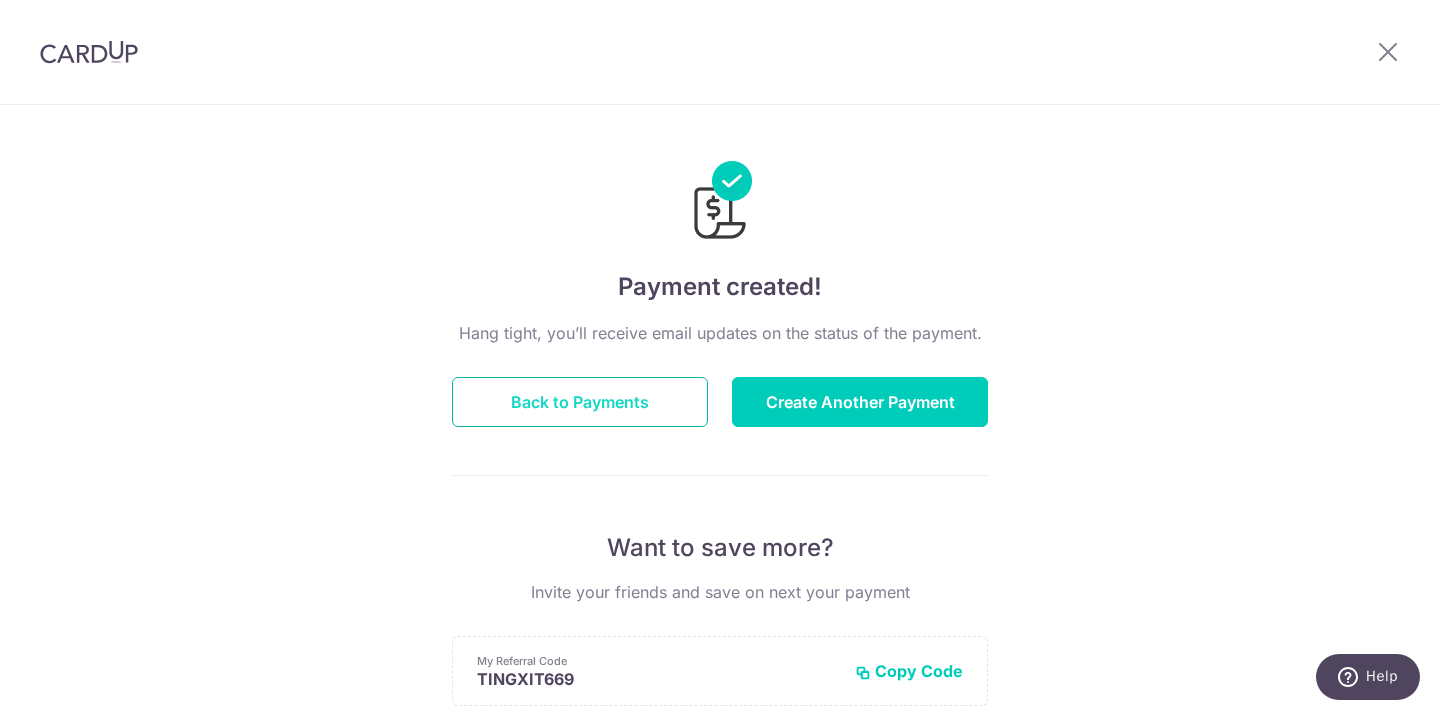 click on "Back to Payments" at bounding box center (580, 402) 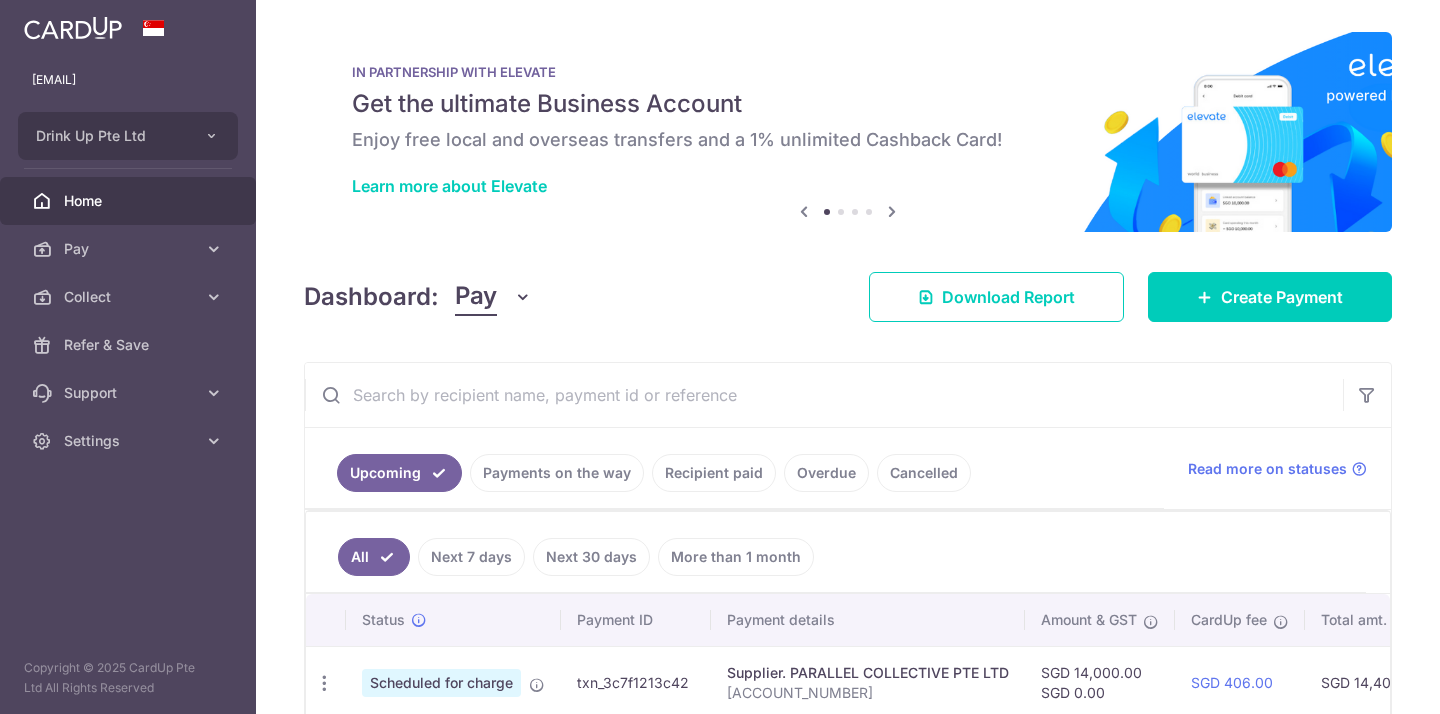 scroll, scrollTop: 0, scrollLeft: 0, axis: both 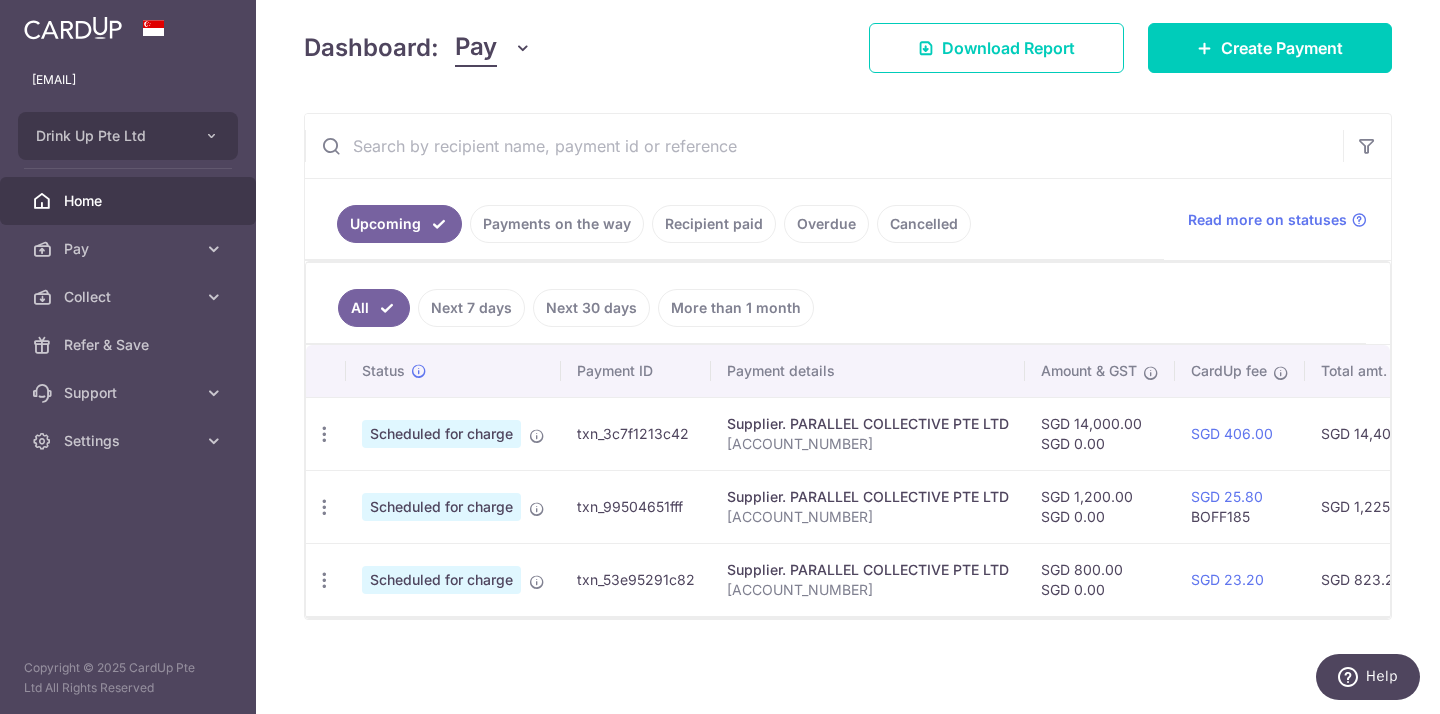 drag, startPoint x: 702, startPoint y: 580, endPoint x: 556, endPoint y: 580, distance: 146 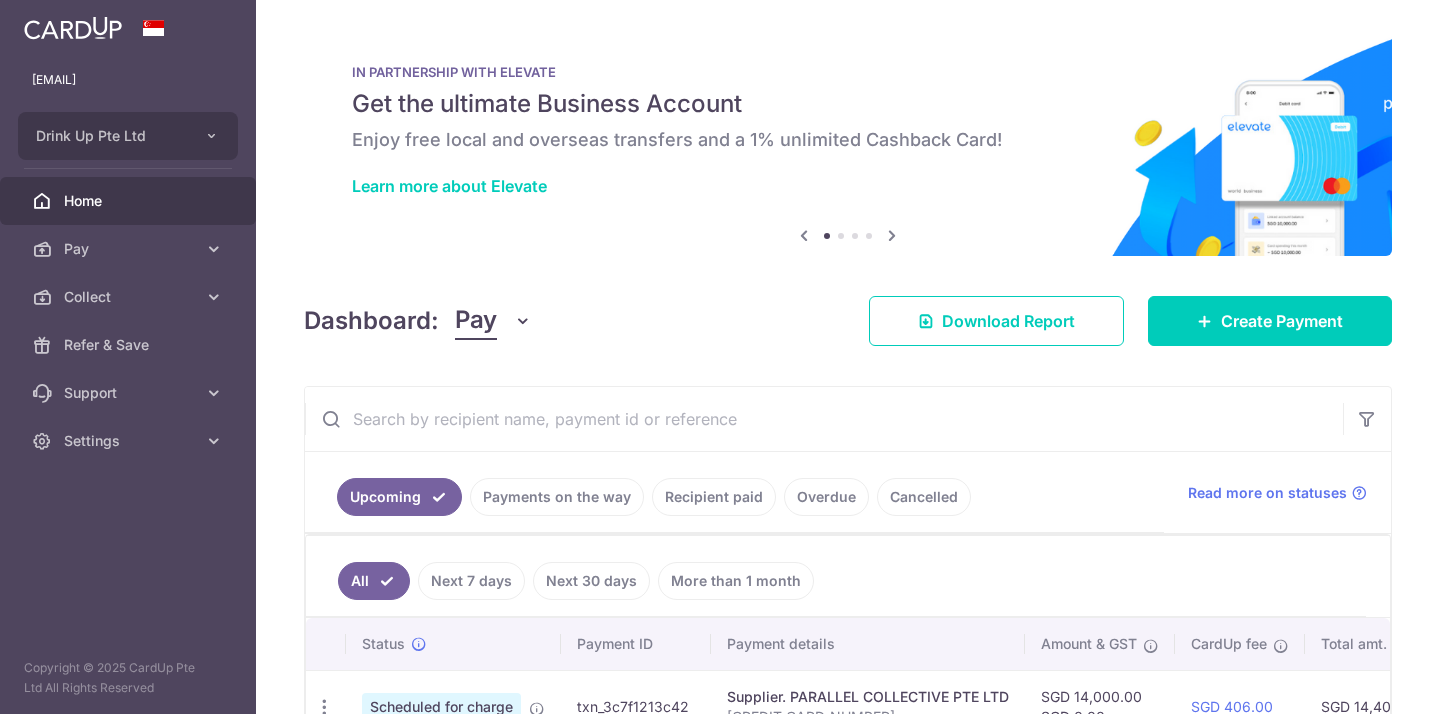 scroll, scrollTop: 0, scrollLeft: 0, axis: both 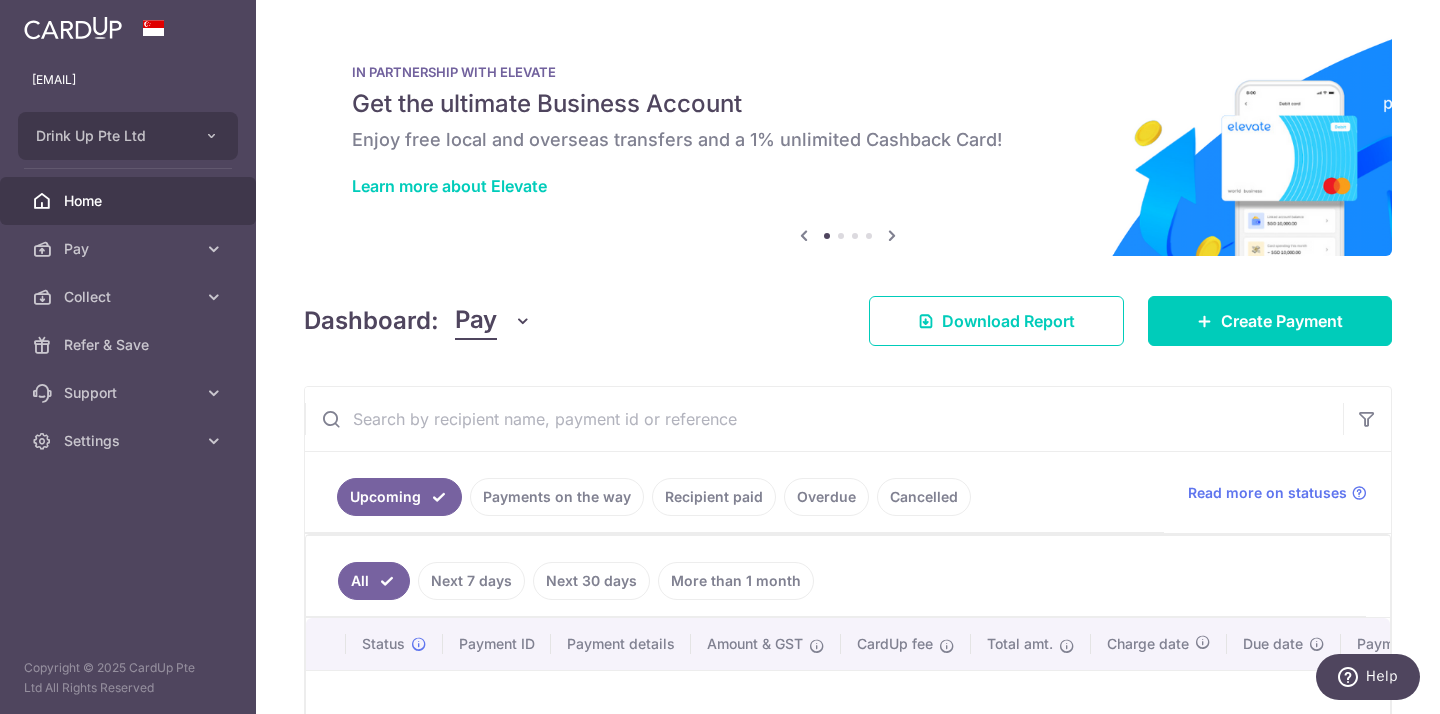 click on "Payments on the way" at bounding box center (557, 497) 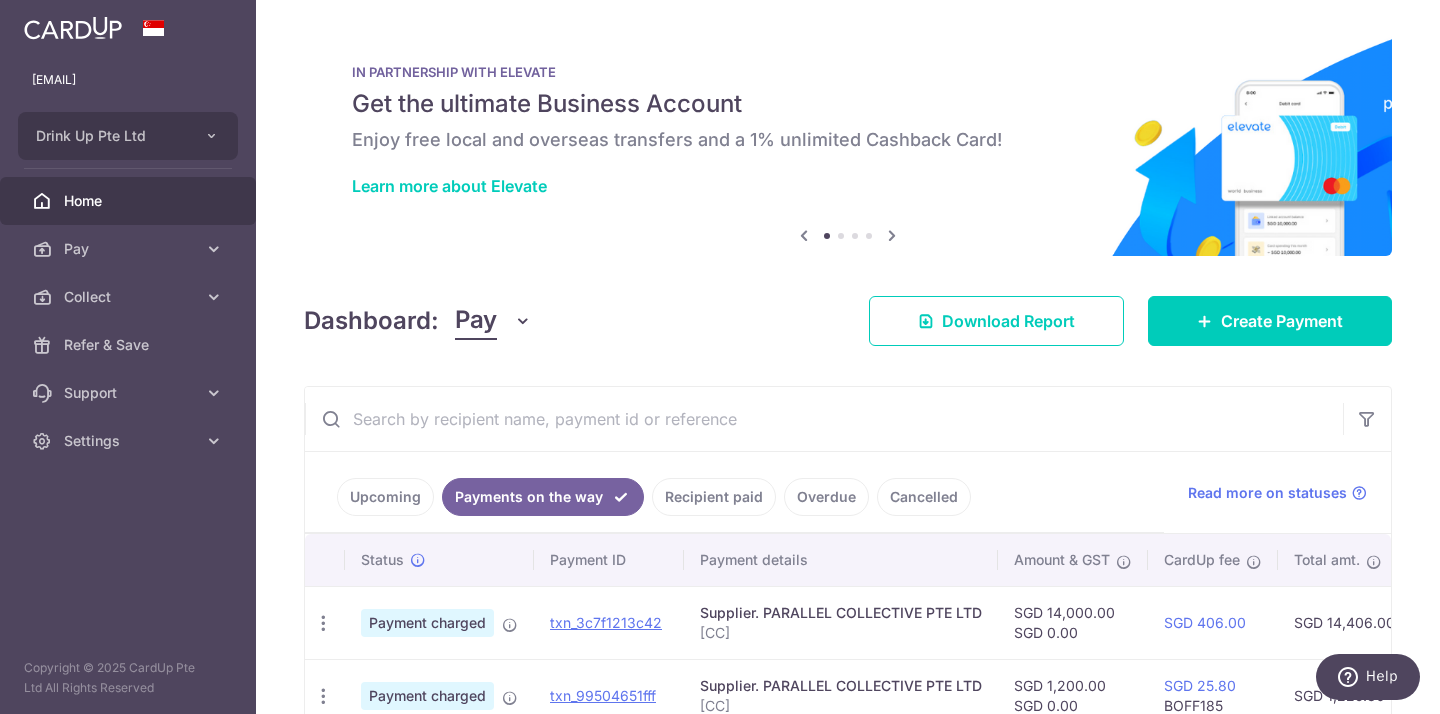 scroll, scrollTop: 188, scrollLeft: 0, axis: vertical 